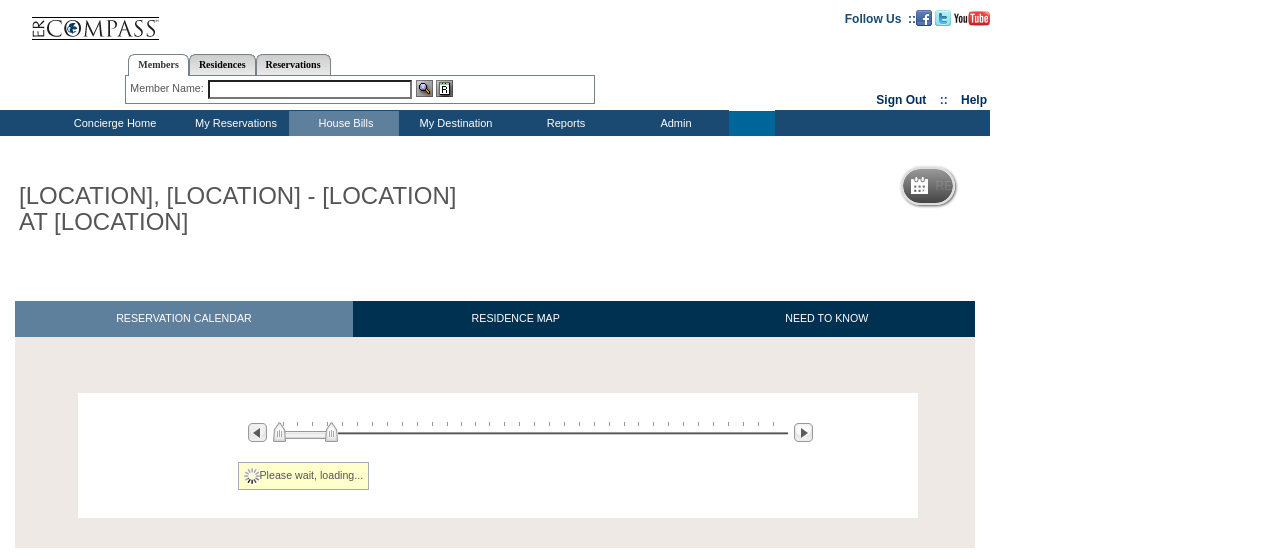 scroll, scrollTop: 0, scrollLeft: 0, axis: both 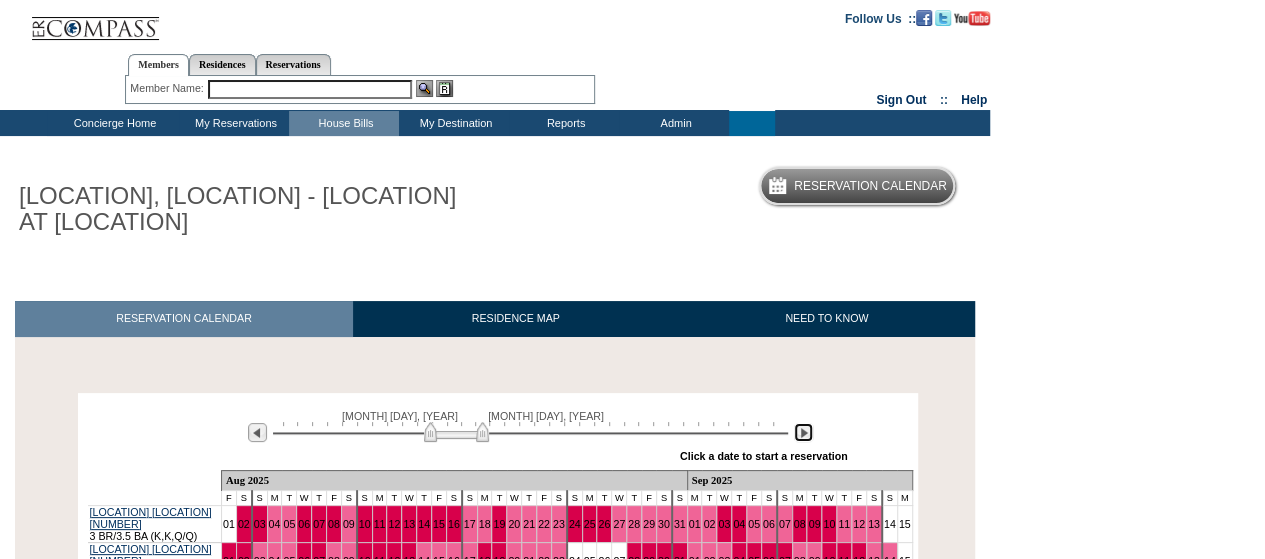 click at bounding box center [803, 432] 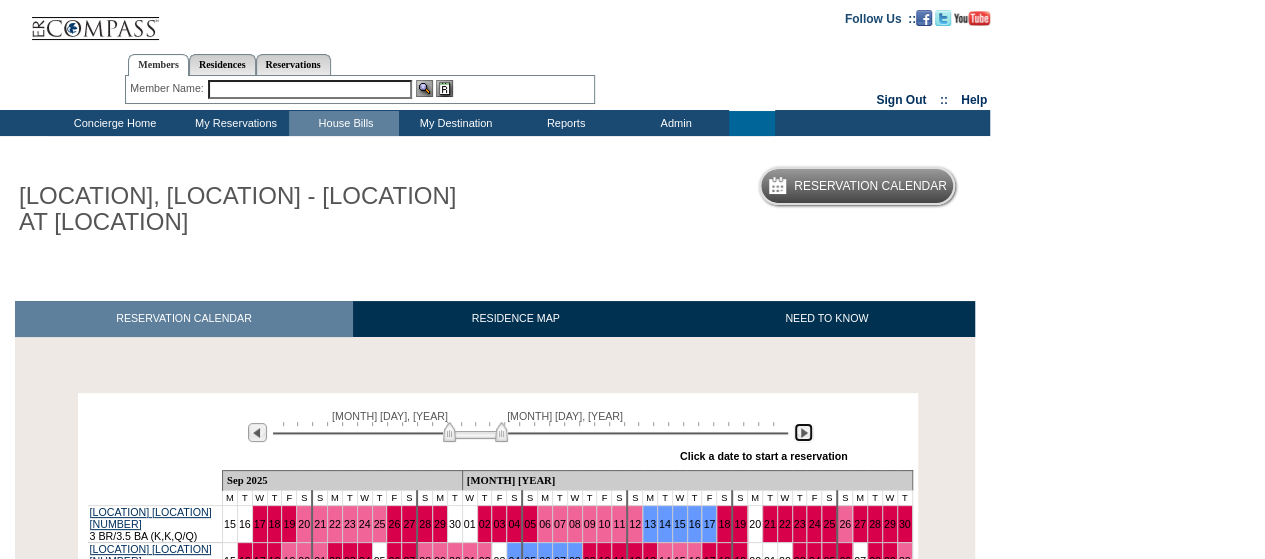 click at bounding box center (803, 432) 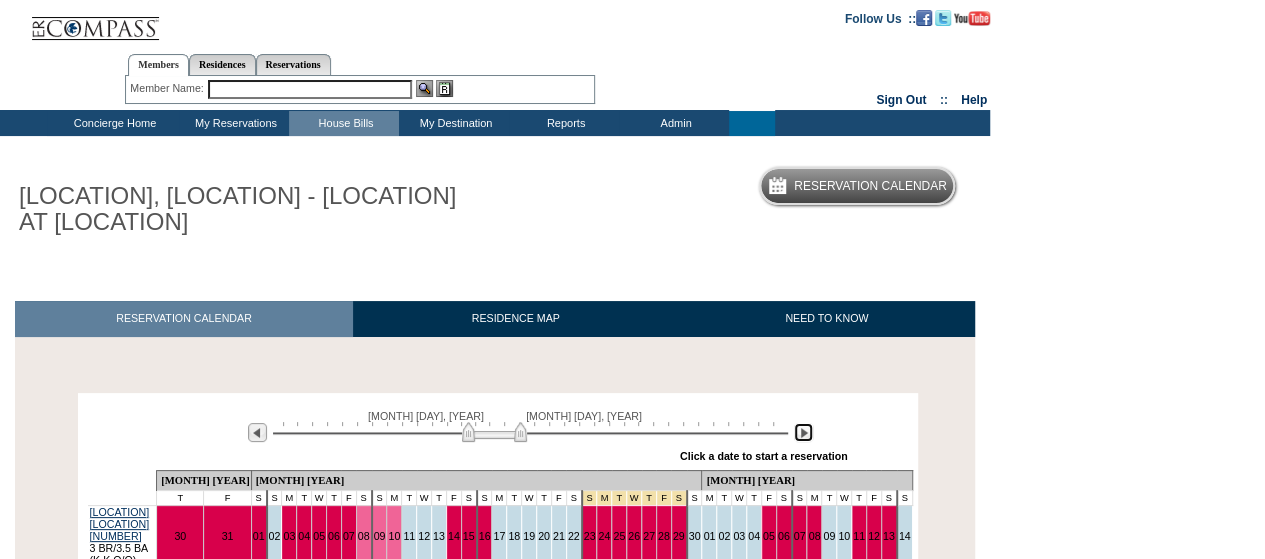 scroll, scrollTop: 100, scrollLeft: 0, axis: vertical 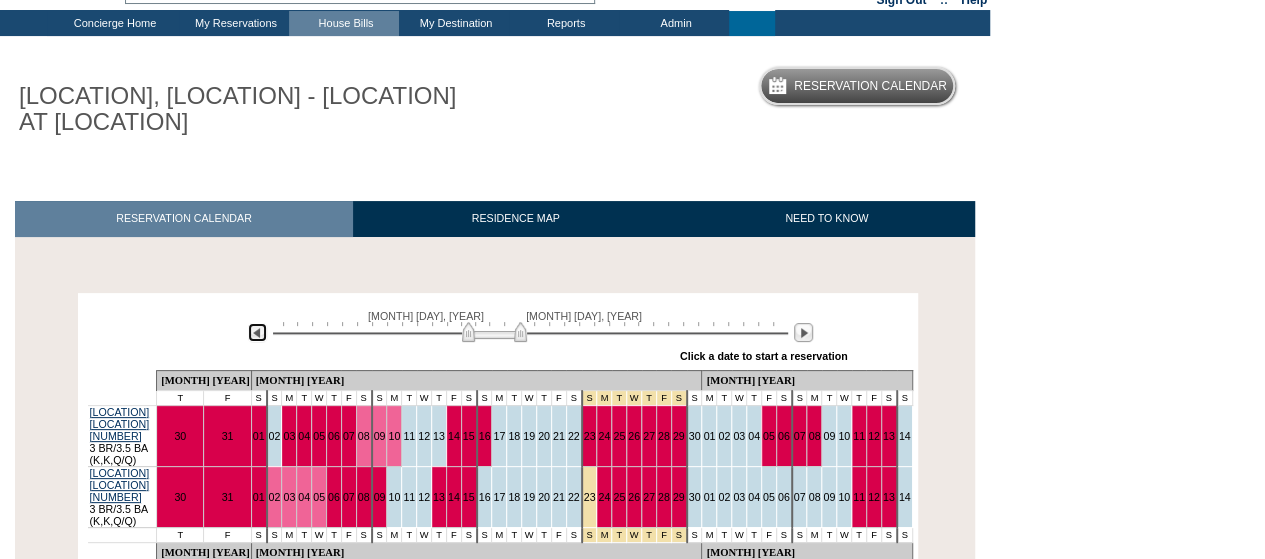 click at bounding box center [257, 332] 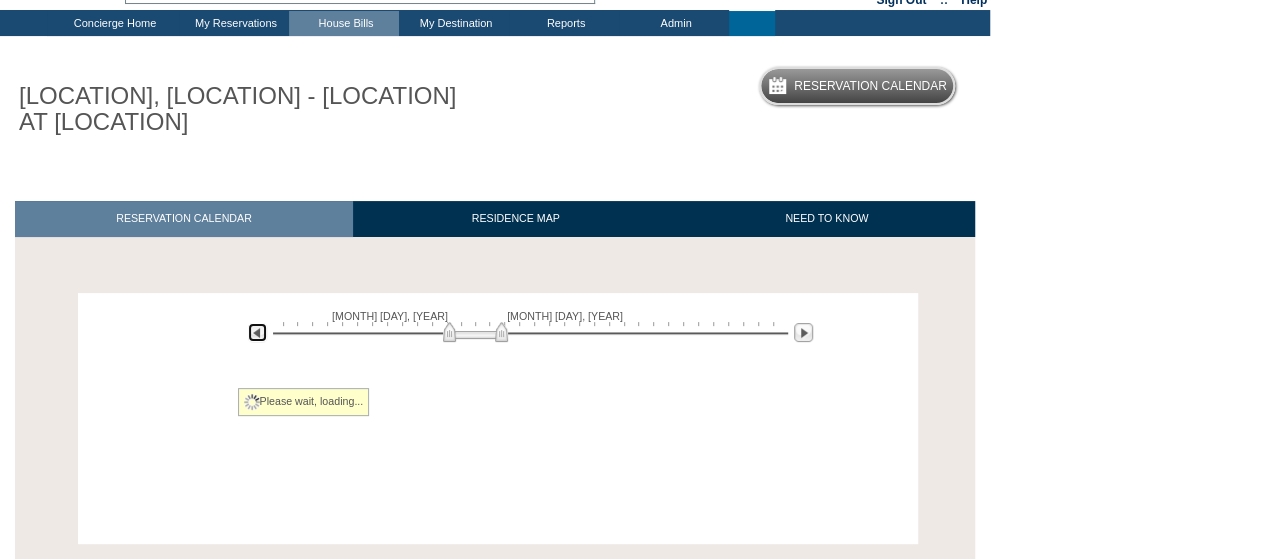 click at bounding box center [257, 332] 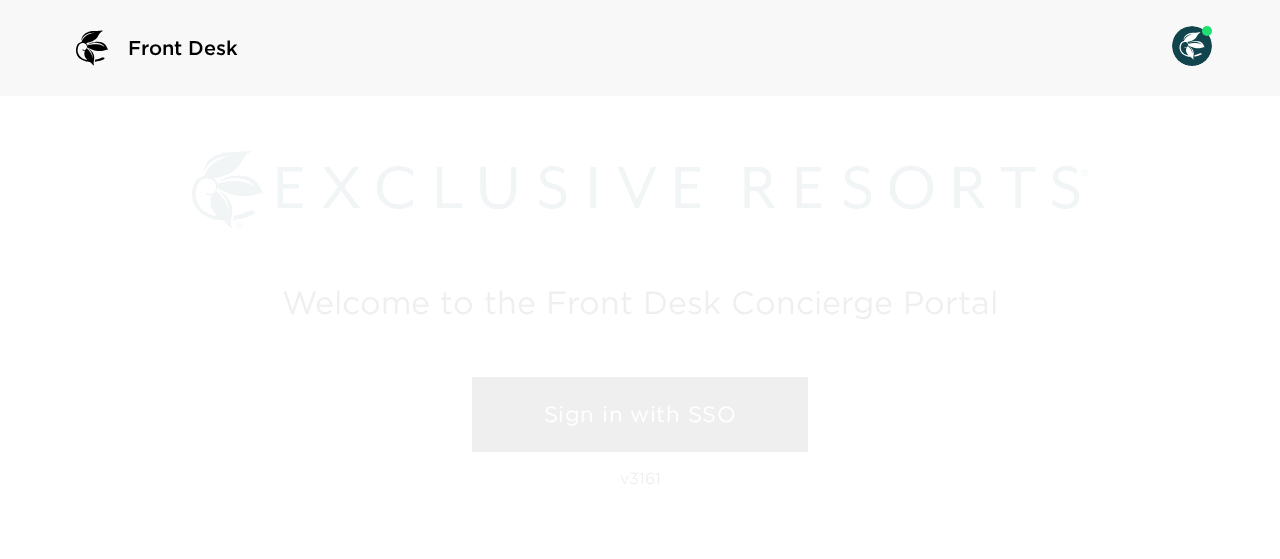 scroll, scrollTop: 0, scrollLeft: 0, axis: both 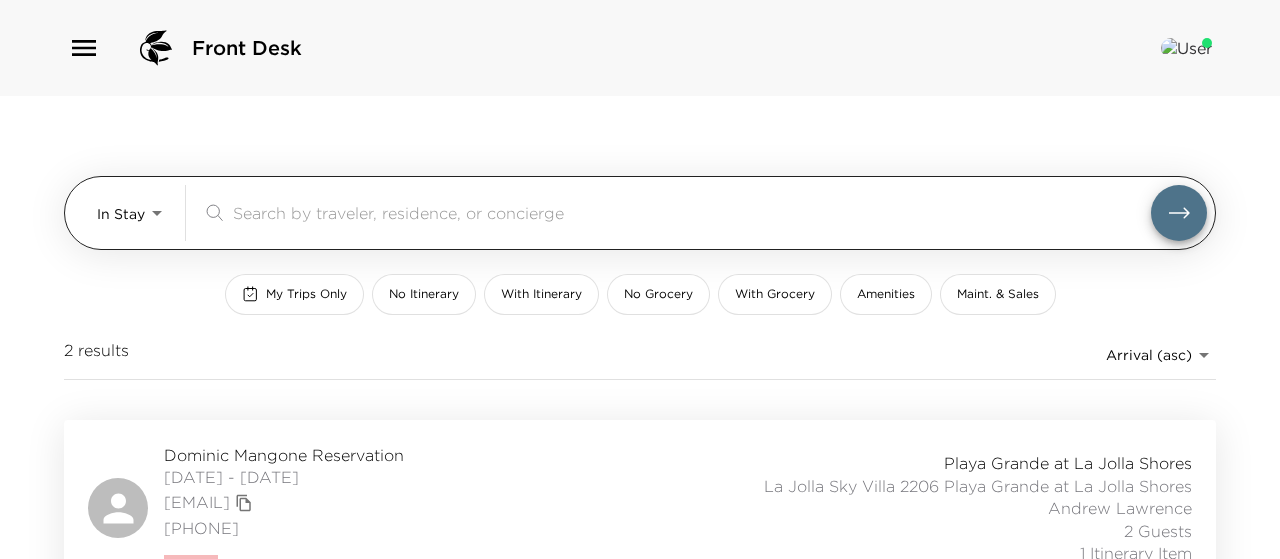 click on "Front Desk In Stay In-Stay ​ My Trips Only No Itinerary With Itinerary No Grocery With Grocery Amenities Maint. & Sales 2 results Arrival (asc) reservations_prod_arrival_asc Dominic Mangone Reservation 07/31/2025 - 08/01/2025 dmangone@msn.com (312) 590-1336 Ultra Playa Grande at La Jolla Shores La Jolla Sky Villa 2206 Playa Grande at La Jolla Shores Andrew Lawrence 2 Guests 1 Itinerary Item Robert Denton Reservation 07/31/2025 - 08/03/2025 robdenton@outlook.com (703) 556-7848 Playa Grande at La Jolla Shores La Jolla Village Villa 2204 Playa Grande at La Jolla Shores Andrew Lawrence 1 Guest 2 Itinerary Items" at bounding box center [640, 279] 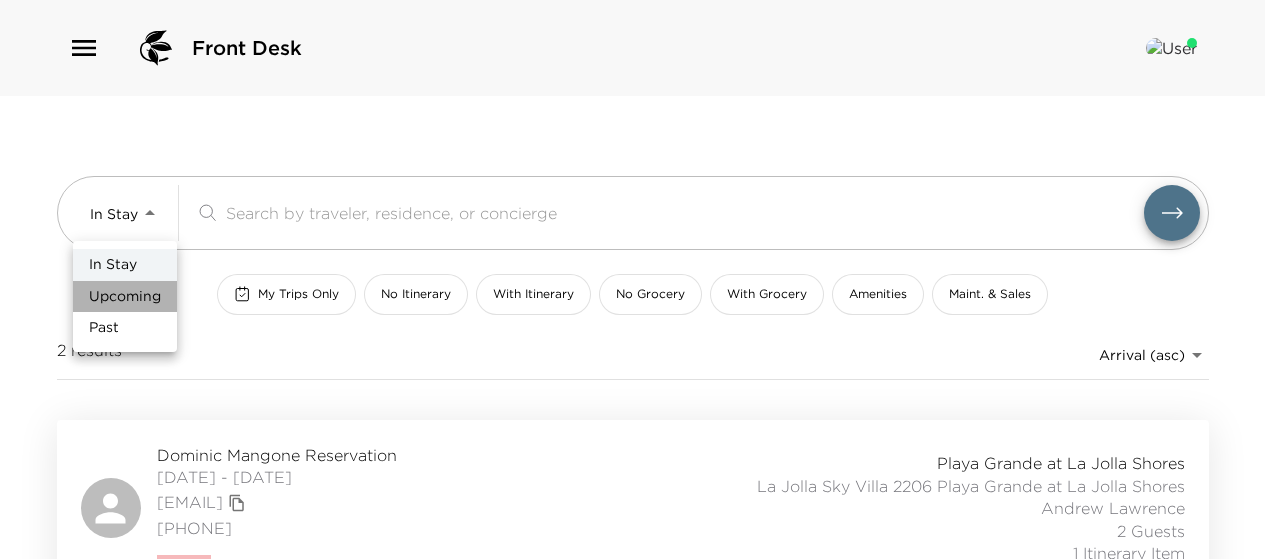 click on "Upcoming" at bounding box center (125, 297) 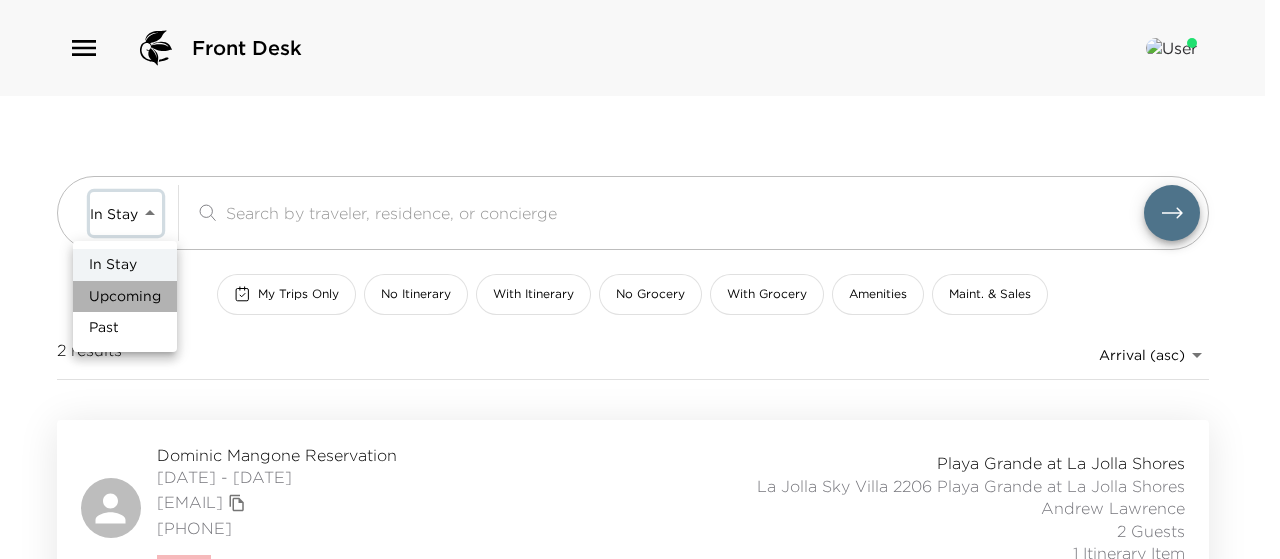type on "Upcoming" 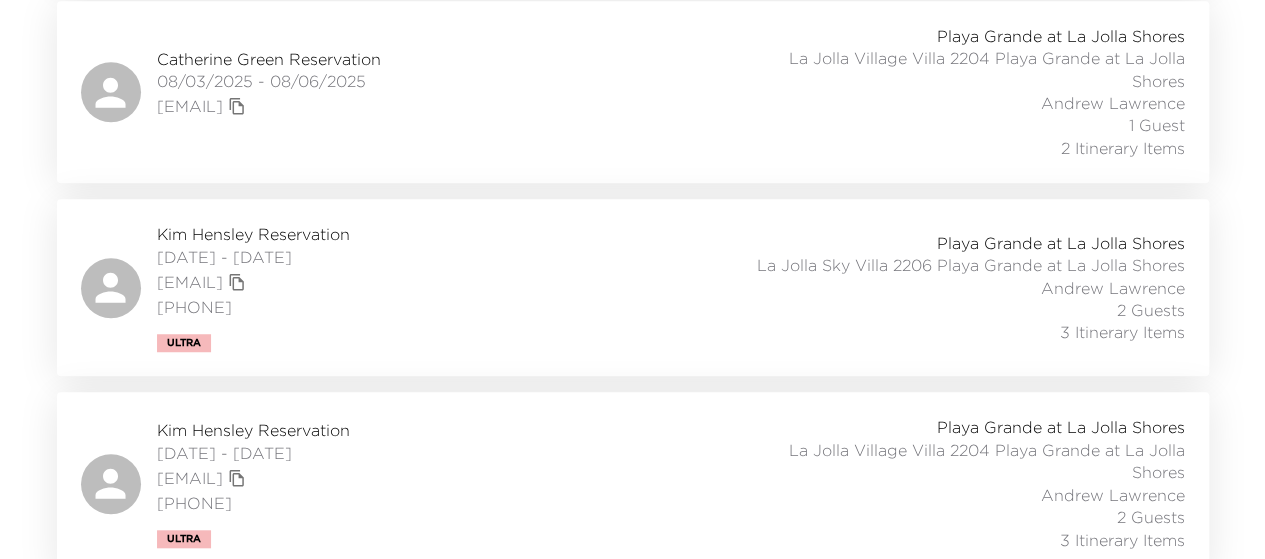 scroll, scrollTop: 600, scrollLeft: 0, axis: vertical 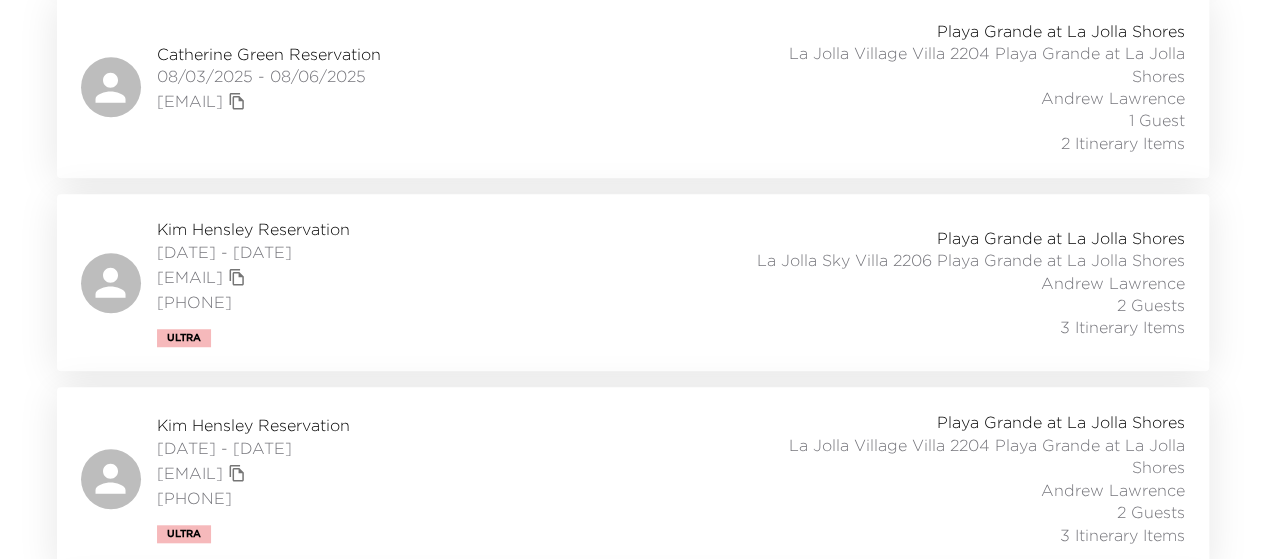 click on "Kim Hensley Reservation 08/04/2025 - 08/06/2025 kdhhensley@hotmail.com 9254875267 Ultra Playa Grande at La Jolla Shores La Jolla Sky Villa 2206 Playa Grande at La Jolla Shores Andrew Lawrence 2 Guests 3 Itinerary Items" at bounding box center (633, 282) 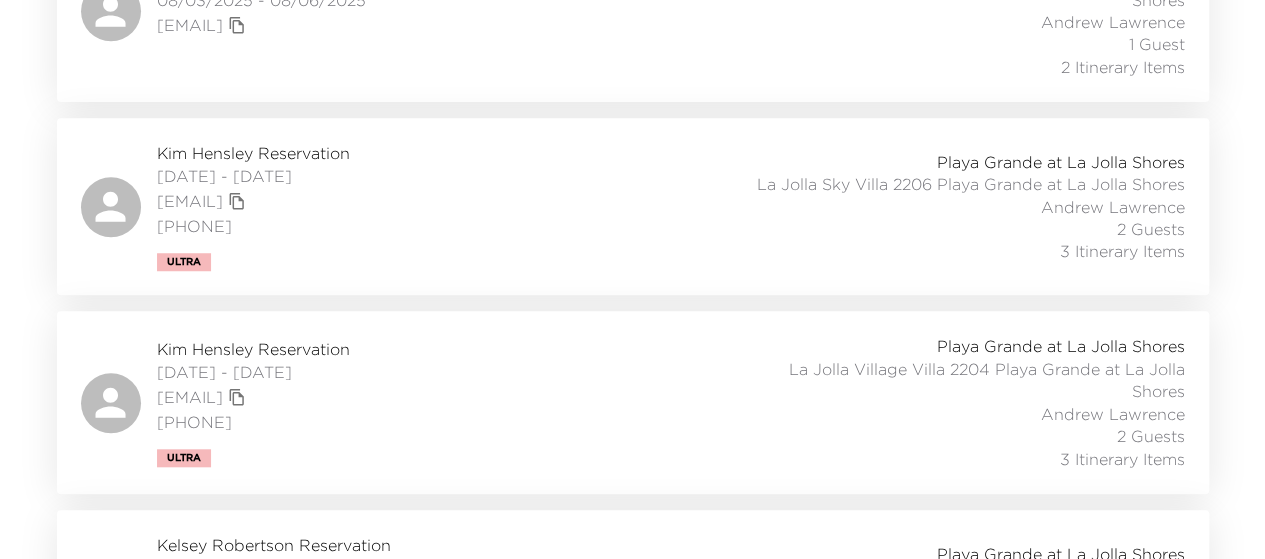scroll, scrollTop: 900, scrollLeft: 0, axis: vertical 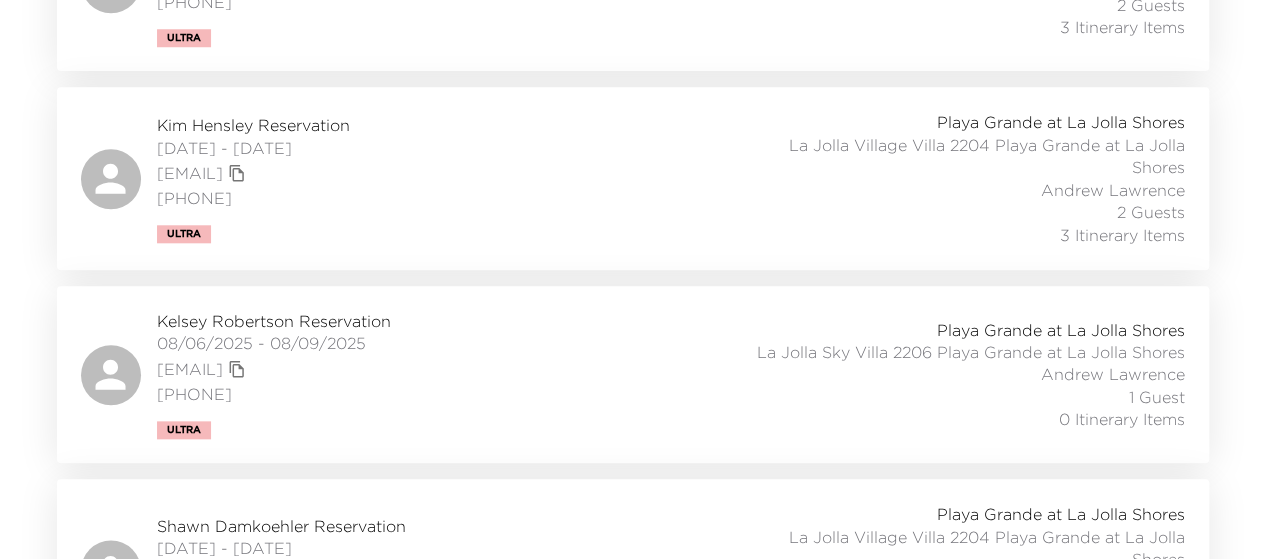 click on "Kelsey Robertson Reservation 08/06/2025 - 08/09/2025 kswing64@gmail.com (972) 387-6709 Ultra Playa Grande at La Jolla Shores La Jolla Sky Villa 2206 Playa Grande at La Jolla Shores Andrew Lawrence 1 Guest 0 Itinerary Items" at bounding box center (633, 374) 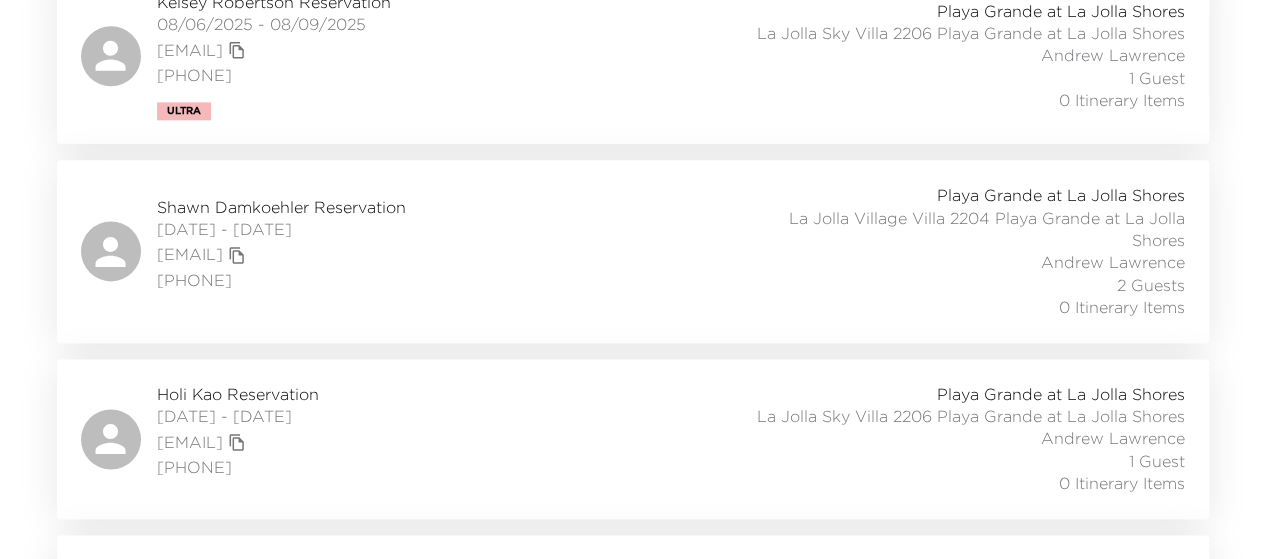 scroll, scrollTop: 1300, scrollLeft: 0, axis: vertical 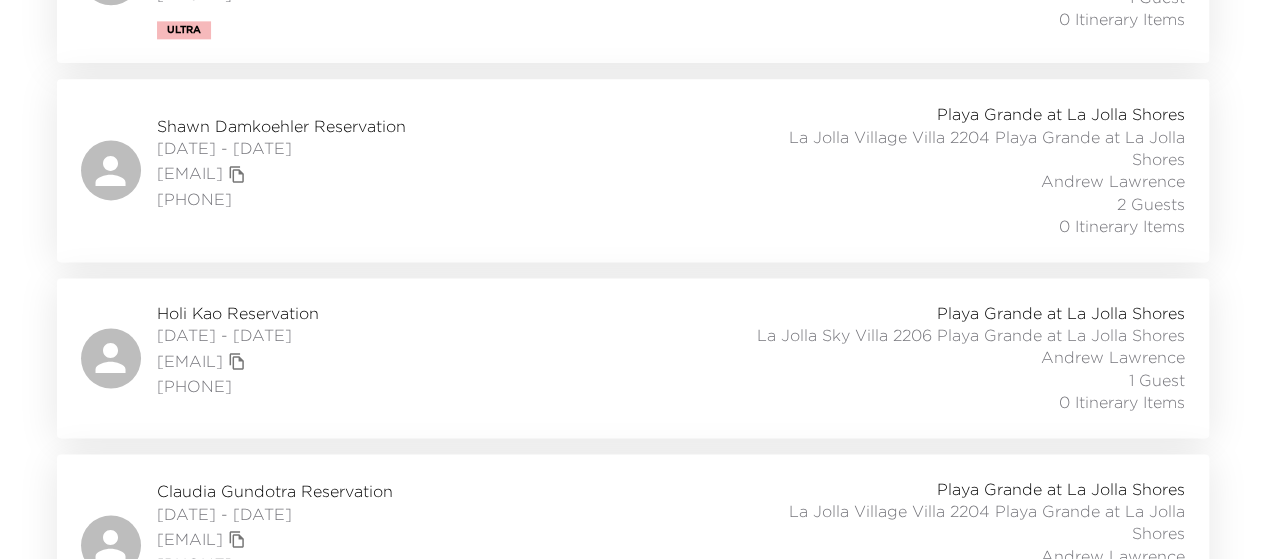 click on "Shawn Damkoehler Reservation 08/08/2025 - 08/10/2025 scdamk@gmail.com 727-686-1598 Playa Grande at La Jolla Shores La Jolla Village Villa 2204 Playa Grande at La Jolla Shores Andrew Lawrence 2 Guests 0 Itinerary Items" at bounding box center [633, 170] 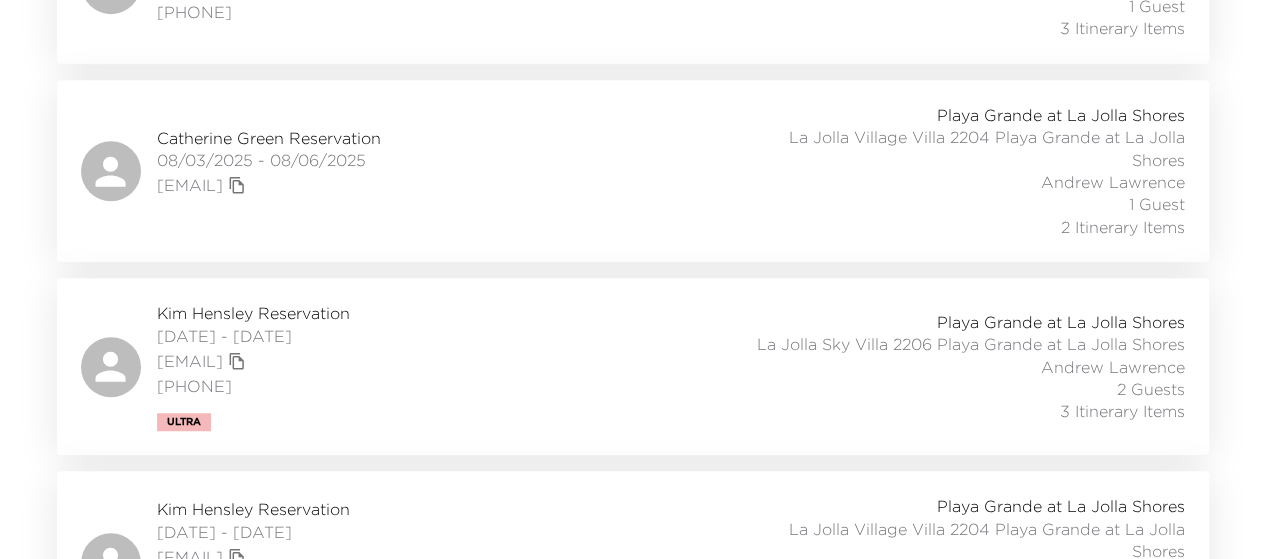scroll, scrollTop: 600, scrollLeft: 0, axis: vertical 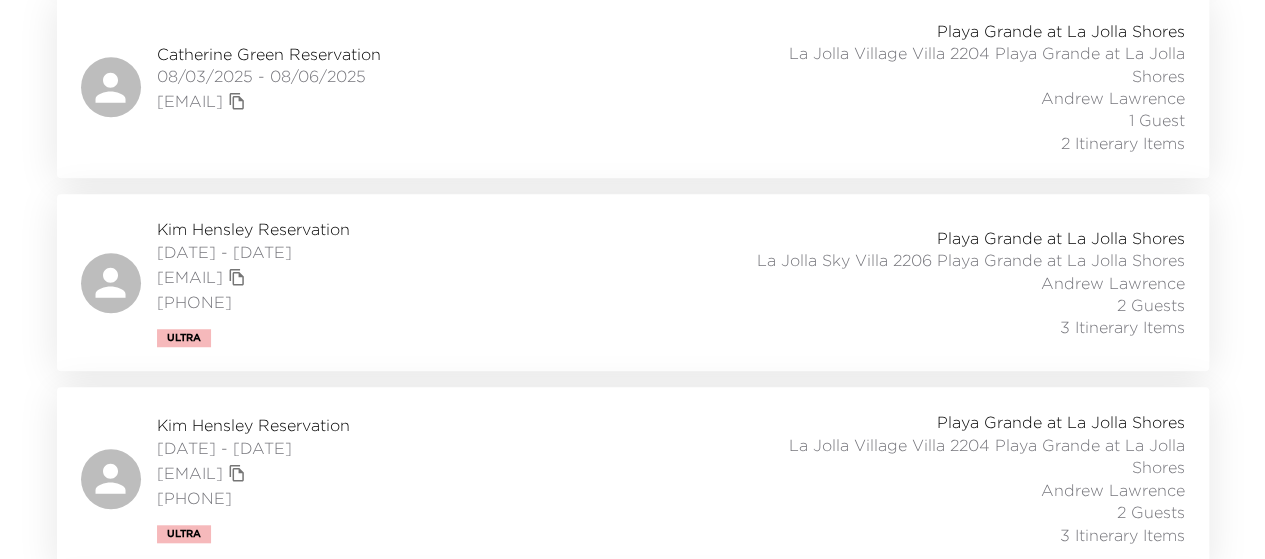 click on "Kim Hensley Reservation 08/06/2025 - 08/08/2025 kdhhensley@hotmail.com 9254875267 Ultra Playa Grande at La Jolla Shores La Jolla Village Villa 2204 Playa Grande at La Jolla Shores Andrew Lawrence 2 Guests 3 Itinerary Items" at bounding box center (633, 478) 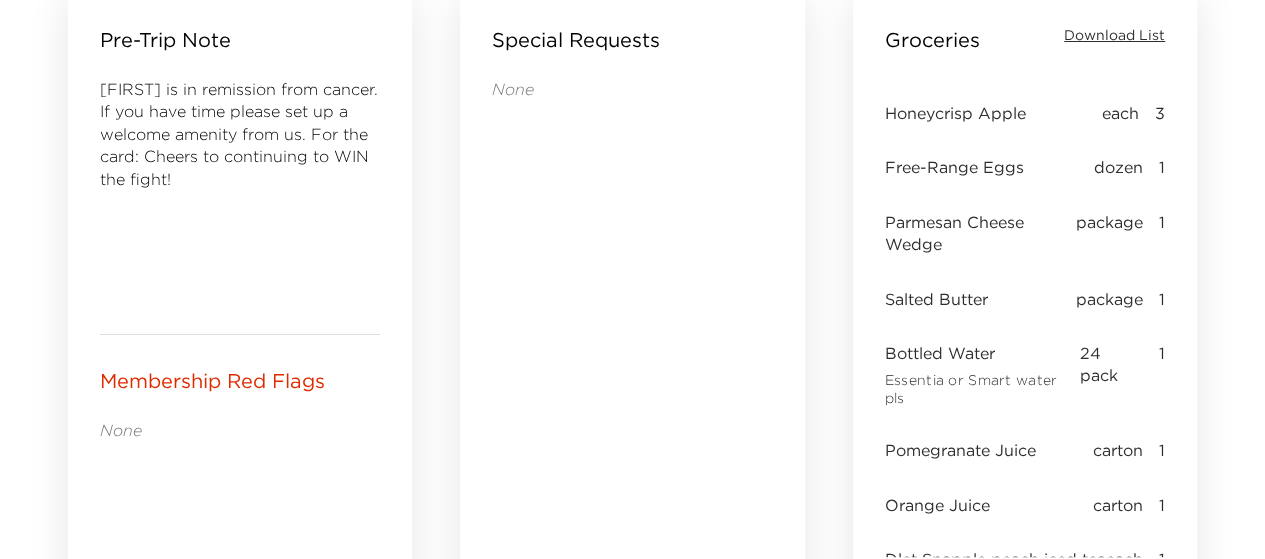 scroll, scrollTop: 800, scrollLeft: 0, axis: vertical 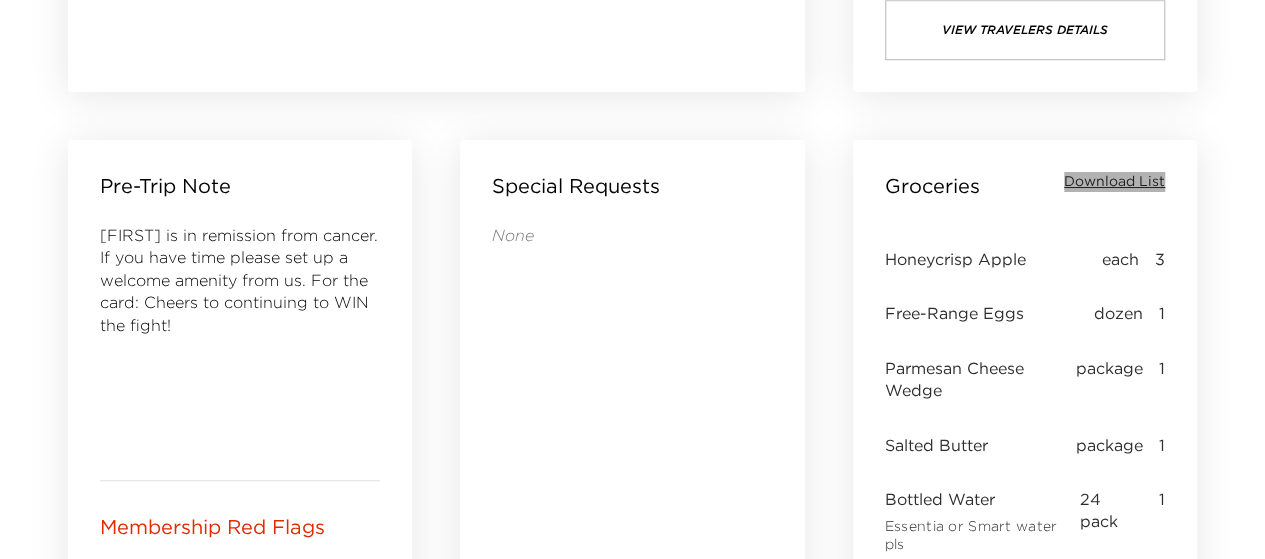 click on "Download List" at bounding box center [1114, 182] 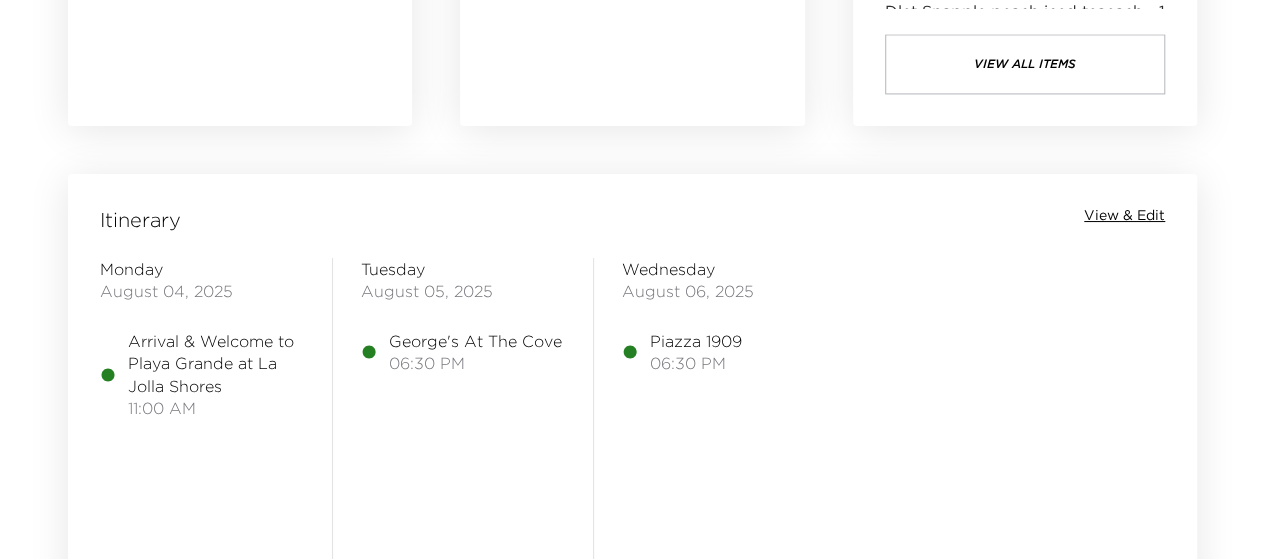 scroll, scrollTop: 1500, scrollLeft: 0, axis: vertical 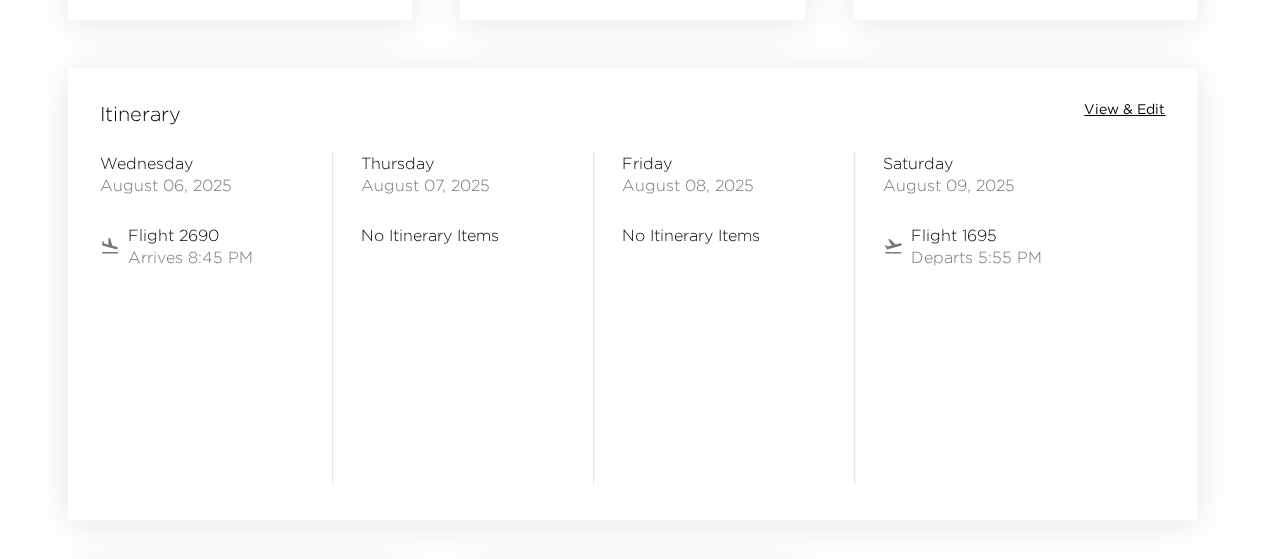 click on "View & Edit" at bounding box center [1124, 110] 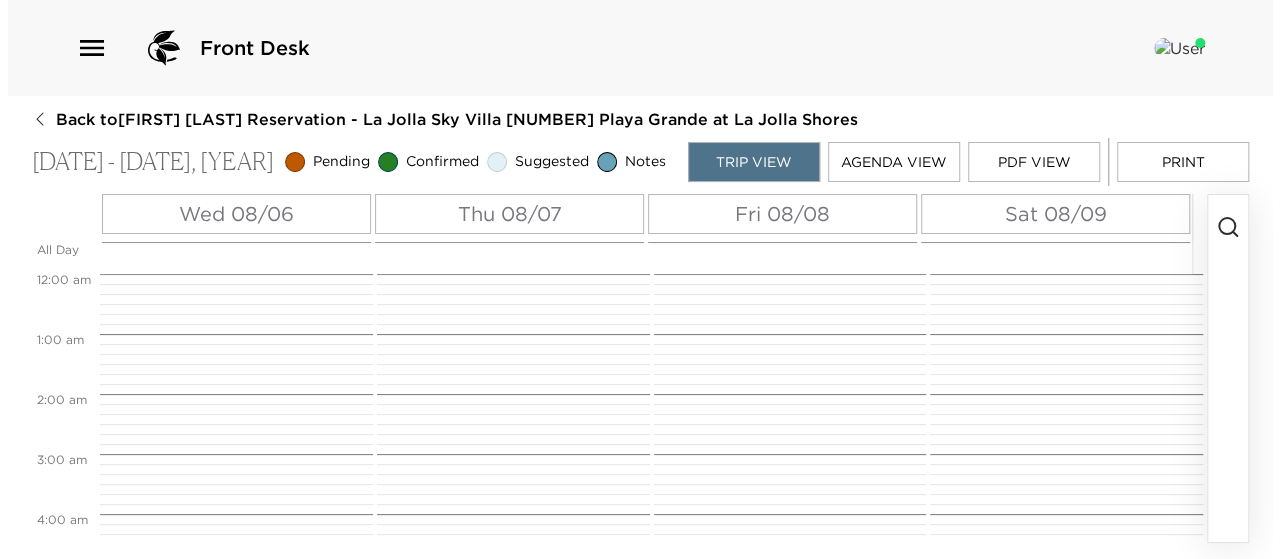 scroll, scrollTop: 0, scrollLeft: 0, axis: both 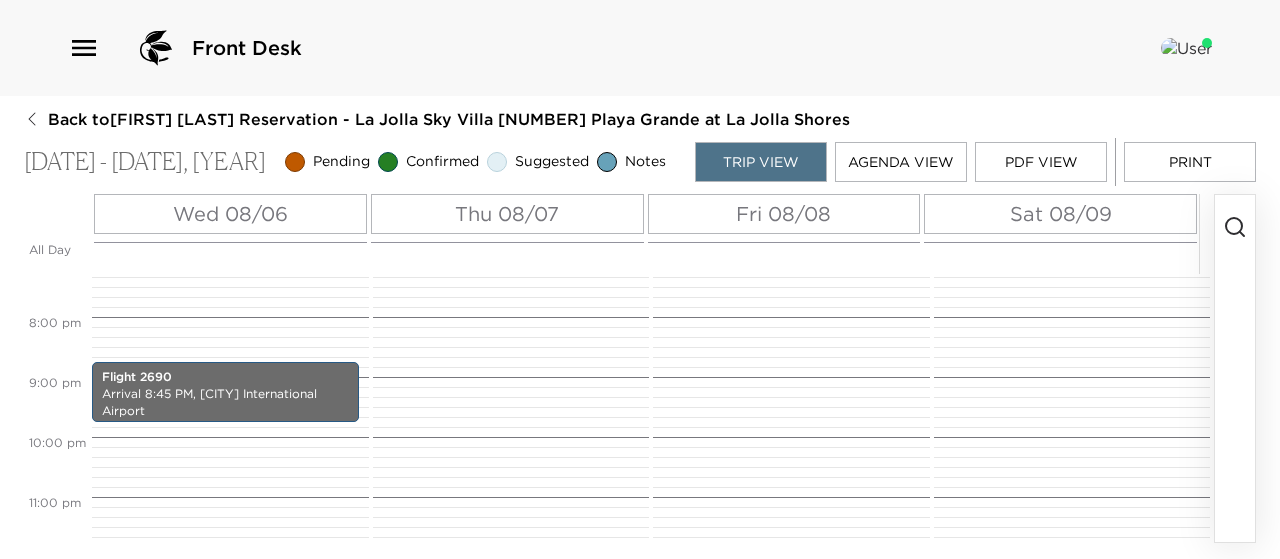 click on "Wed 08/06" at bounding box center [230, 214] 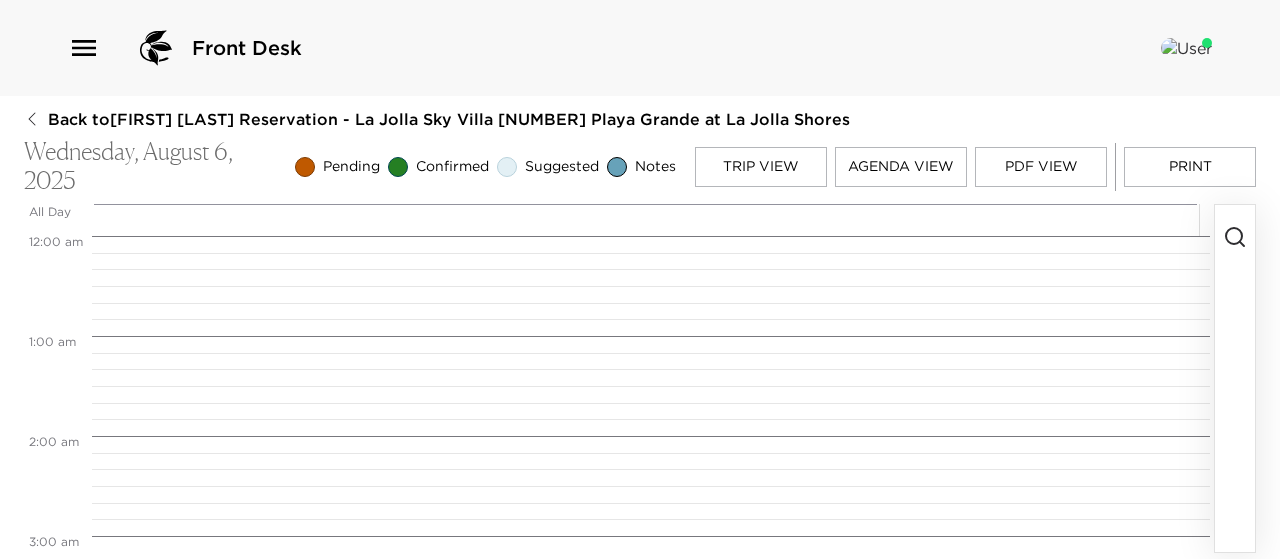 scroll, scrollTop: 2075, scrollLeft: 0, axis: vertical 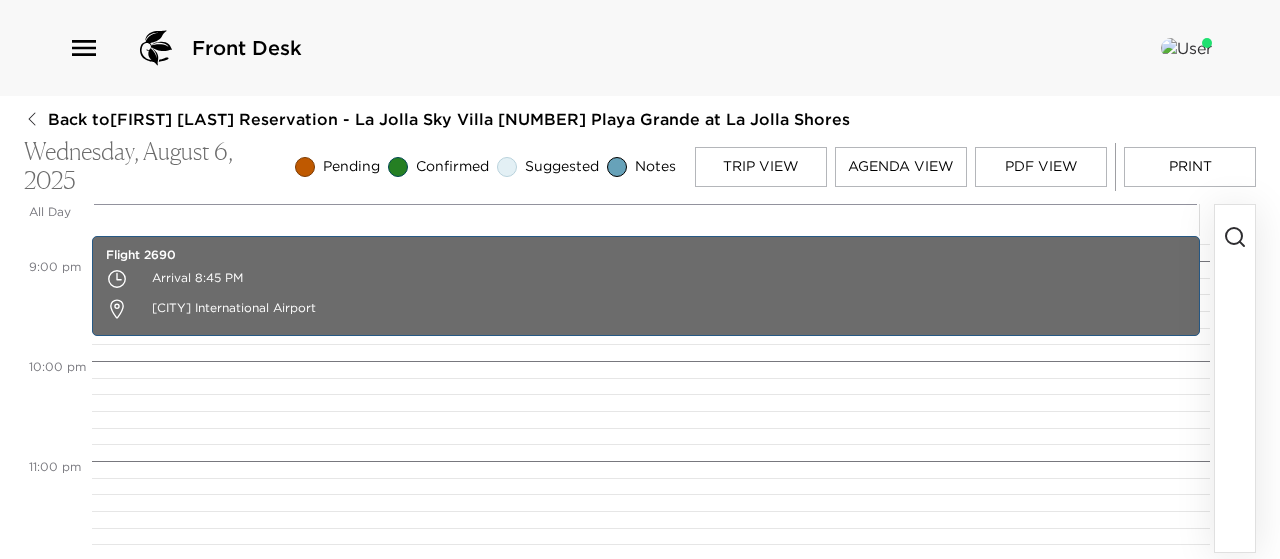 click 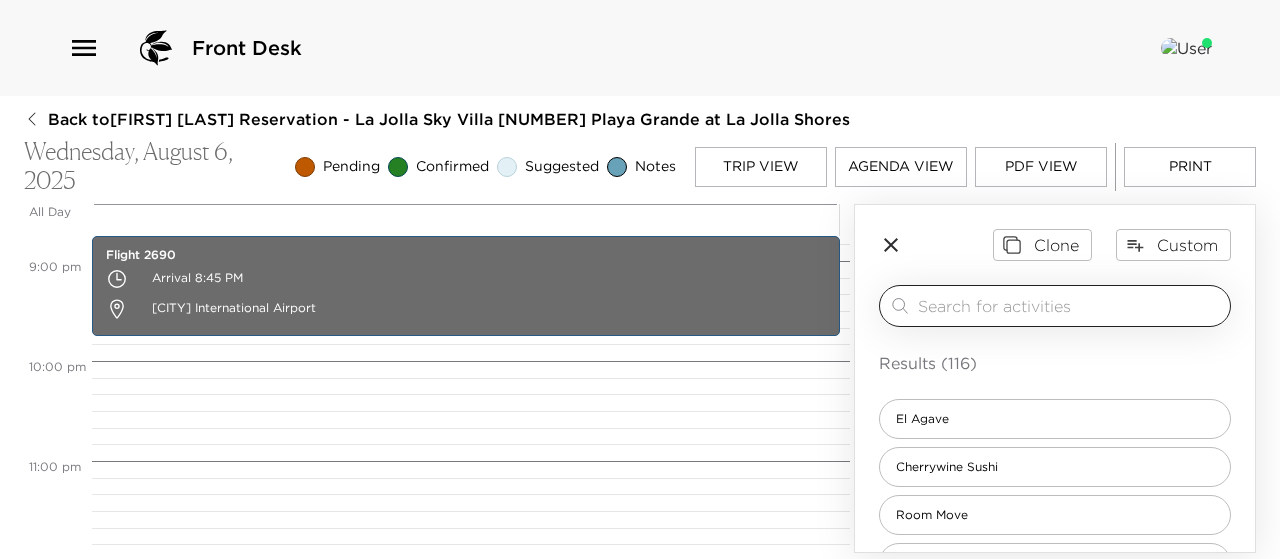 click at bounding box center [1070, 305] 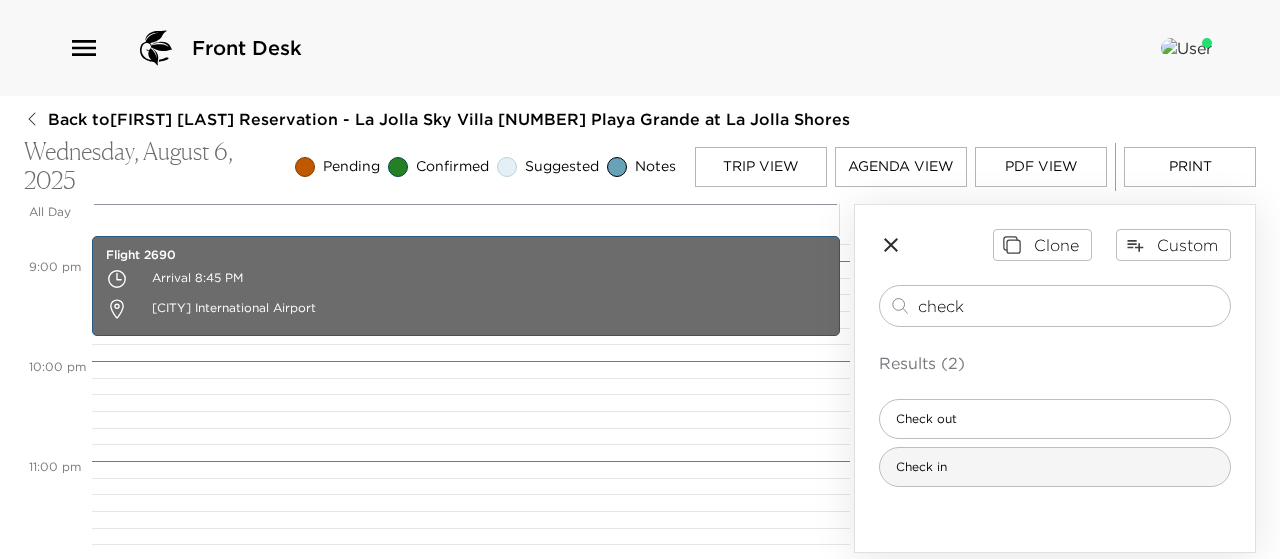 type on "check" 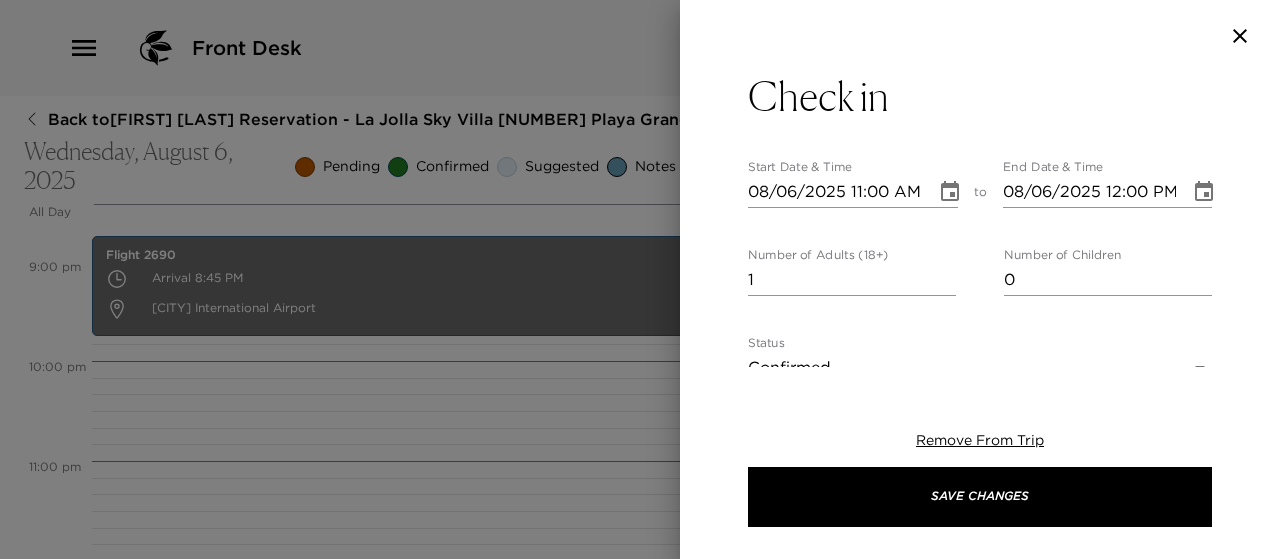 type on "Welcome to Playa Grande at La Jolla Shores!
Check-in time is at 4:00pm.
[FIRST] [LAST] will be onsite to greet you and give you an orientation of your residence. Please call him 10-15 minutes prior to your arrival at the number below. He will meet you at the street corner of Avenida De La Playa and El Paseo Grande to direct you to parking.
The door to the residence is located on the front side of the building, off Avenida De La Playa.
The best GPS address is: [NUMBER] Avenida De La Playa, [CITY], [STATE] [POSTAL_CODE]
The physical address is: {[NUMBER]/{NUMBER}} Avenida De La Playa, [CITY], [STATE] [POSTAL_CODE]
{Village Villa / Sky Villa} is located on the {2nd / 3rd} Floor
Operations Manager: [FIRST] [LAST]
Phone Number: [PHONE]" 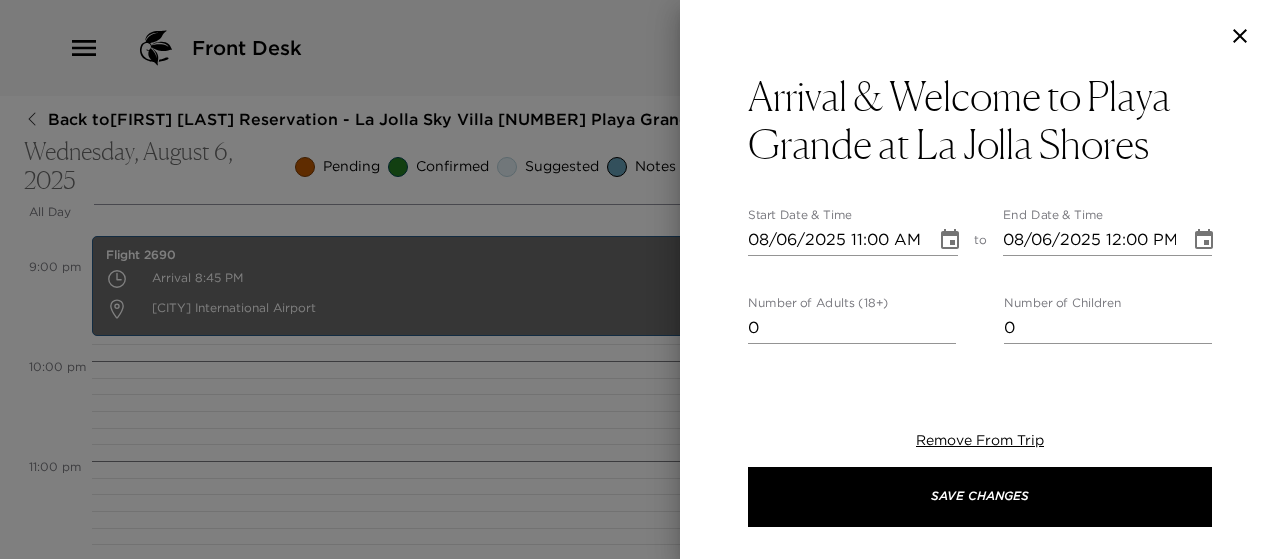 type on "0" 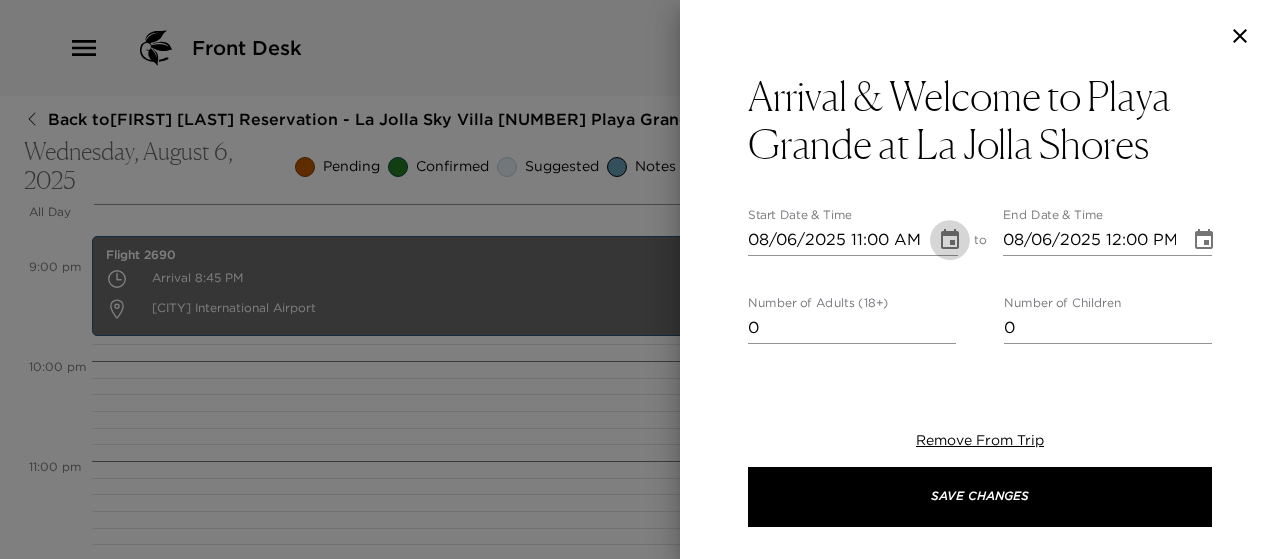 click 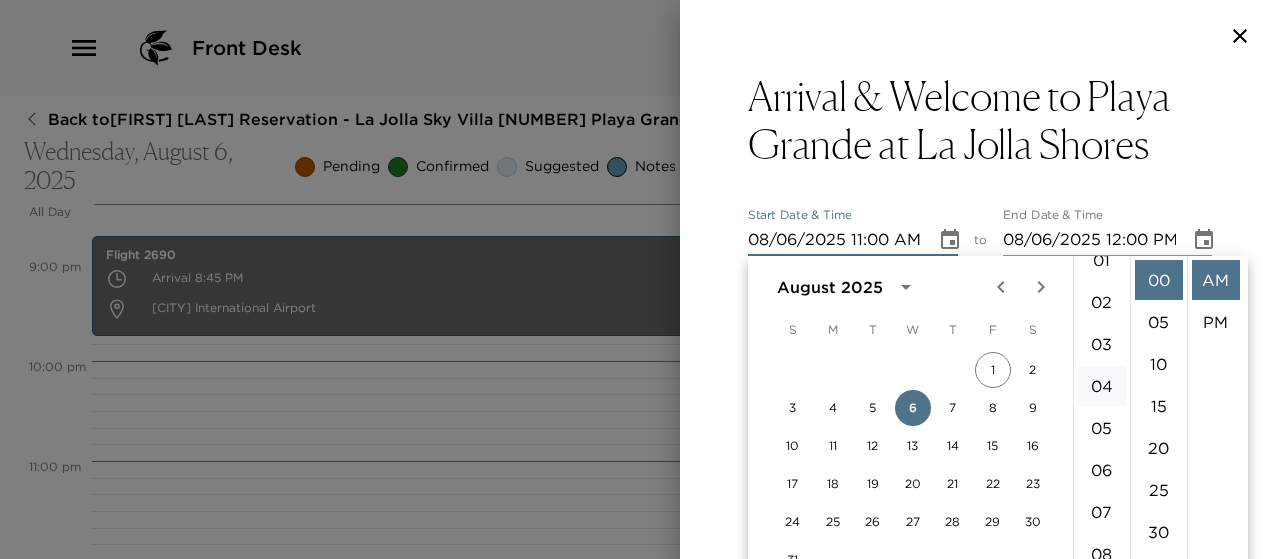 click on "04" at bounding box center [1102, 386] 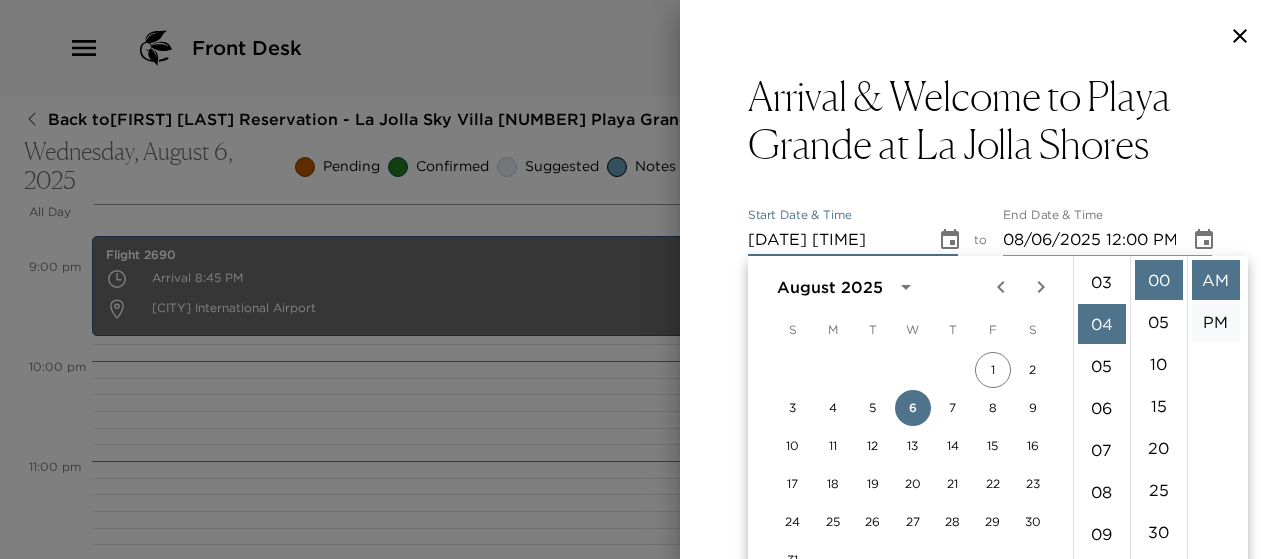 scroll, scrollTop: 168, scrollLeft: 0, axis: vertical 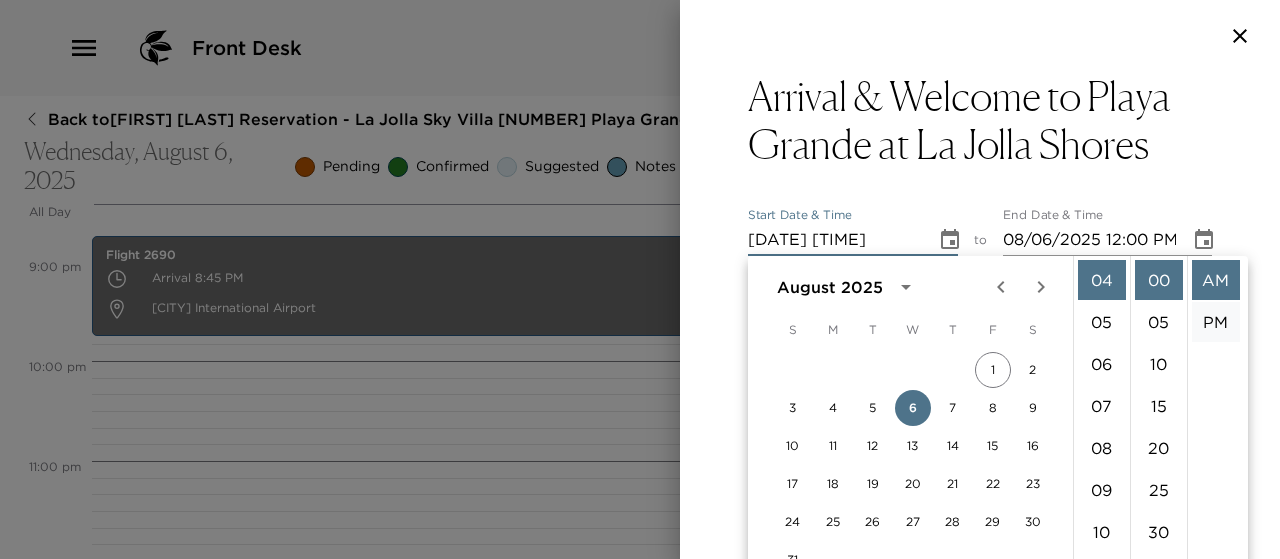 click on "PM" at bounding box center [1216, 322] 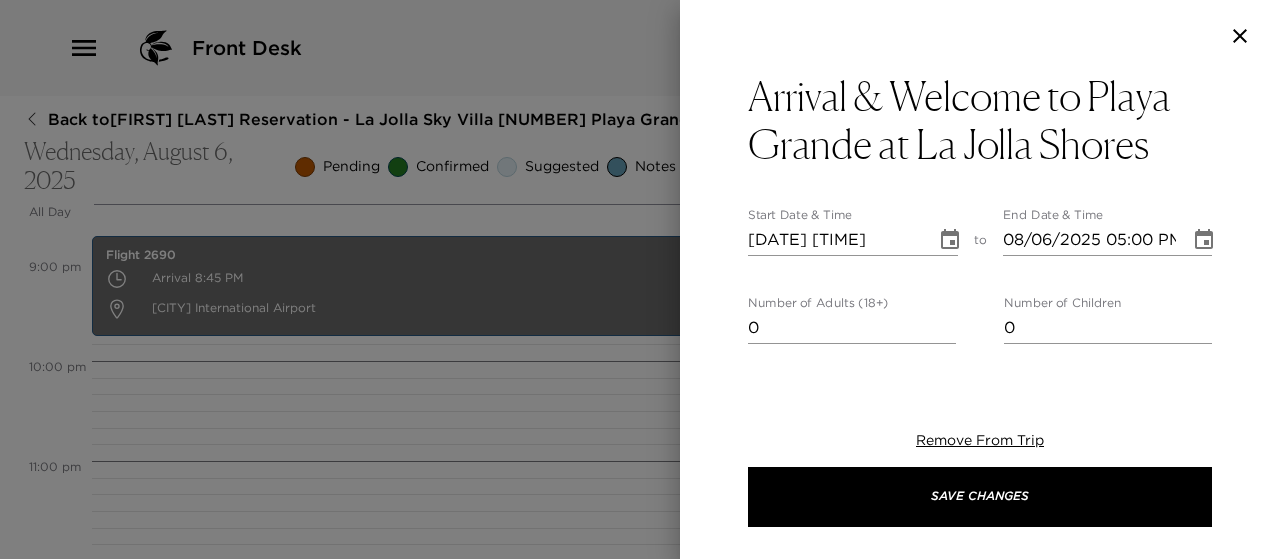 scroll, scrollTop: 42, scrollLeft: 0, axis: vertical 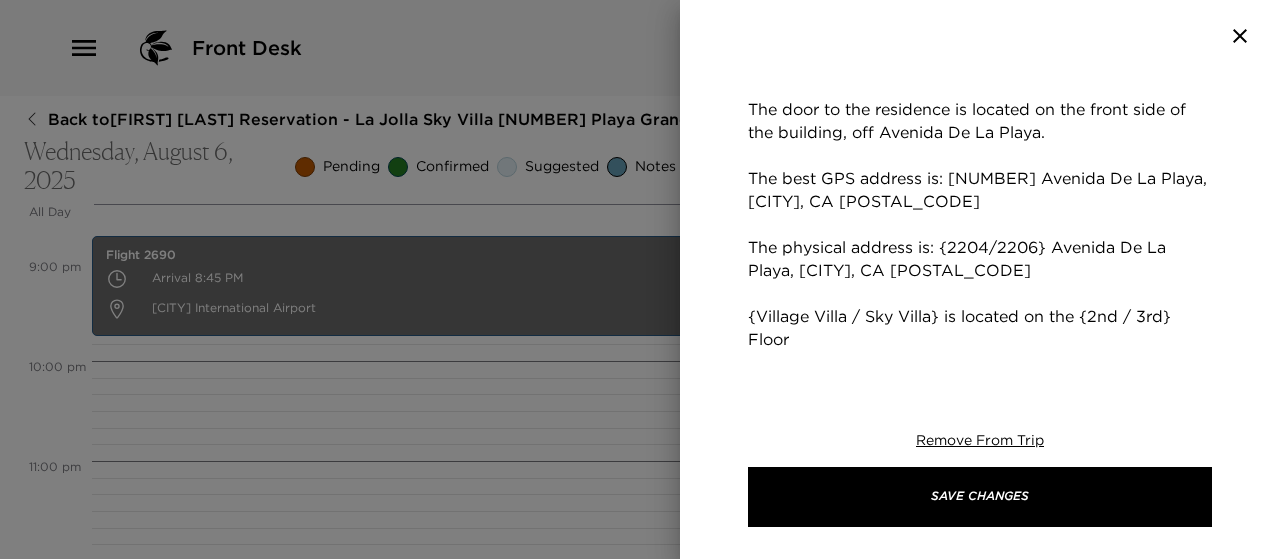 click on "Welcome to Playa Grande at La Jolla Shores!
Check-in time is at 4:00pm.
[FIRST] [LAST] will be onsite to greet you and give you an orientation of your residence. Please call him 10-15 minutes prior to your arrival at the number below. He will meet you at the street corner of Avenida De La Playa and El Paseo Grande to direct you to parking.
The door to the residence is located on the front side of the building, off Avenida De La Playa.
The best GPS address is: [NUMBER] Avenida De La Playa, [CITY], [STATE] [POSTAL_CODE]
The physical address is: {[NUMBER]/{NUMBER}} Avenida De La Playa, [CITY], [STATE] [POSTAL_CODE]
{Village Villa / Sky Villa} is located on the {2nd / 3rd} Floor
Operations Manager: [FIRST] [LAST]
Phone Number: [PHONE]" at bounding box center [980, 155] 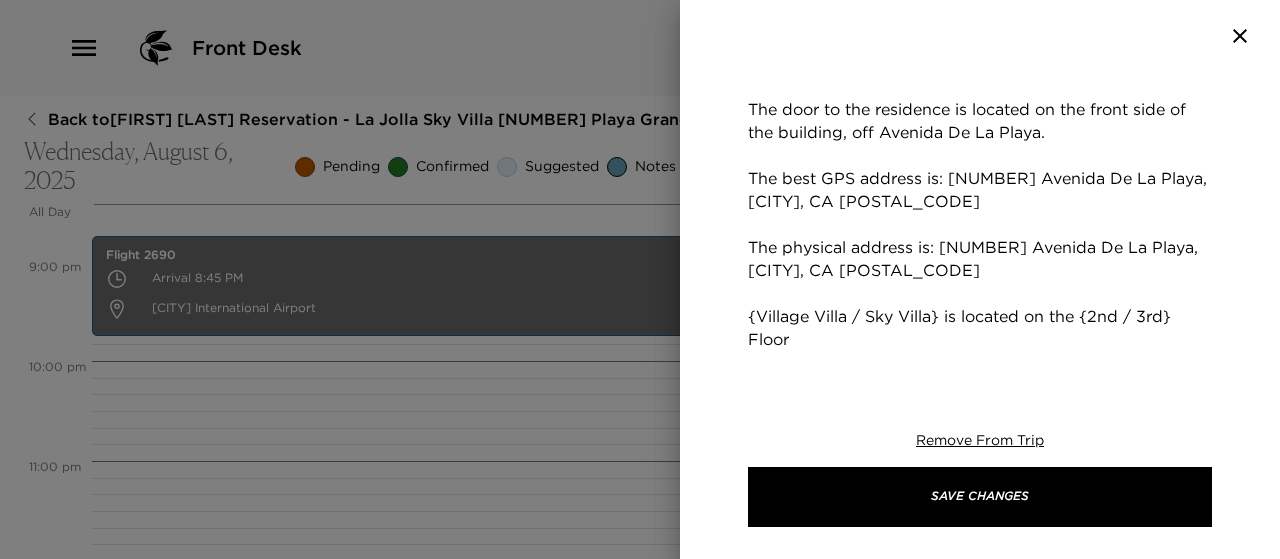 drag, startPoint x: 869, startPoint y: 319, endPoint x: 746, endPoint y: 323, distance: 123.065025 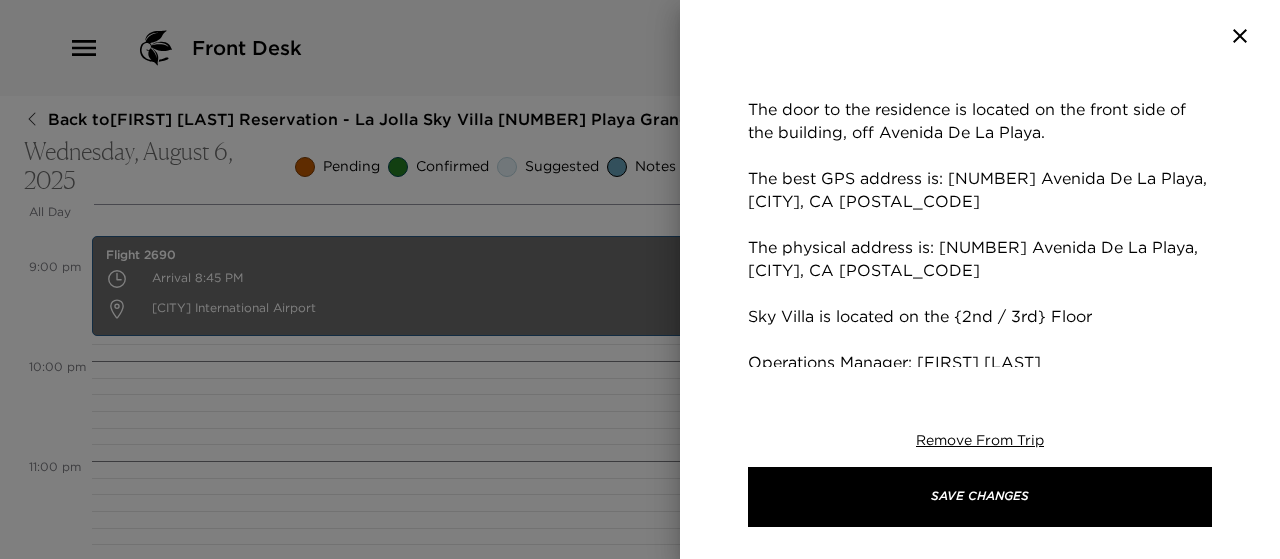 click on "Welcome to Playa Grande at La Jolla Shores!
Check-in time is at 4:00pm.
Andrew will be onsite to greet you and give you an orientation of your residence. Please call him 10-15 minutes prior to your arrival at the number below. He will meet you at the street corner of Avenida De La Playa and El Paseo Grande to direct you to parking.
The door to the residence is located on the front side of the building, off Avenida De La Playa.
The best GPS address is: 2202 Avenida De La Playa, La Jolla, CA 92037
The physical address is: 2206 Avenida De La Playa, La Jolla, CA 92037
Sky Villa is located on the {2nd / 3rd} Floor
Operations Manager: Andrew Lawrence
Phone Number: 619-622-3534" at bounding box center [980, 144] 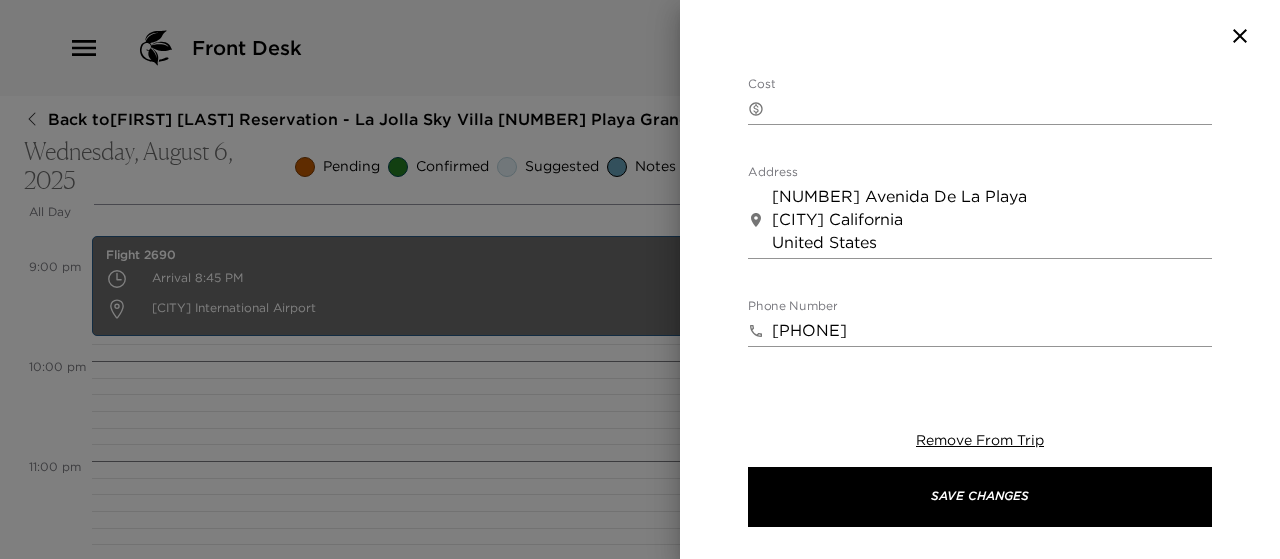 scroll, scrollTop: 1301, scrollLeft: 0, axis: vertical 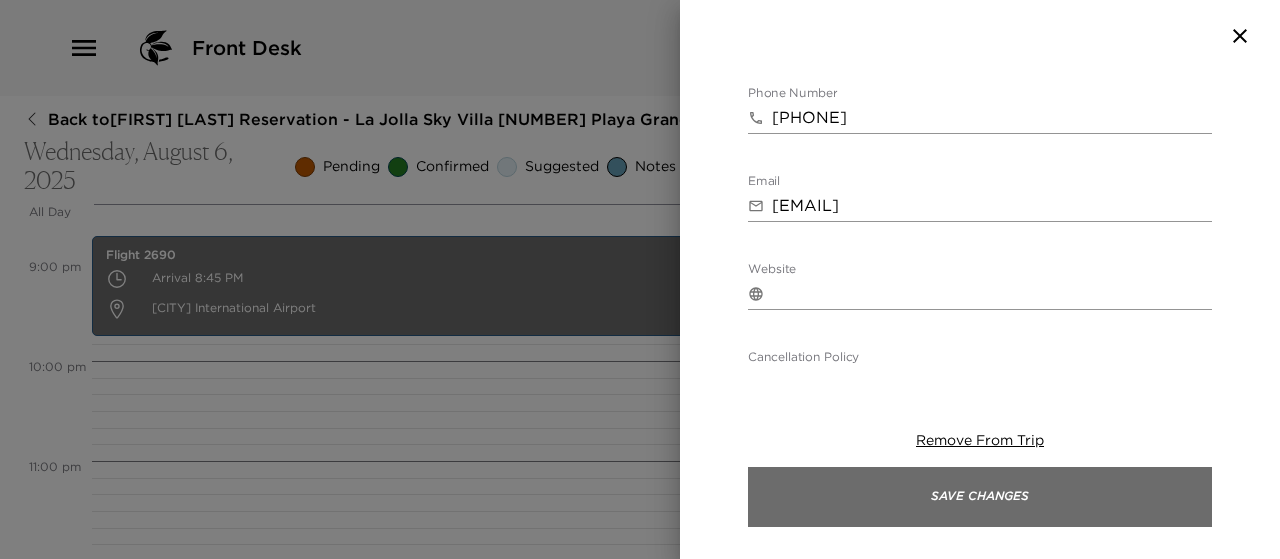 type on "Welcome to Playa Grande at La Jolla Shores!
Check-in time is at 4:00pm.
Andrew will be onsite to greet you and give you an orientation of your residence. Please call him 10-15 minutes prior to your arrival at the number below. He will meet you at the street corner of Avenida De La Playa and El Paseo Grande to direct you to parking.
The door to the residence is located on the front side of the building, off Avenida De La Playa.
The best GPS address is: 2202 Avenida De La Playa, La Jolla, CA 92037
The physical address is: 2206 Avenida De La Playa, La Jolla, CA 92037
Sky Villa is located on the 3rd Floor
Operations Manager: Andrew Lawrence
Phone Number: 619-622-3534" 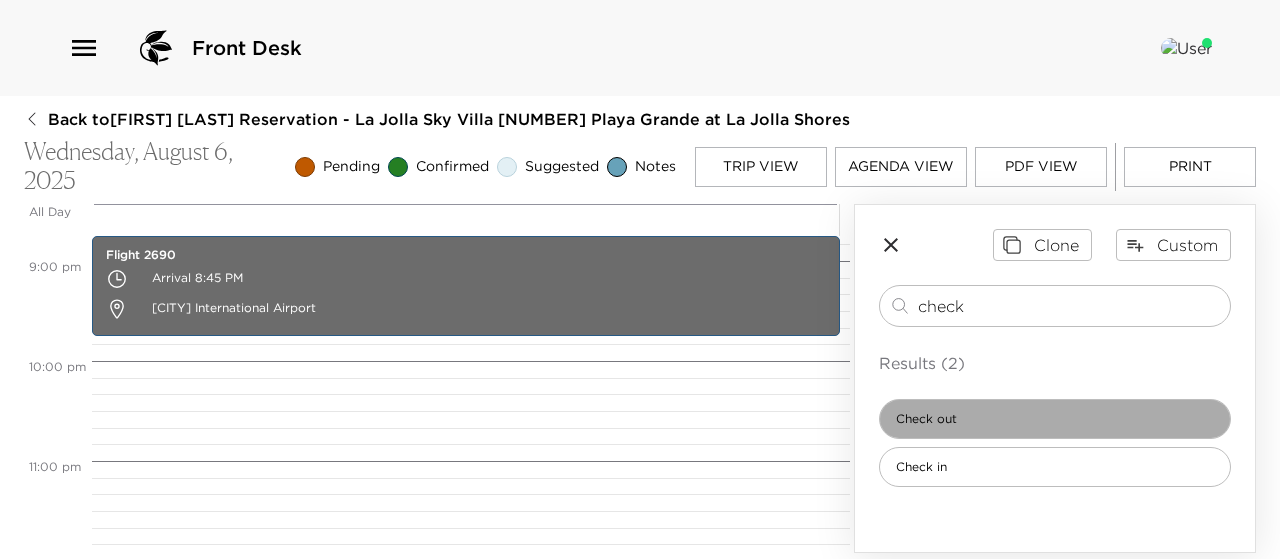 click on "Check out" at bounding box center [1055, 419] 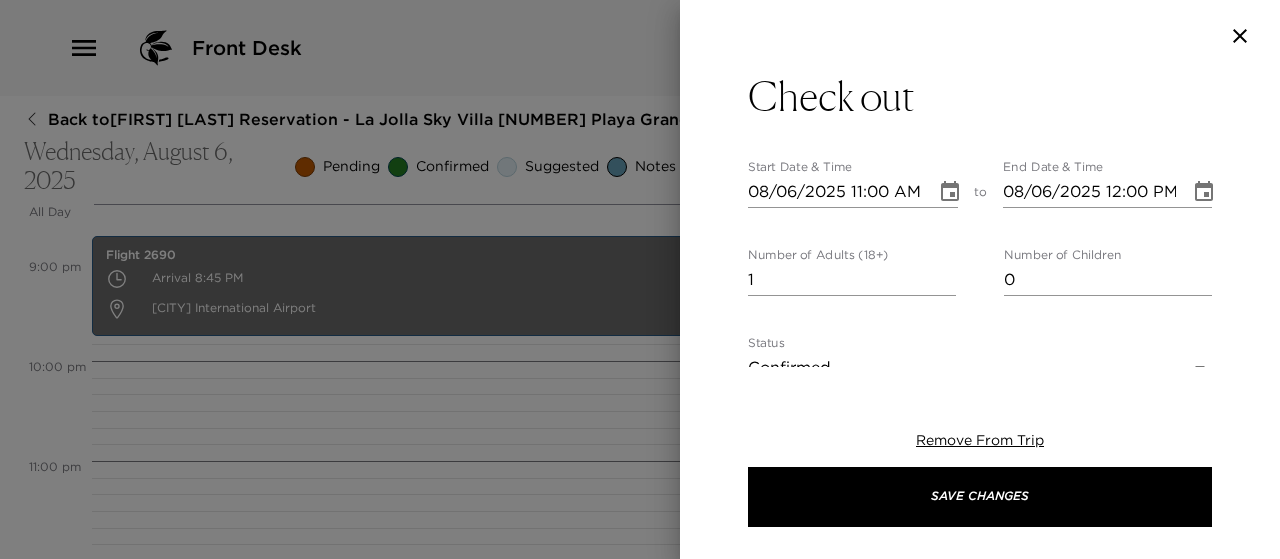 type on "Please note that check-out time from your residence is no later than 11:00am.
Andrew will stop by your residence around 10:45am to bid you farewell, receive any feedback about your stay and have any house bills approved.
Thank you for choosing to stay in La Jolla Shores. It was a pleasure to serve you and hope you enjoyed your time here.
Have a safe trip home and hope to see you again!" 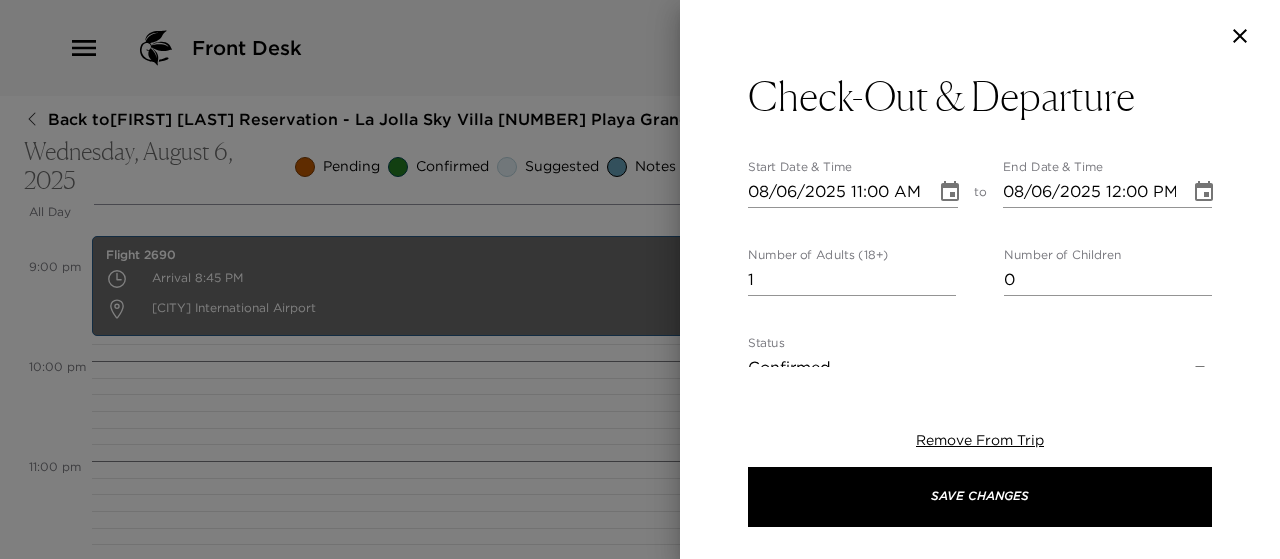 click 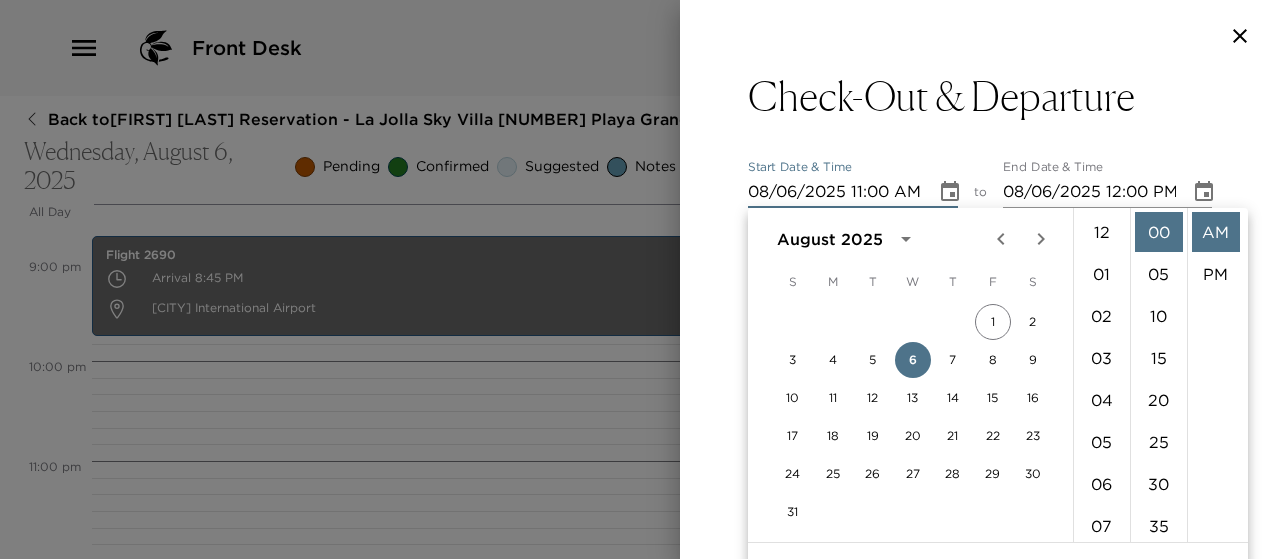 scroll, scrollTop: 462, scrollLeft: 0, axis: vertical 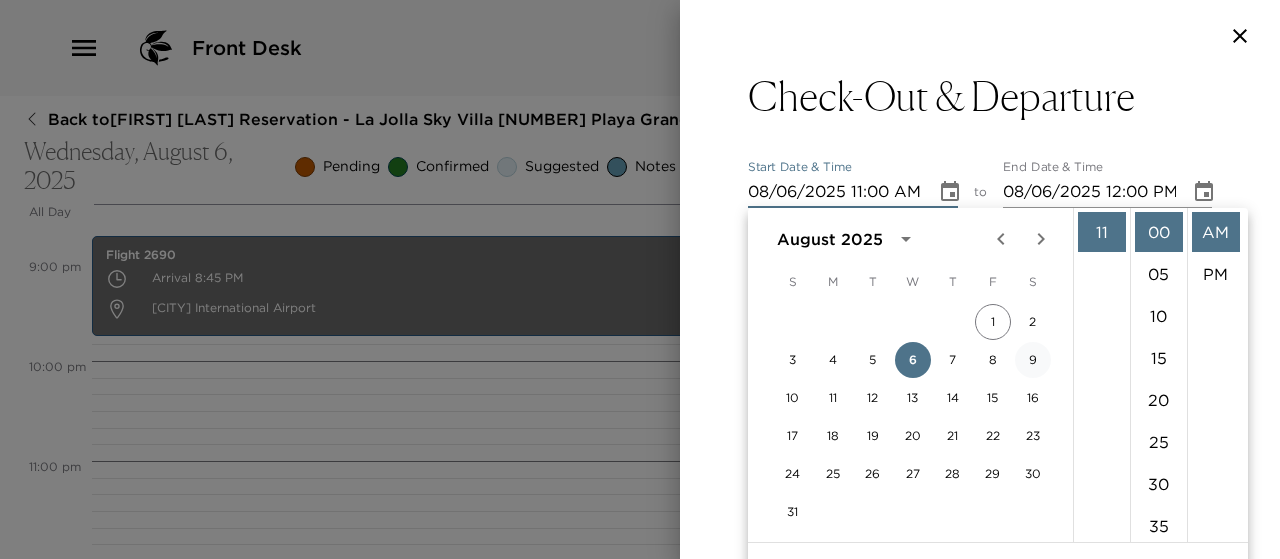 click on "9" at bounding box center [1033, 360] 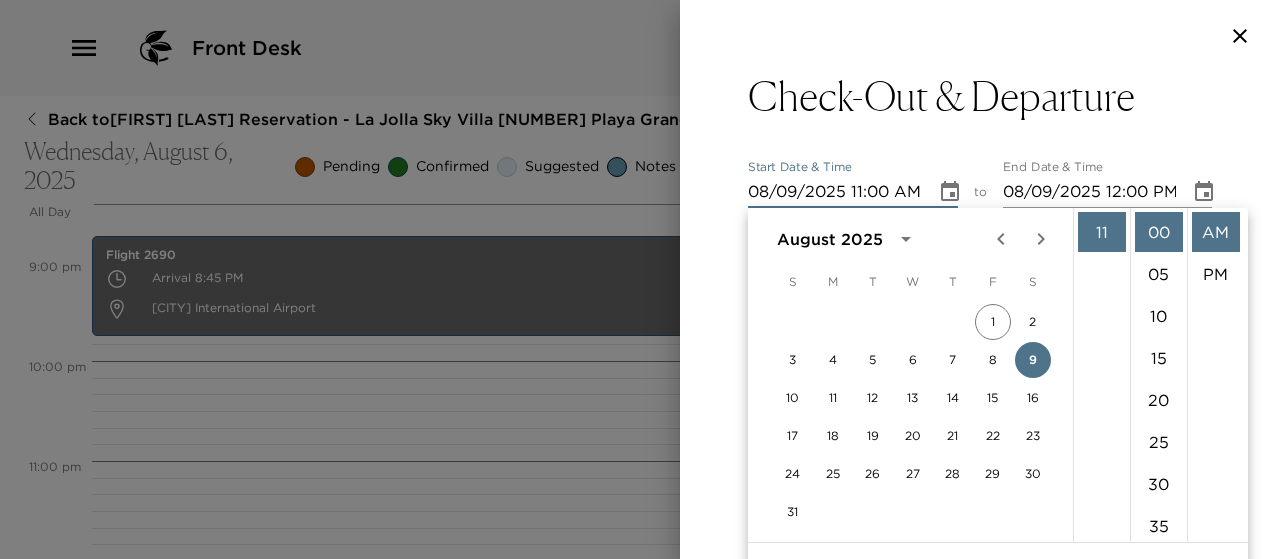 click 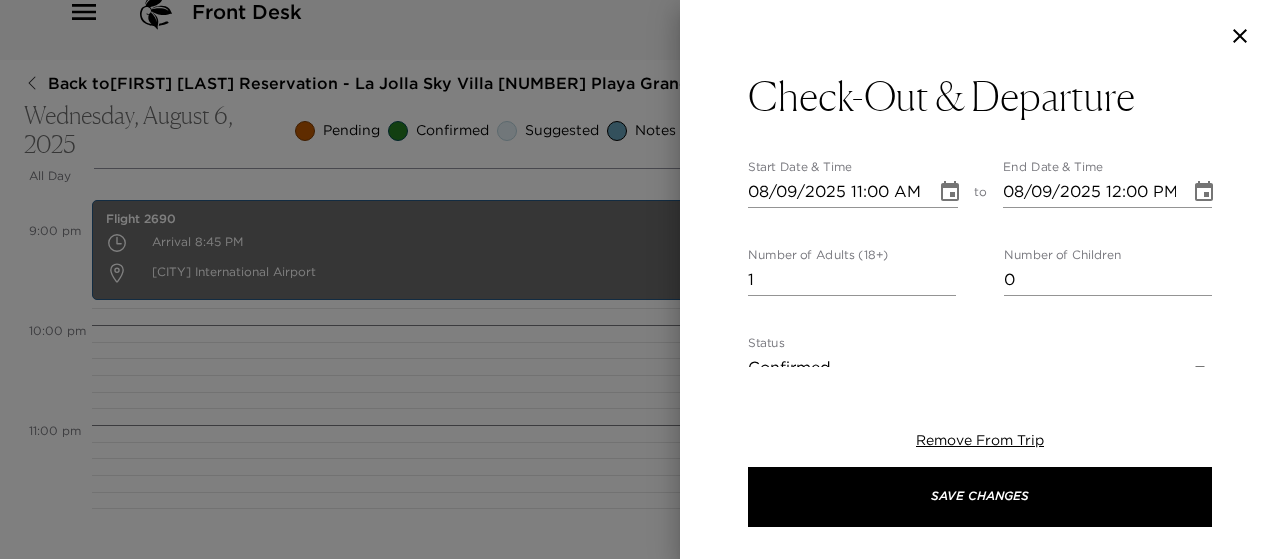scroll, scrollTop: 0, scrollLeft: 0, axis: both 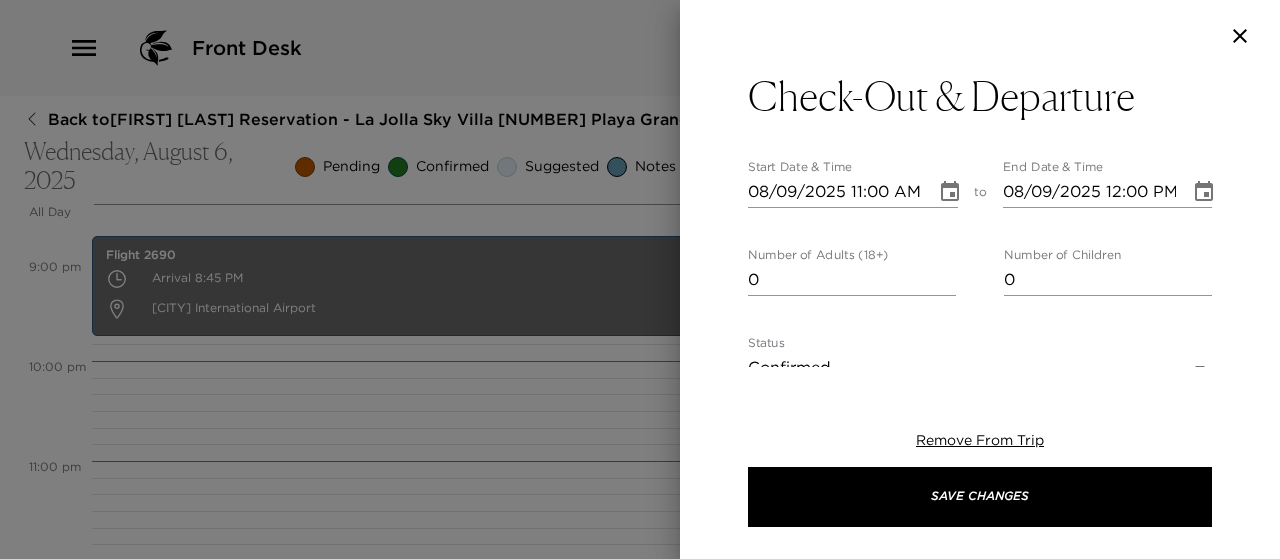 type on "0" 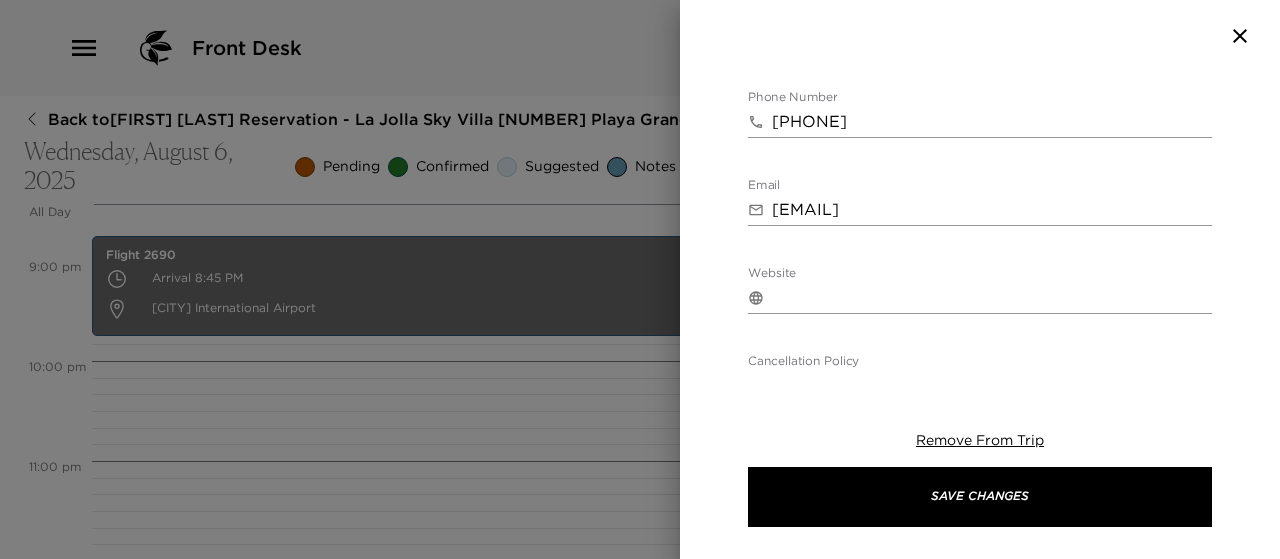 scroll, scrollTop: 1000, scrollLeft: 0, axis: vertical 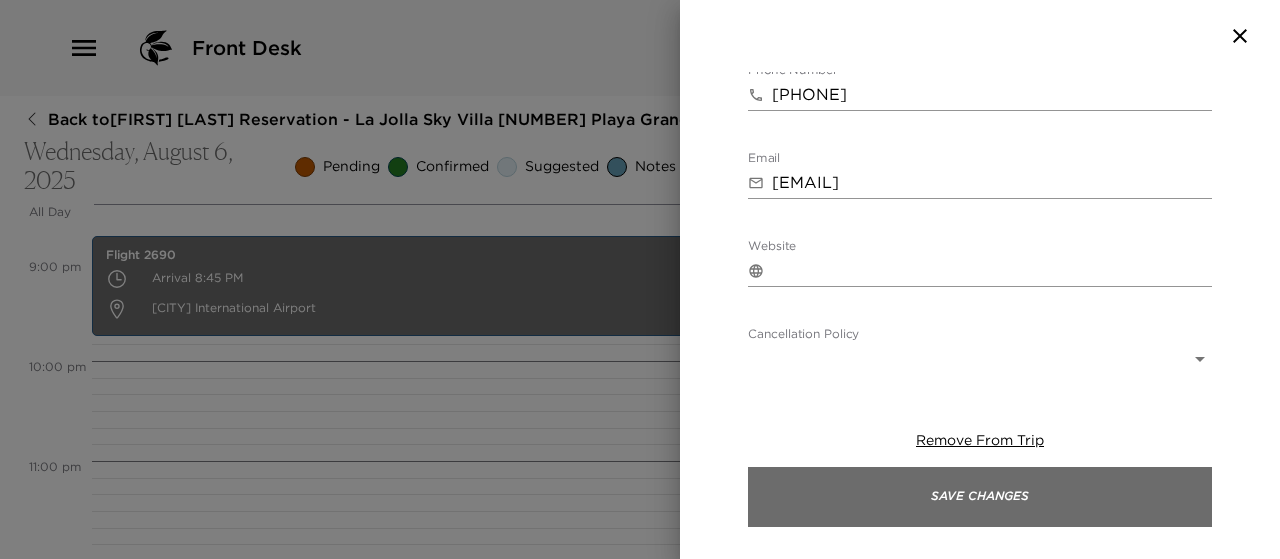 click on "Save Changes" at bounding box center (980, 497) 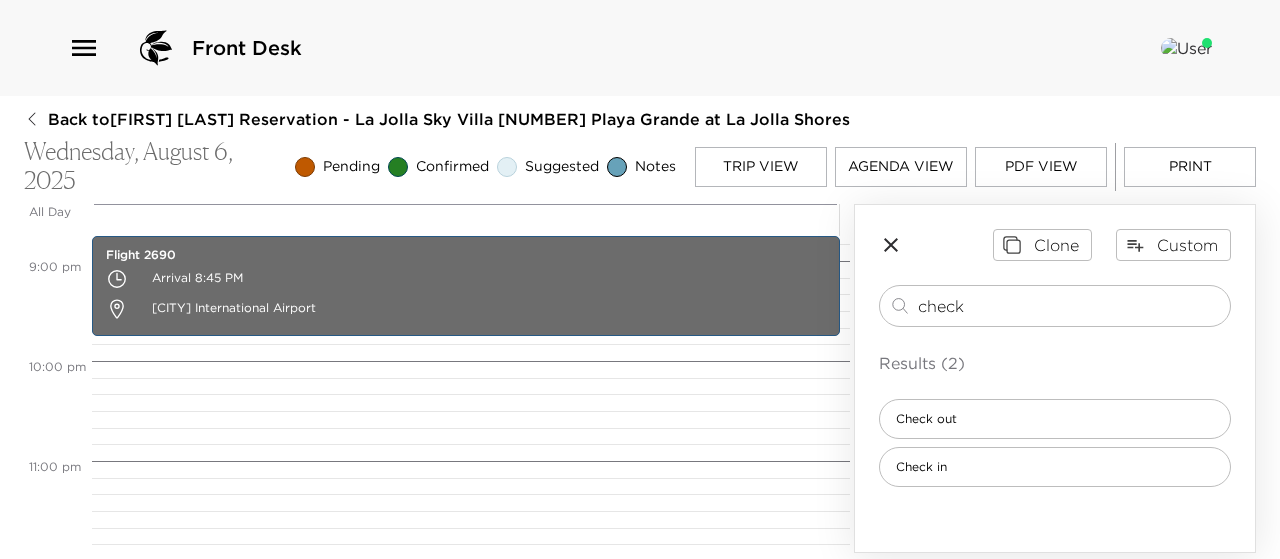 click on "Print" at bounding box center (1190, 167) 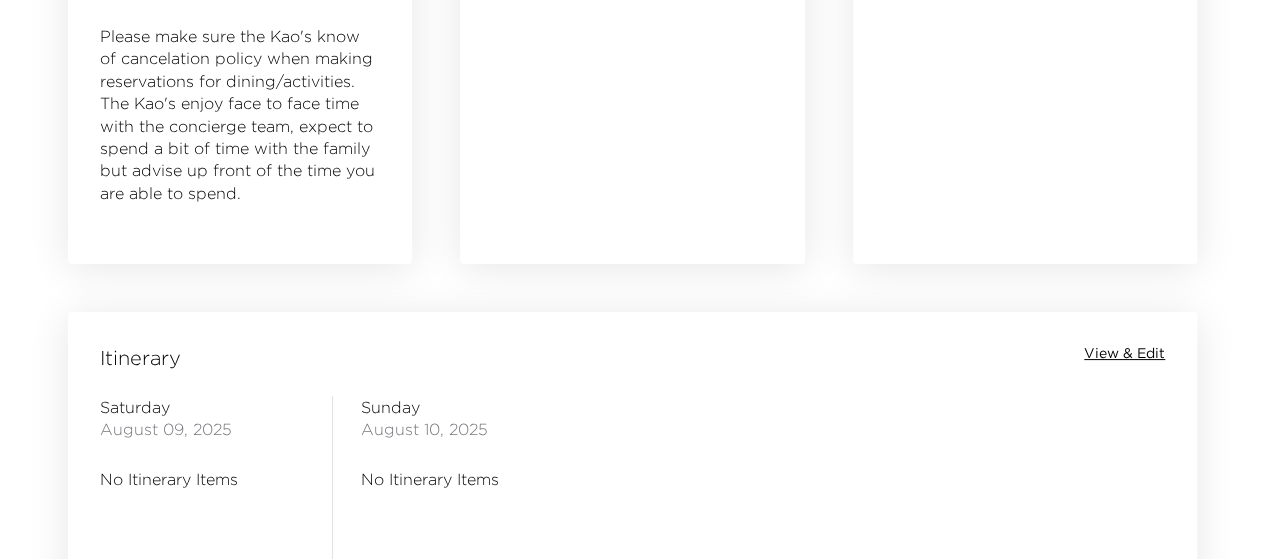 scroll, scrollTop: 1400, scrollLeft: 0, axis: vertical 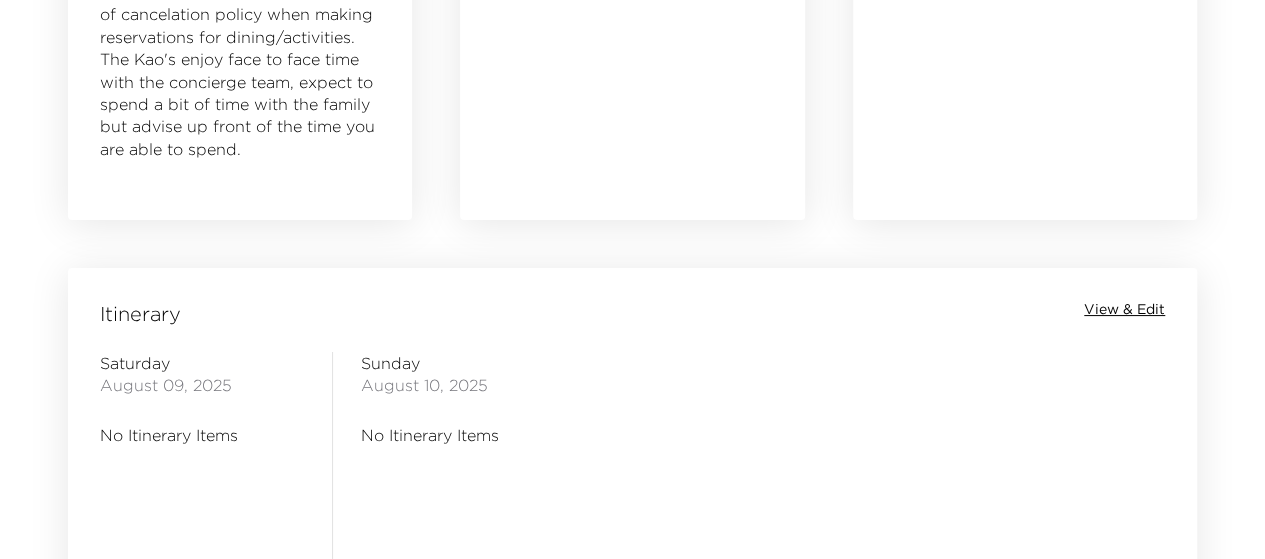 click on "View & Edit" at bounding box center (1124, 310) 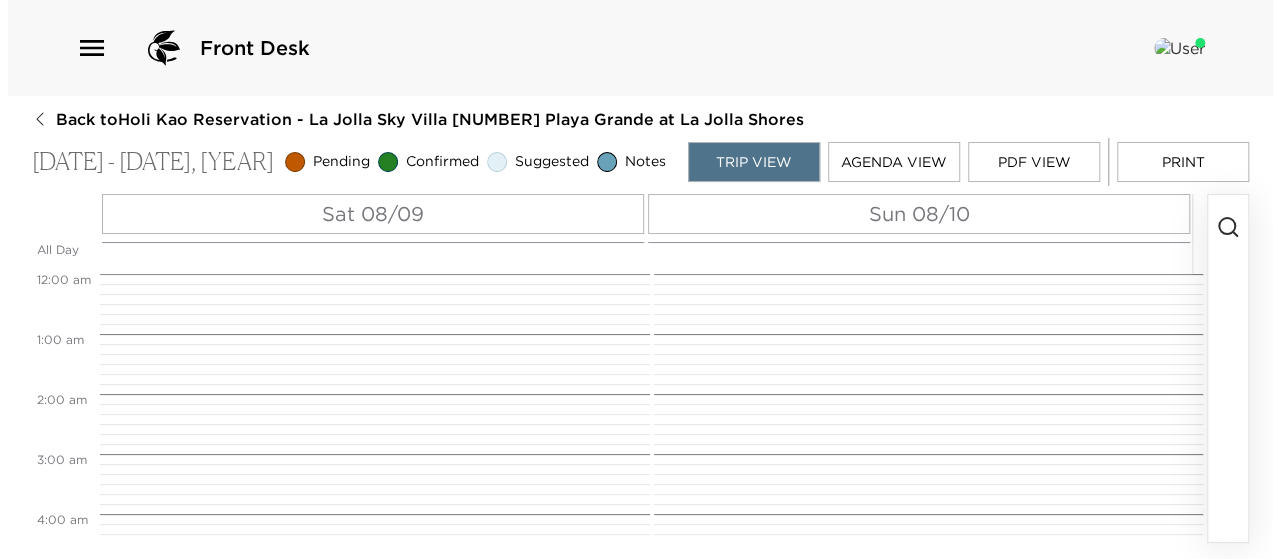 scroll, scrollTop: 0, scrollLeft: 0, axis: both 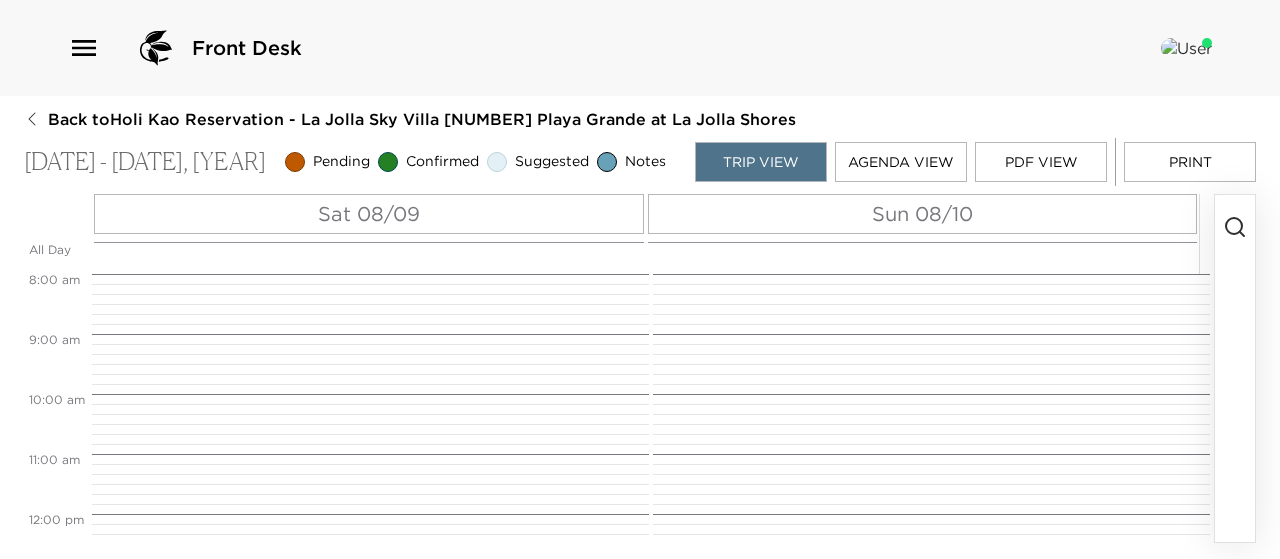 click on "Sat 08/09" at bounding box center (369, 214) 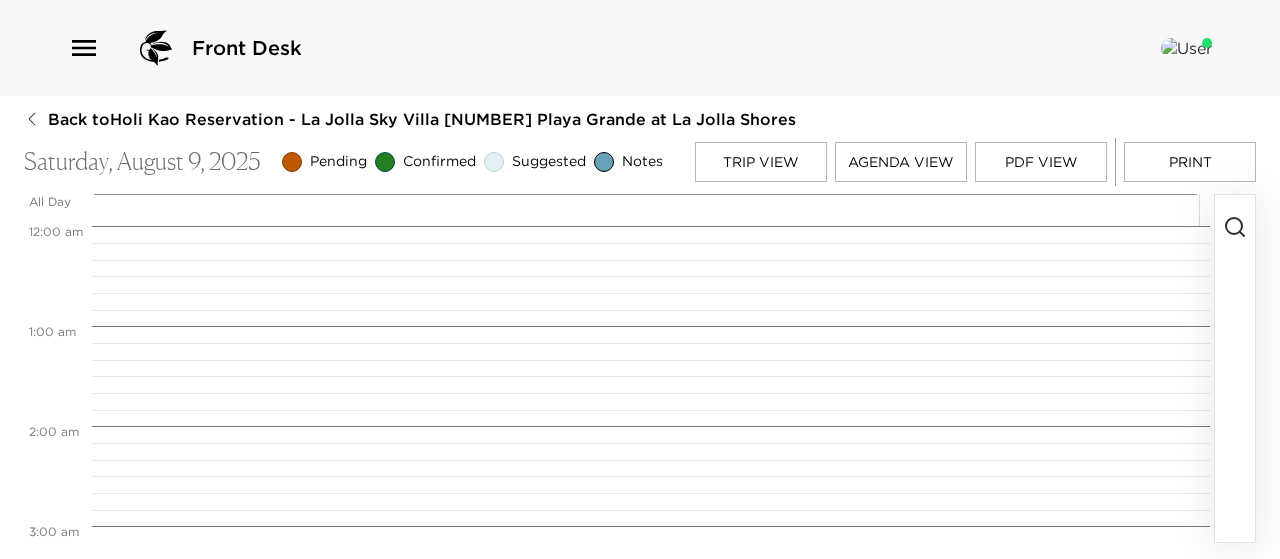 scroll, scrollTop: 800, scrollLeft: 0, axis: vertical 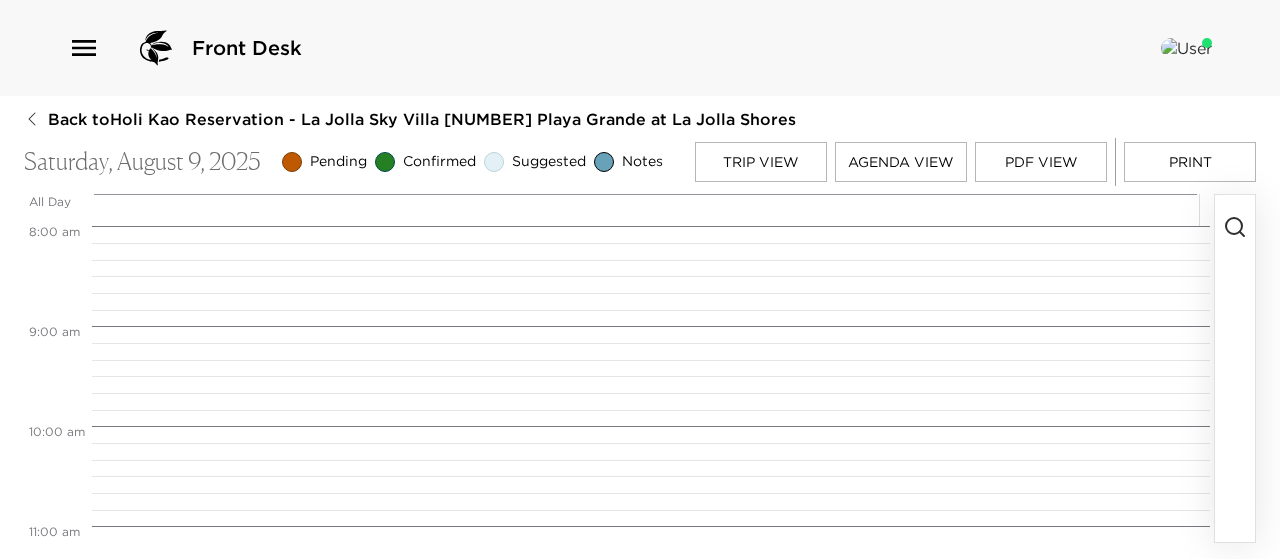 click 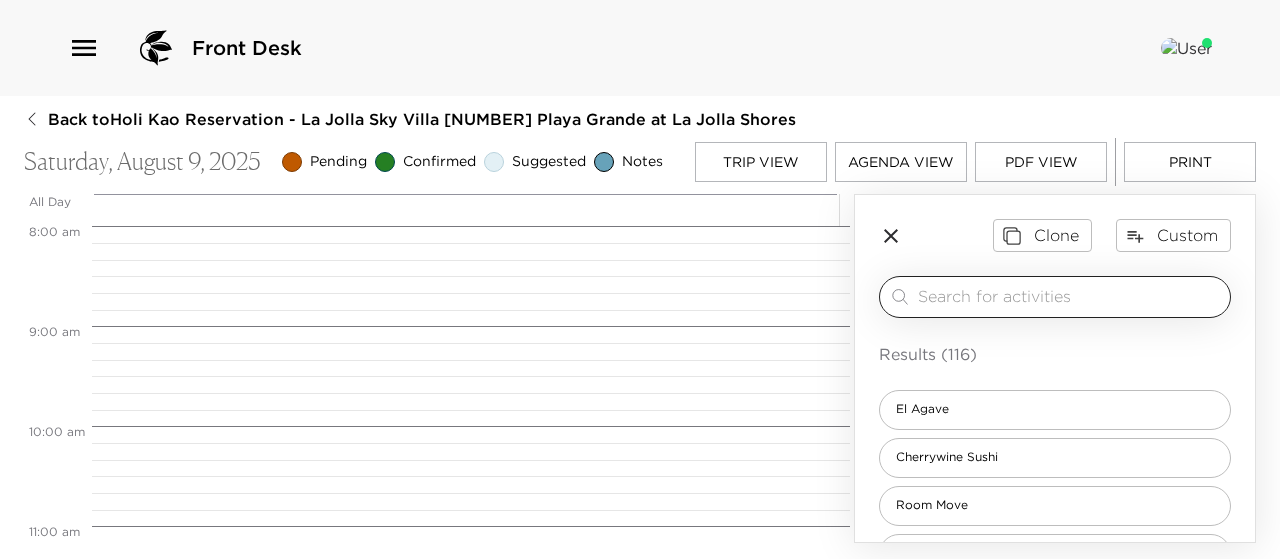 click at bounding box center [1070, 296] 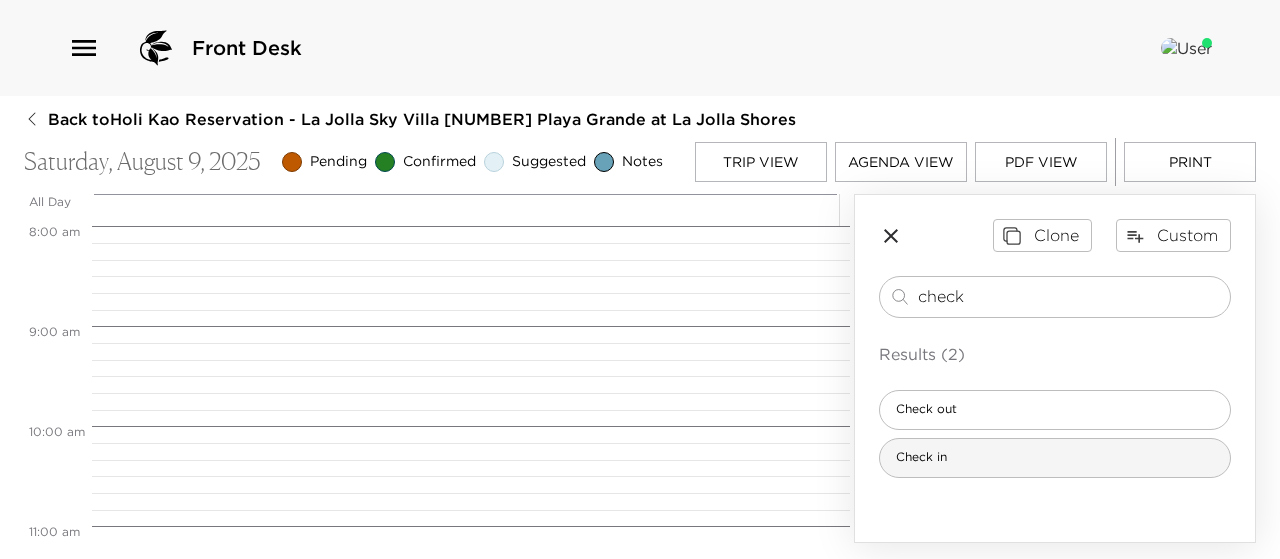 type on "check" 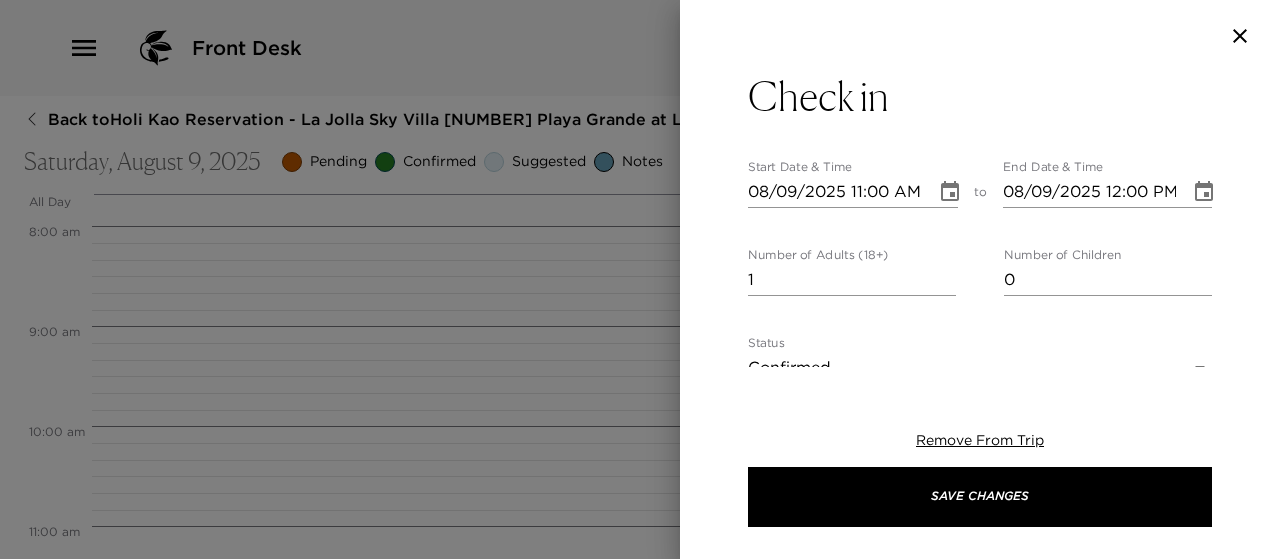 type on "Welcome to Playa Grande at La Jolla Shores!
Check-in time is at 4:00pm.
[FIRST] [LAST] will be onsite to greet you and give you an orientation of your residence. Please call him 10-15 minutes prior to your arrival at the number below. He will meet you at the street corner of Avenida De La Playa and El Paseo Grande to direct you to parking.
The door to the residence is located on the front side of the building, off Avenida De La Playa.
The best GPS address is: [NUMBER] Avenida De La Playa, [CITY], [STATE] [POSTAL_CODE]
The physical address is: {[NUMBER]/{NUMBER}} Avenida De La Playa, [CITY], [STATE] [POSTAL_CODE]
{Village Villa / Sky Villa} is located on the {2nd / 3rd} Floor
Operations Manager: [FIRST] [LAST]
Phone Number: [PHONE]" 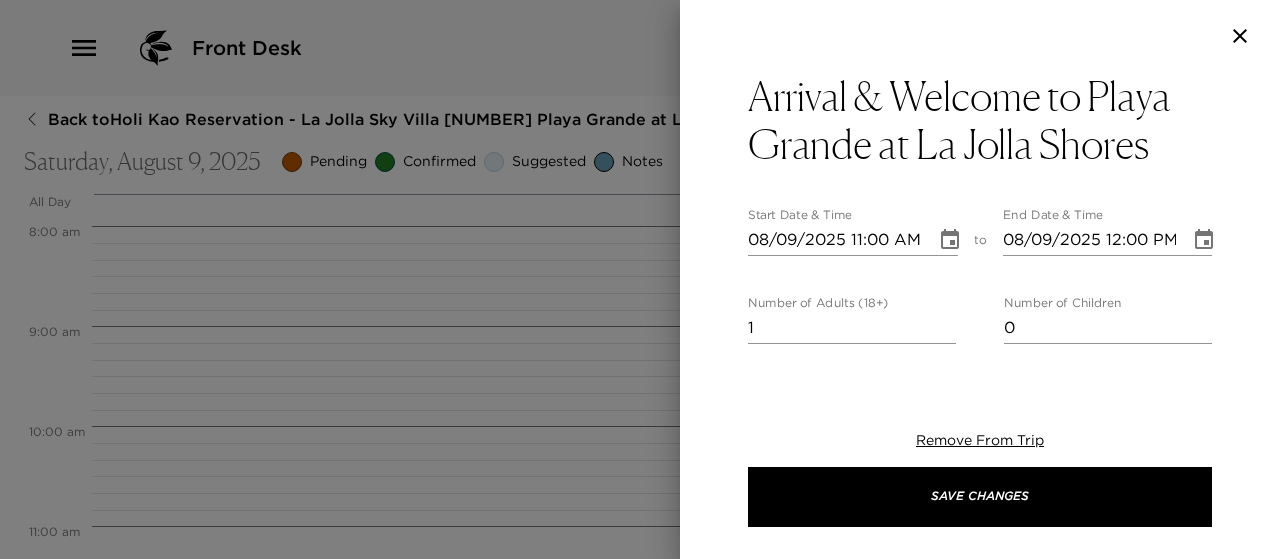 click 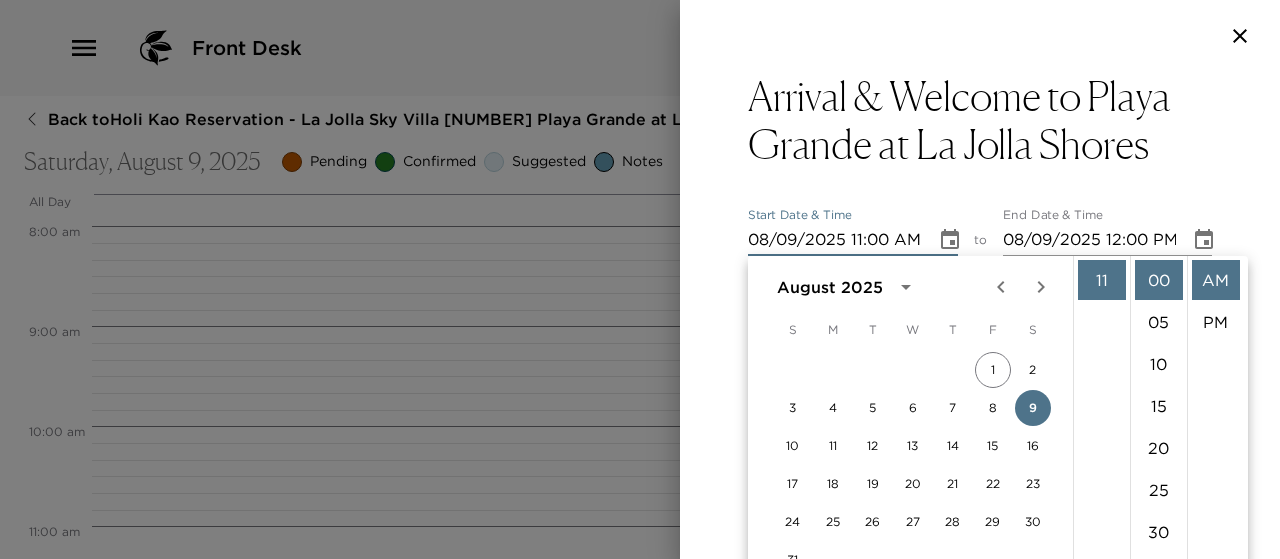 scroll, scrollTop: 162, scrollLeft: 0, axis: vertical 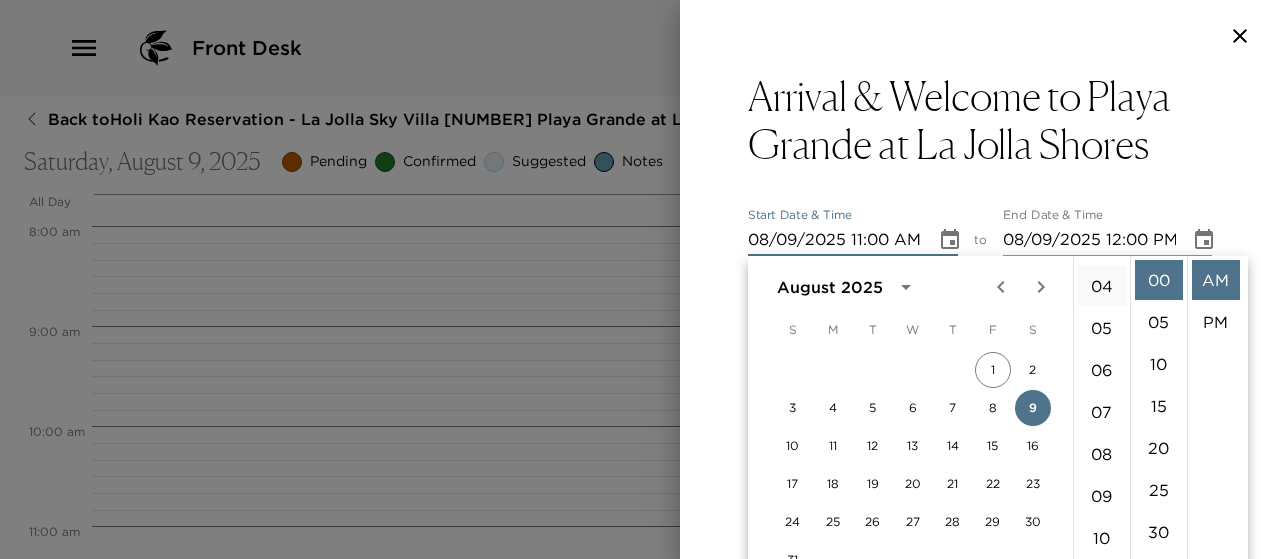 click on "04" at bounding box center [1102, 286] 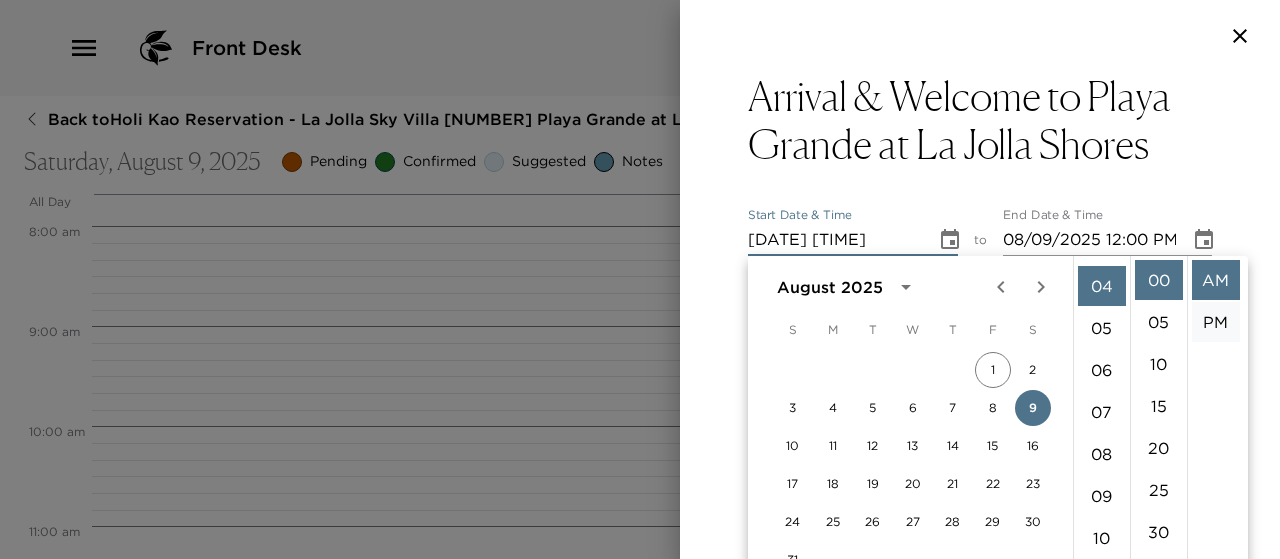 scroll, scrollTop: 168, scrollLeft: 0, axis: vertical 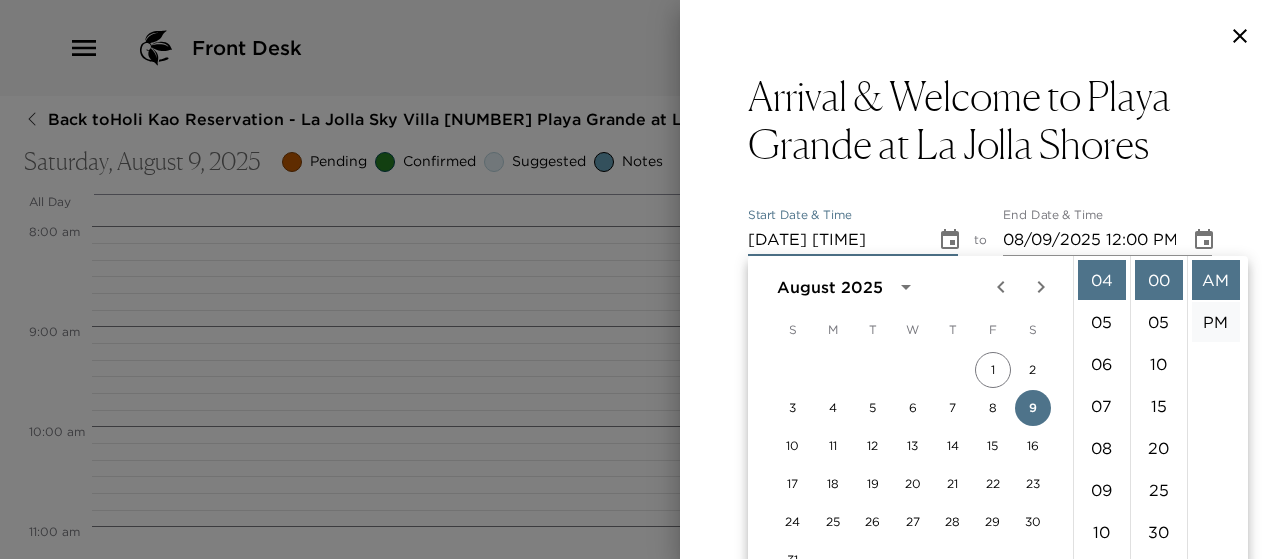 click on "PM" at bounding box center (1216, 322) 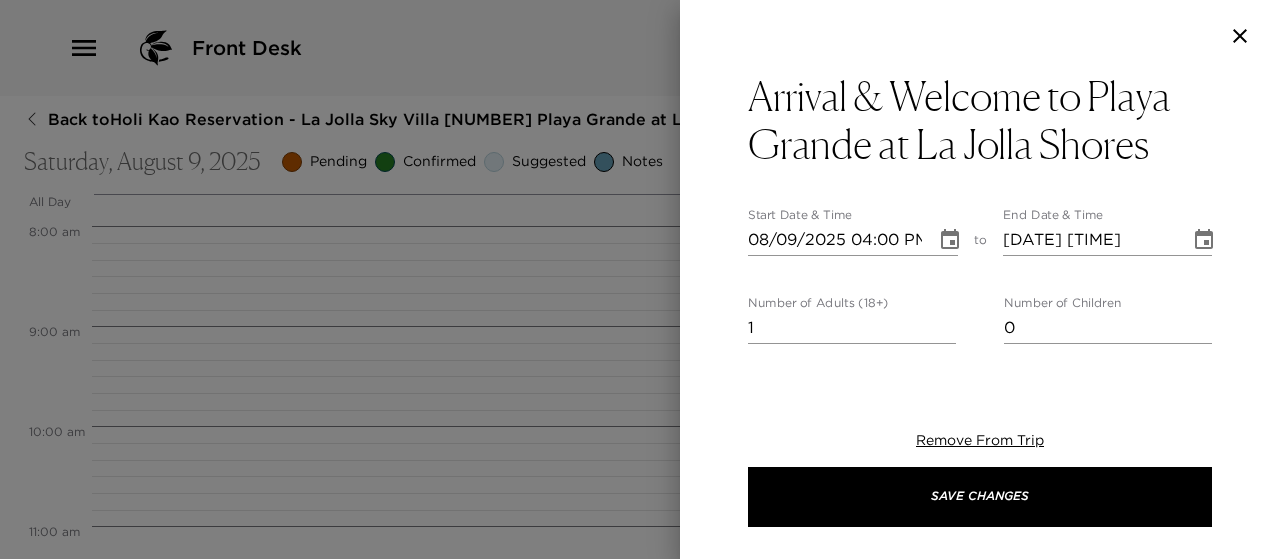 scroll, scrollTop: 42, scrollLeft: 0, axis: vertical 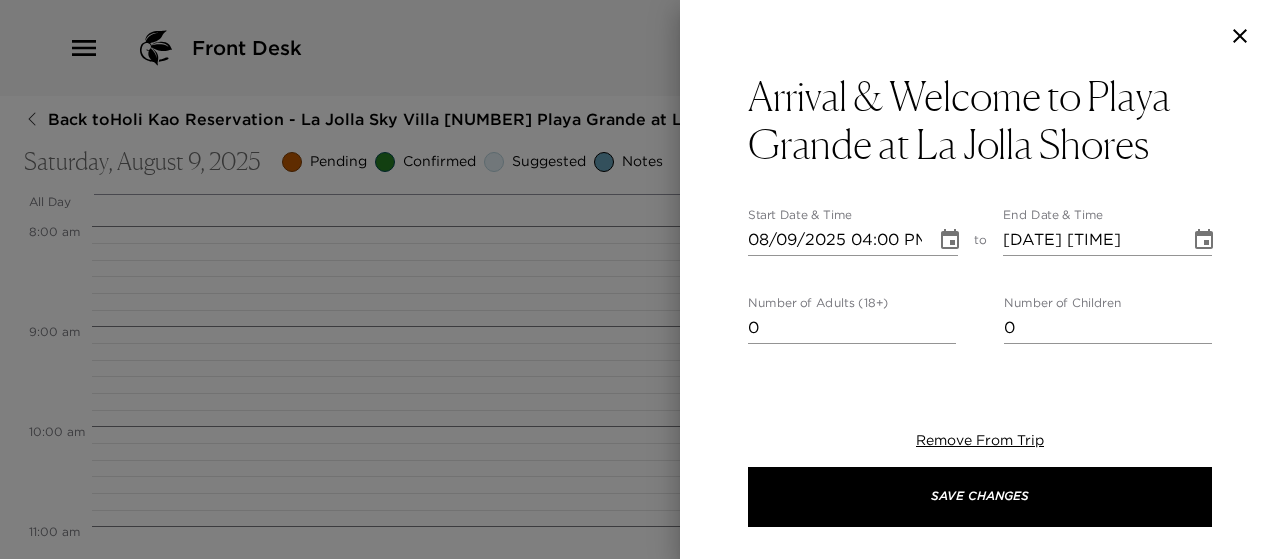 click on "0" at bounding box center (852, 328) 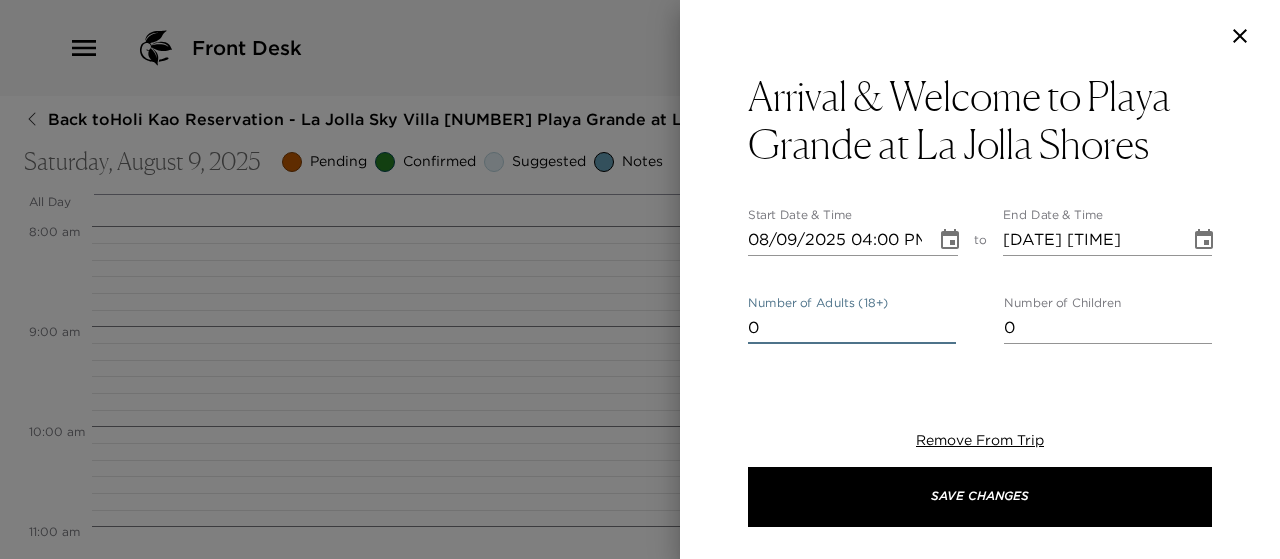 scroll, scrollTop: 600, scrollLeft: 0, axis: vertical 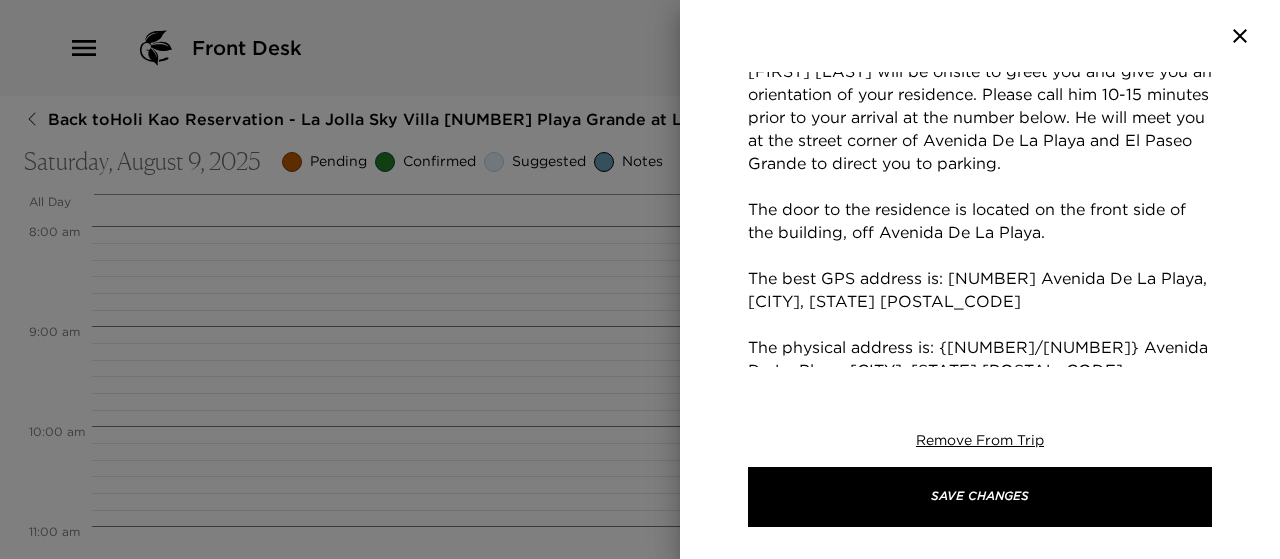 click on "Welcome to Playa Grande at La Jolla Shores!
Check-in time is at 4:00pm.
[FIRST] [LAST] will be onsite to greet you and give you an orientation of your residence. Please call him 10-15 minutes prior to your arrival at the number below. He will meet you at the street corner of Avenida De La Playa and El Paseo Grande to direct you to parking.
The door to the residence is located on the front side of the building, off Avenida De La Playa.
The best GPS address is: [NUMBER] Avenida De La Playa, [CITY], [STATE] [POSTAL_CODE]
The physical address is: {[NUMBER]/{NUMBER}} Avenida De La Playa, [CITY], [STATE] [POSTAL_CODE]
{Village Villa / Sky Villa} is located on the {2nd / 3rd} Floor
Operations Manager: [FIRST] [LAST]
Phone Number: [PHONE]" at bounding box center (980, 255) 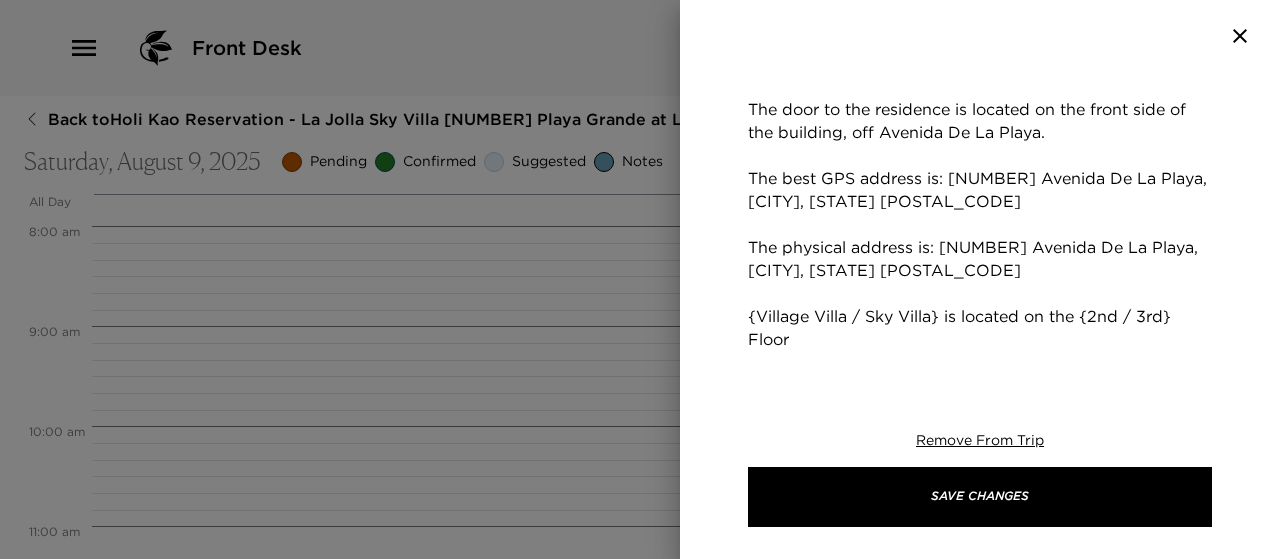 scroll, scrollTop: 800, scrollLeft: 0, axis: vertical 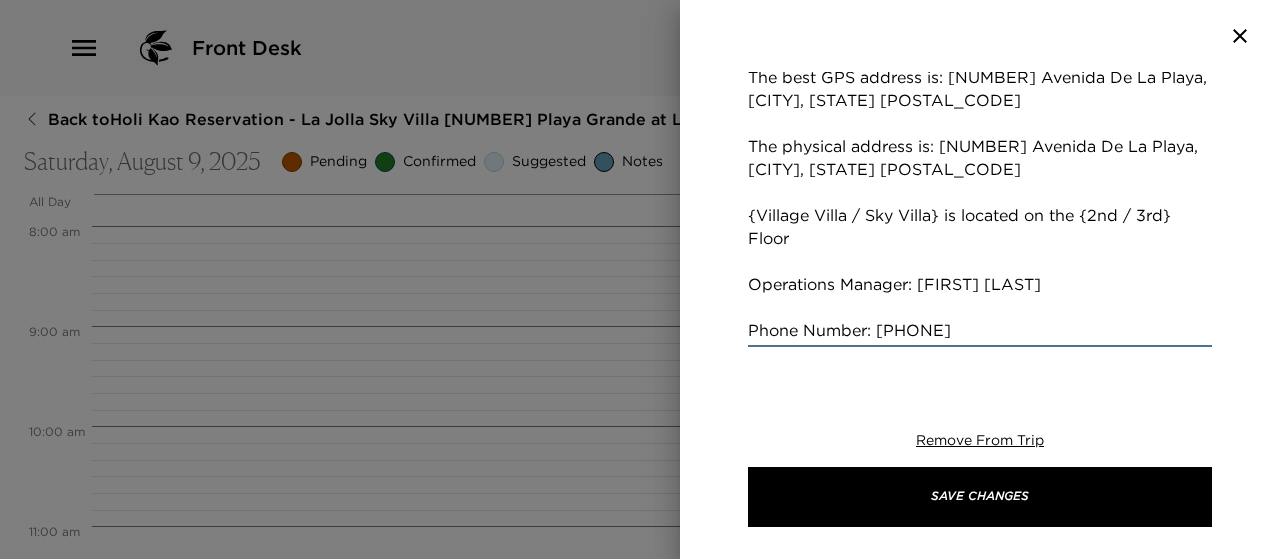 drag, startPoint x: 866, startPoint y: 215, endPoint x: 738, endPoint y: 223, distance: 128.24976 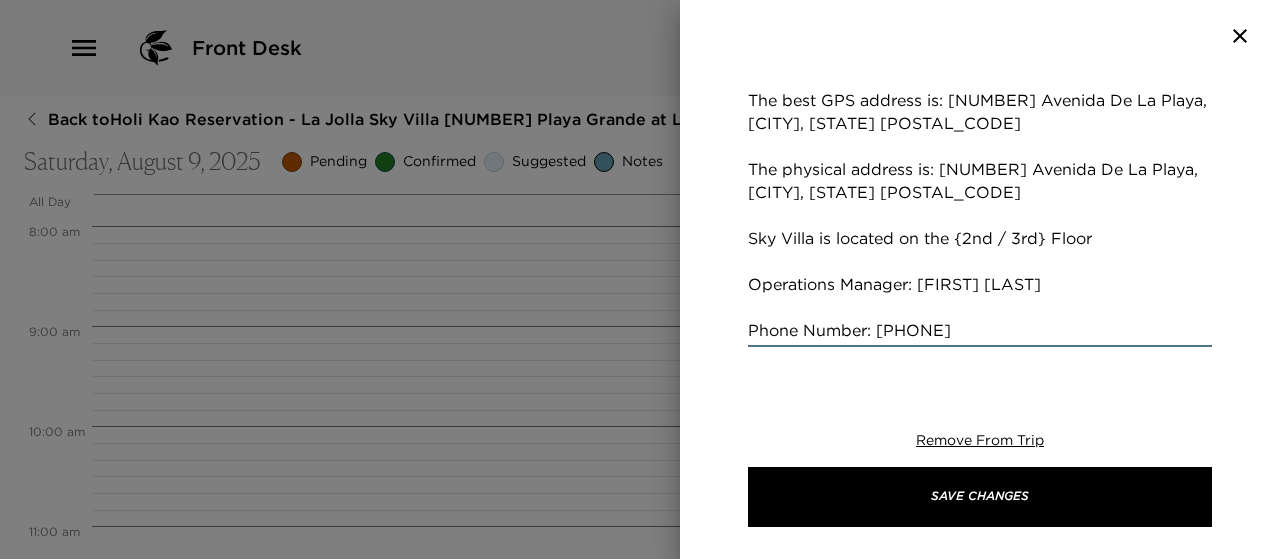 scroll, scrollTop: 776, scrollLeft: 0, axis: vertical 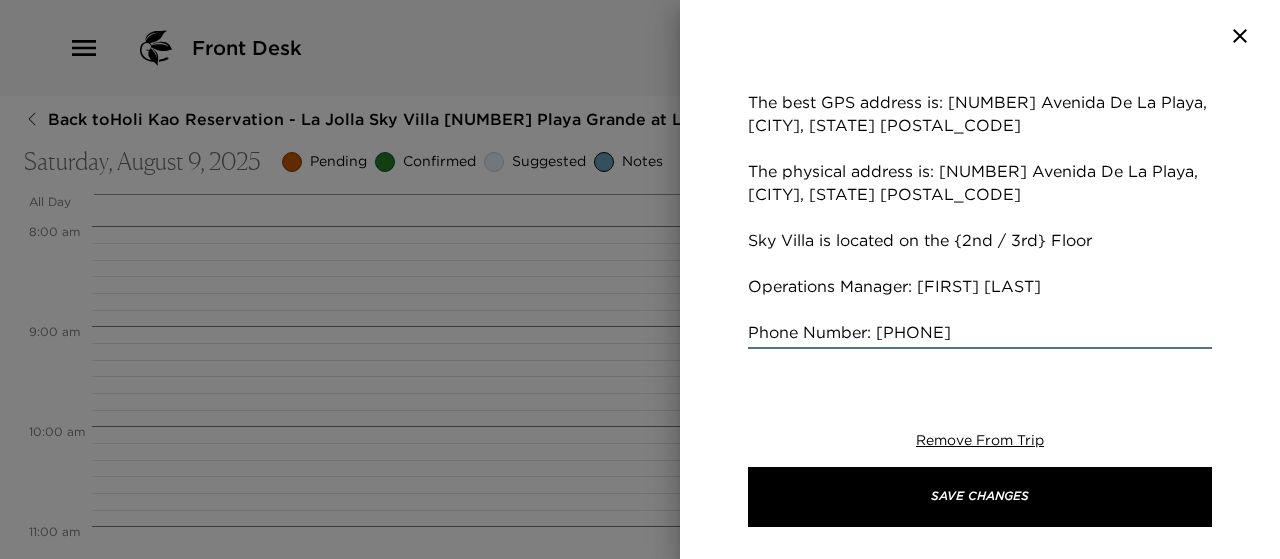 click on "Welcome to Playa Grande at La Jolla Shores!
Check-in time is at 4:00pm.
Andrew will be onsite to greet you and give you an orientation of your residence. Please call him 10-15 minutes prior to your arrival at the number below. He will meet you at the street corner of Avenida De La Playa and El Paseo Grande to direct you to parking.
The door to the residence is located on the front side of the building, off Avenida De La Playa.
The best GPS address is: 2202 Avenida De La Playa, La Jolla, CA 92037
The physical address is: 2206 Avenida De La Playa, La Jolla, CA 92037
Sky Villa is located on the {2nd / 3rd} Floor
Operations Manager: Andrew Lawrence
Phone Number: 619-622-3534" at bounding box center (980, 68) 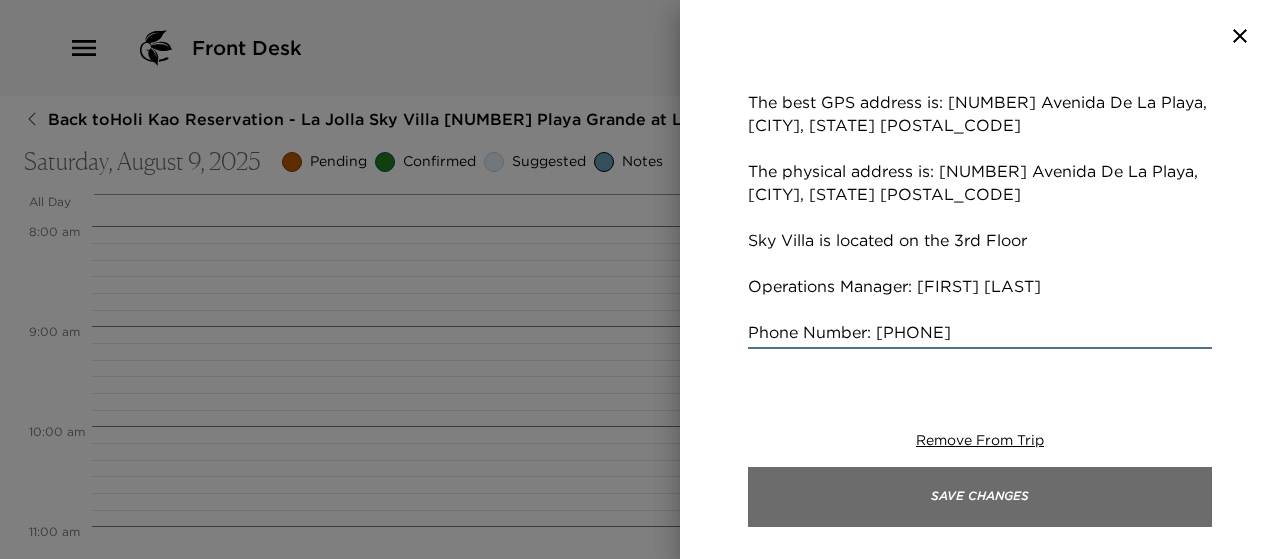scroll, scrollTop: 778, scrollLeft: 0, axis: vertical 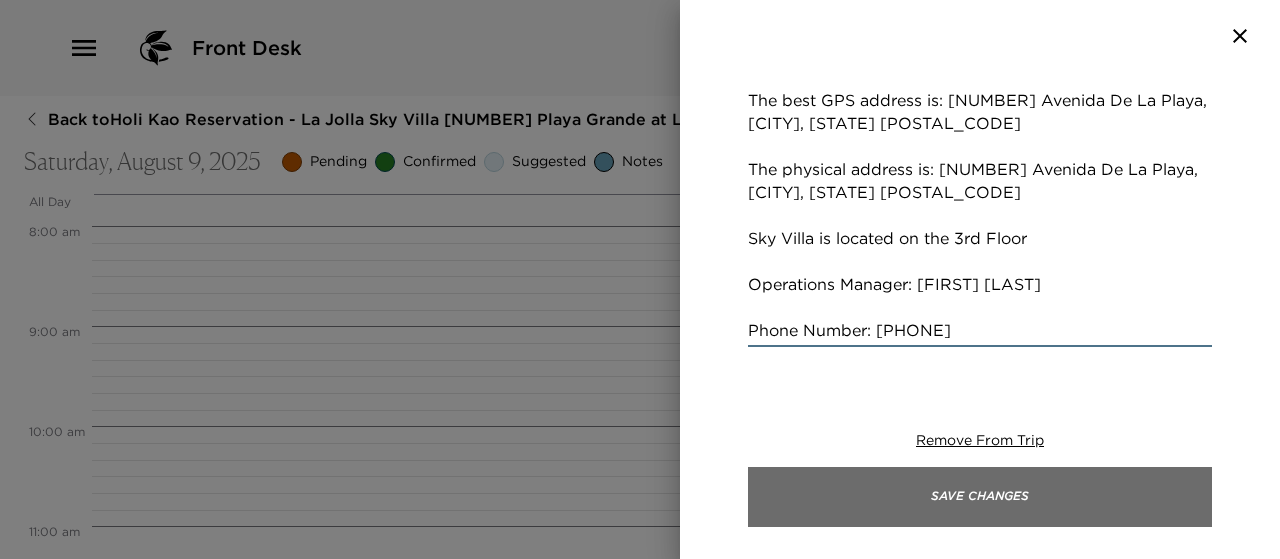 type on "Welcome to Playa Grande at La Jolla Shores!
Check-in time is at 4:00pm.
Andrew will be onsite to greet you and give you an orientation of your residence. Please call him 10-15 minutes prior to your arrival at the number below. He will meet you at the street corner of Avenida De La Playa and El Paseo Grande to direct you to parking.
The door to the residence is located on the front side of the building, off Avenida De La Playa.
The best GPS address is: 2202 Avenida De La Playa, La Jolla, CA 92037
The physical address is: 2206 Avenida De La Playa, La Jolla, CA 92037
Sky Villa is located on the 3rd Floor
Operations Manager: Andrew Lawrence
Phone Number: 619-622-3534" 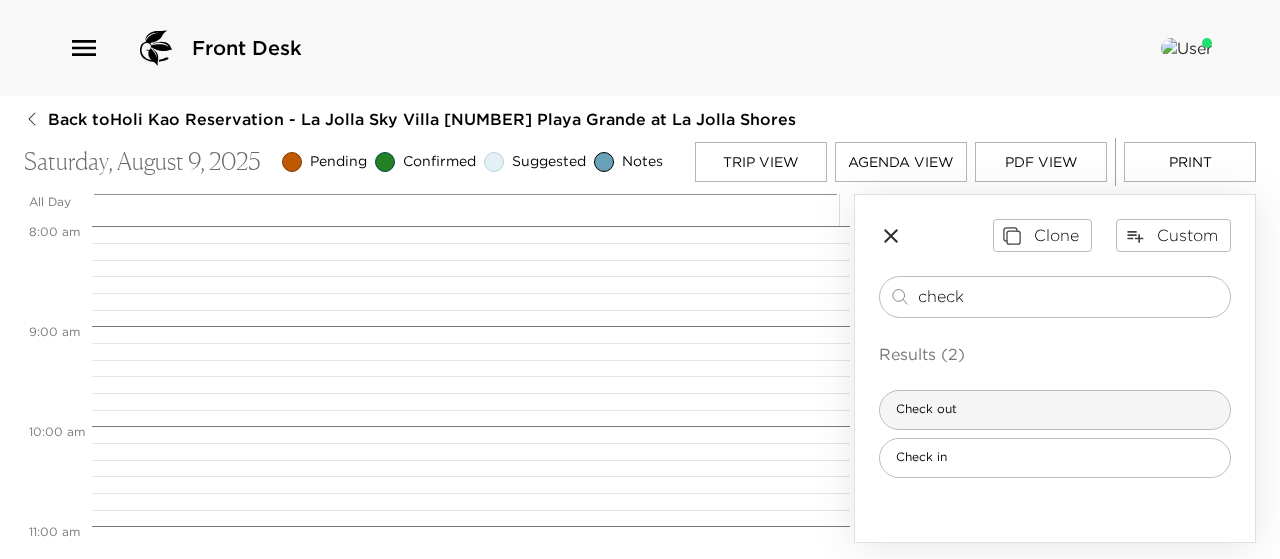 click on "Check out" at bounding box center (1055, 410) 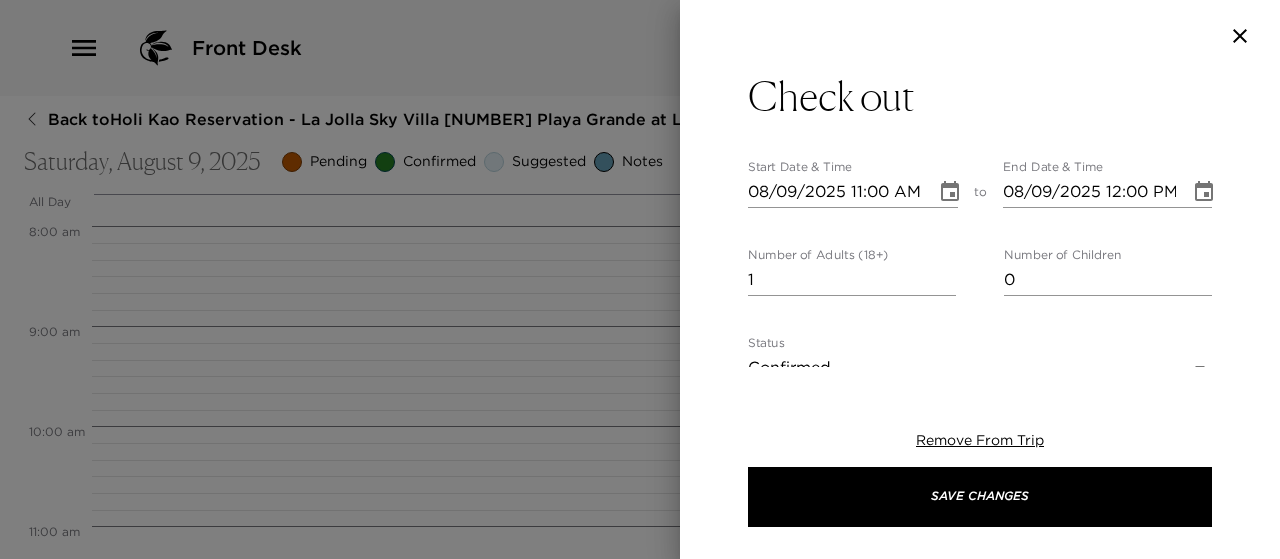 type on "Please note that check-out time from your residence is no later than 11:00am.
Andrew will stop by your residence around 10:45am to bid you farewell, receive any feedback about your stay and have any house bills approved.
Thank you for choosing to stay in La Jolla Shores. It was a pleasure to serve you and hope you enjoyed your time here.
Have a safe trip home and hope to see you again!" 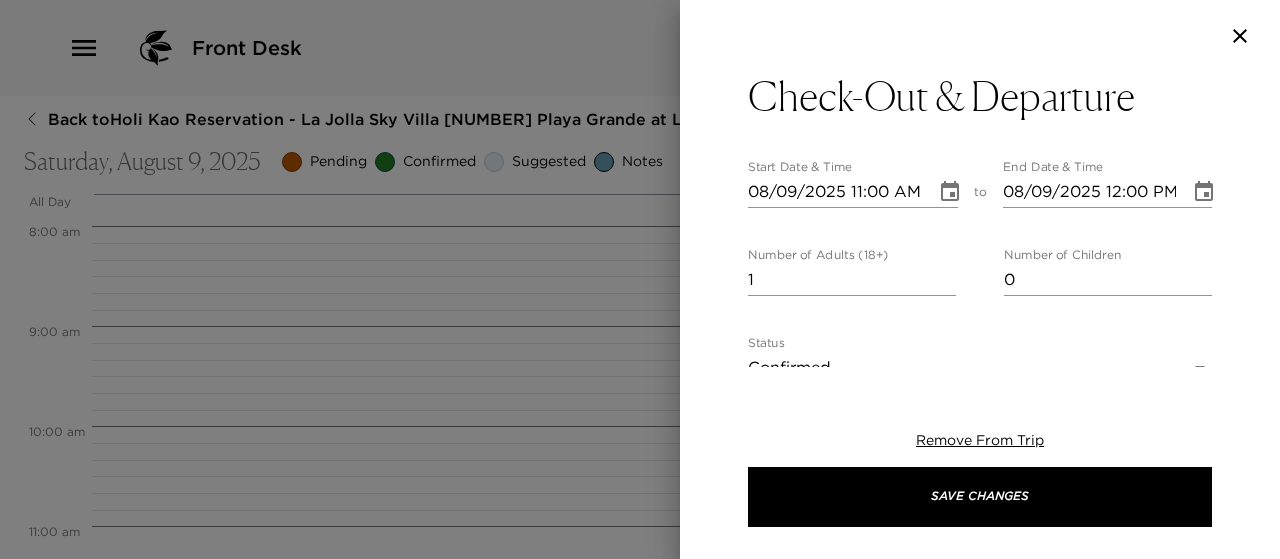 click 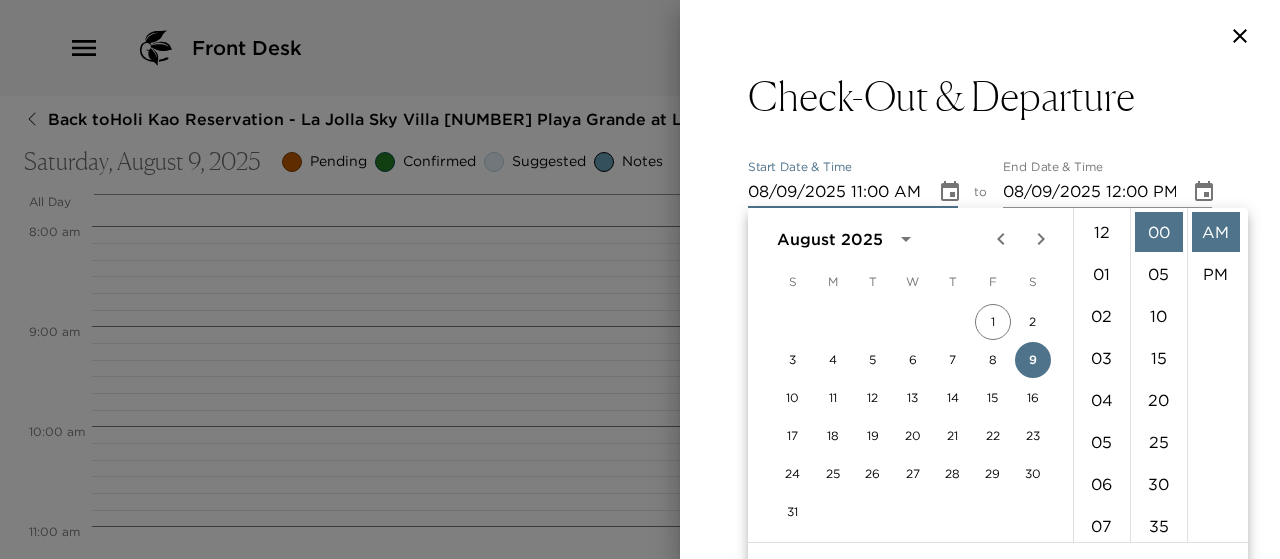 scroll, scrollTop: 462, scrollLeft: 0, axis: vertical 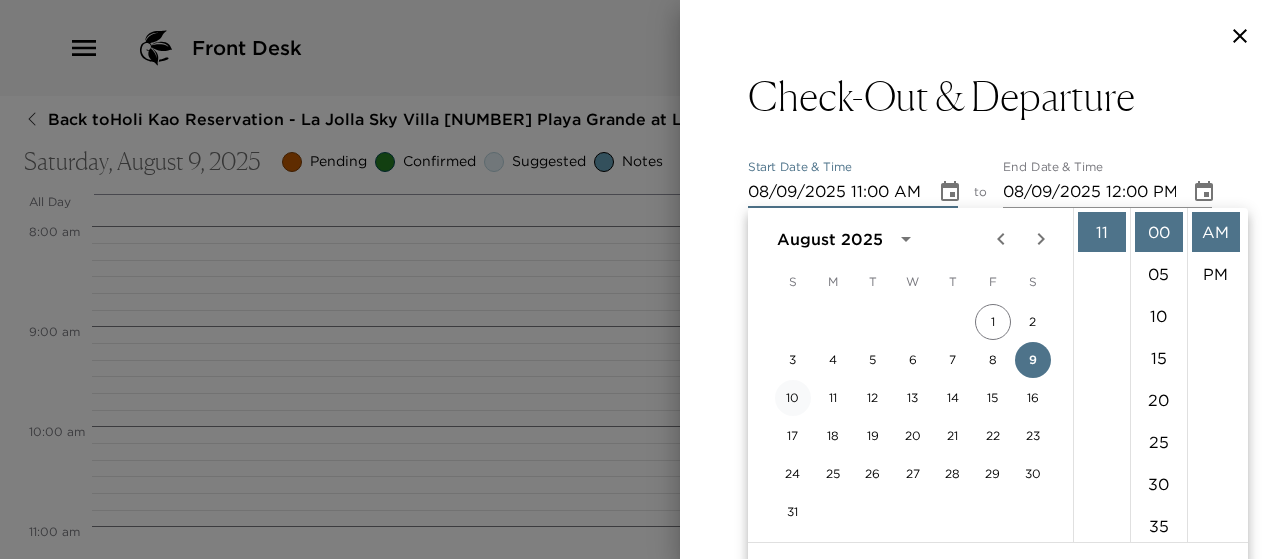 click on "10" at bounding box center (793, 398) 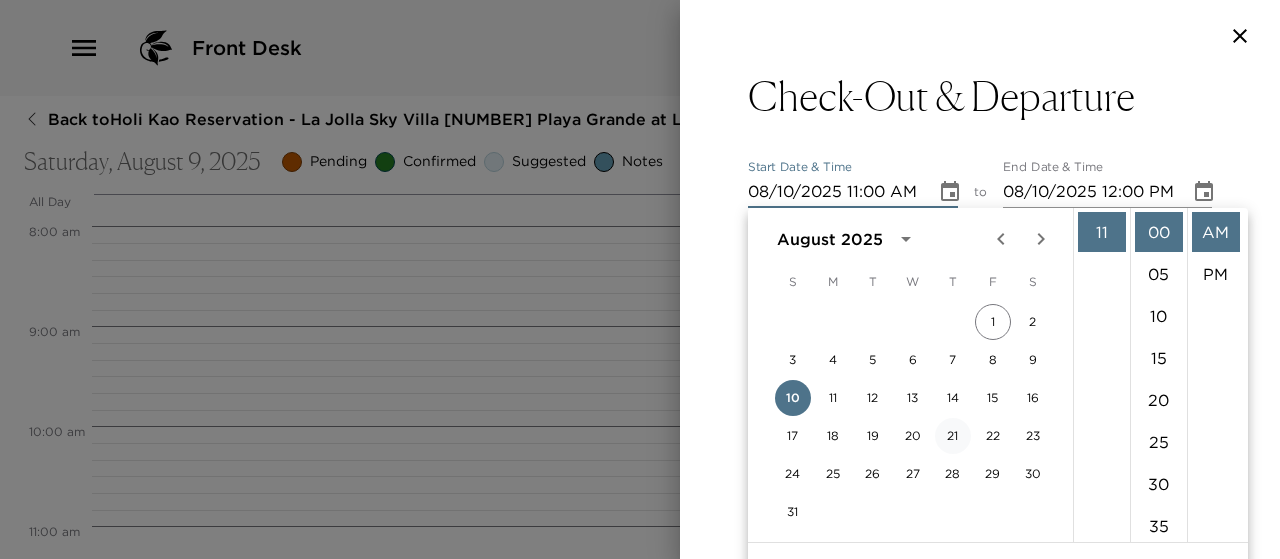 click on "21" at bounding box center [953, 436] 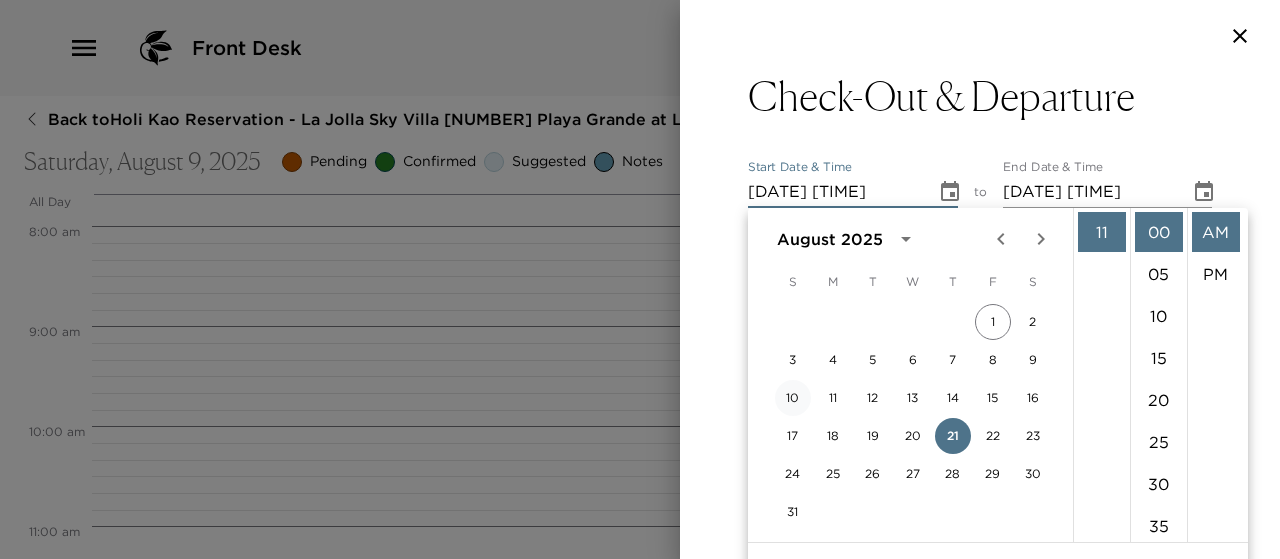 click on "10" at bounding box center (793, 398) 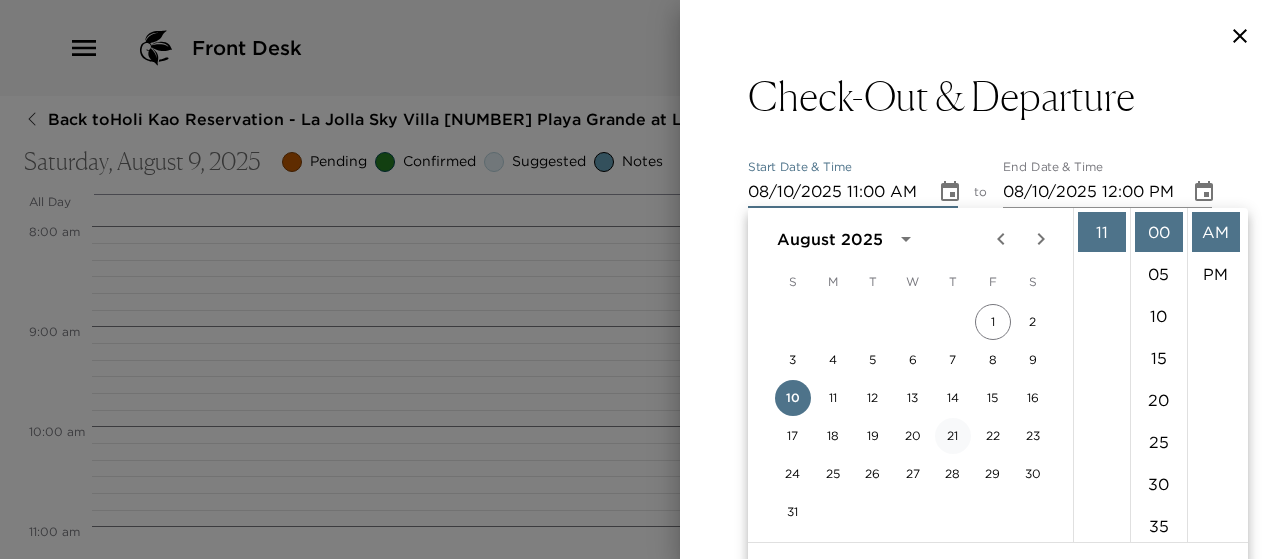 click on "21" at bounding box center (953, 436) 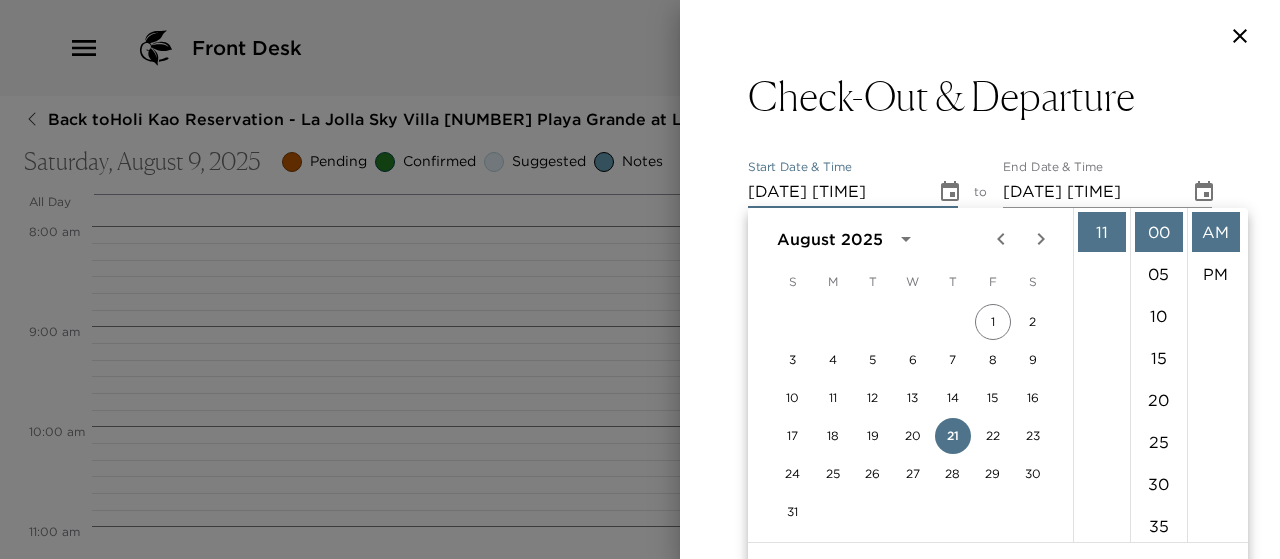 click 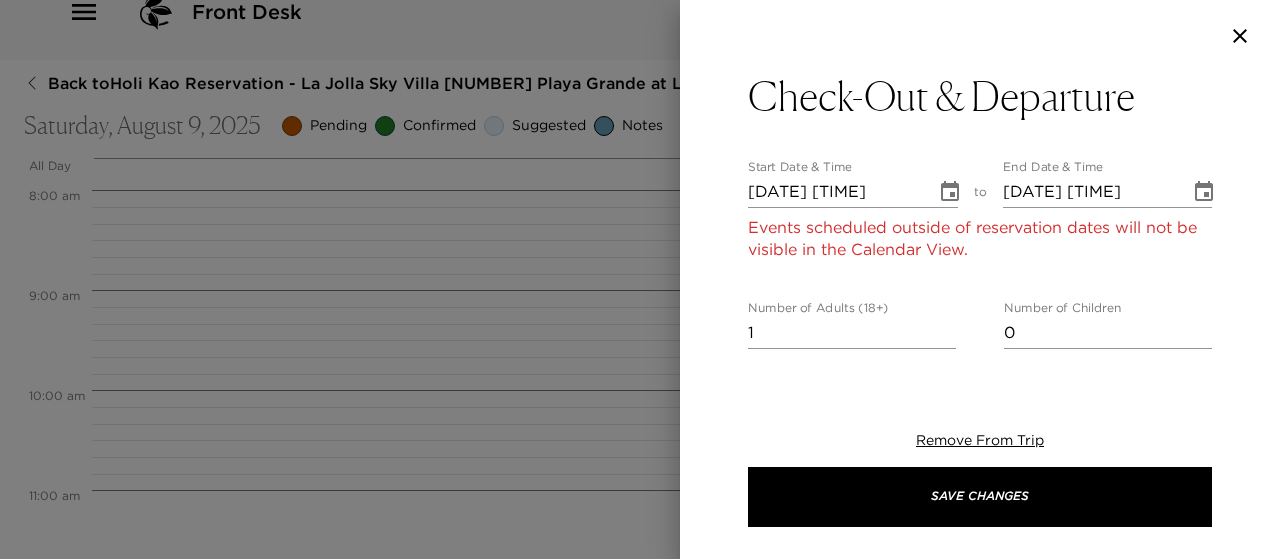 scroll, scrollTop: 0, scrollLeft: 0, axis: both 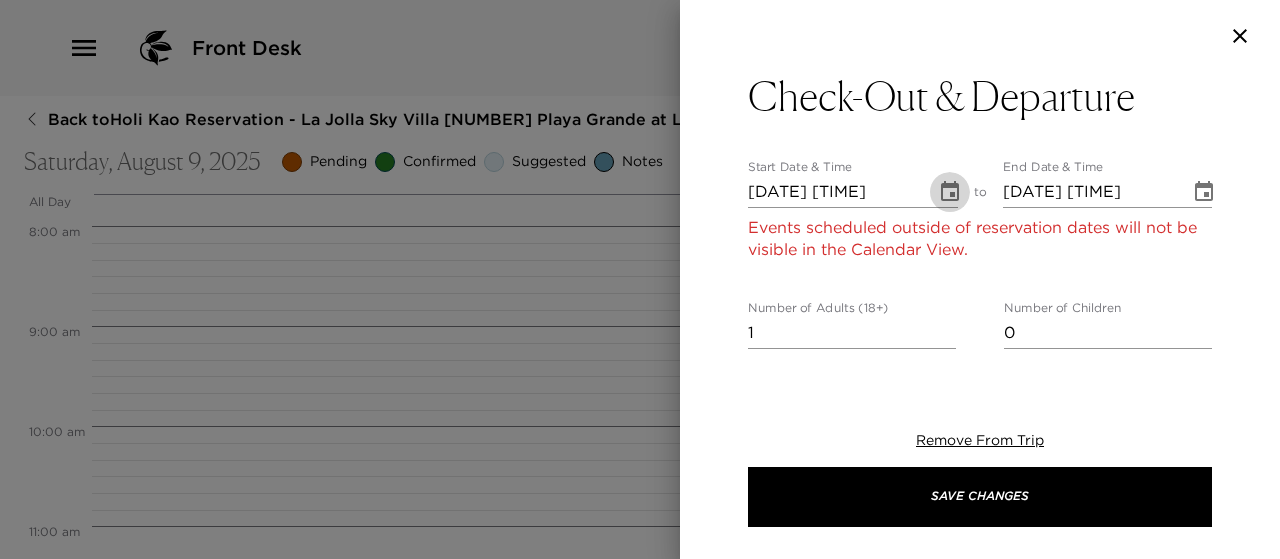 click 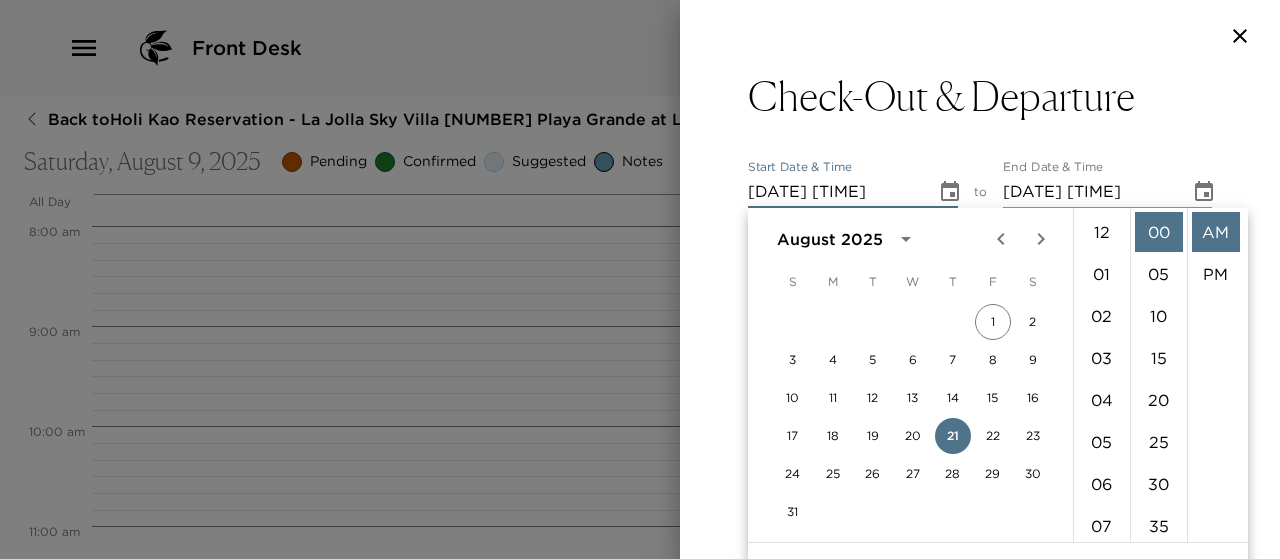 scroll, scrollTop: 462, scrollLeft: 0, axis: vertical 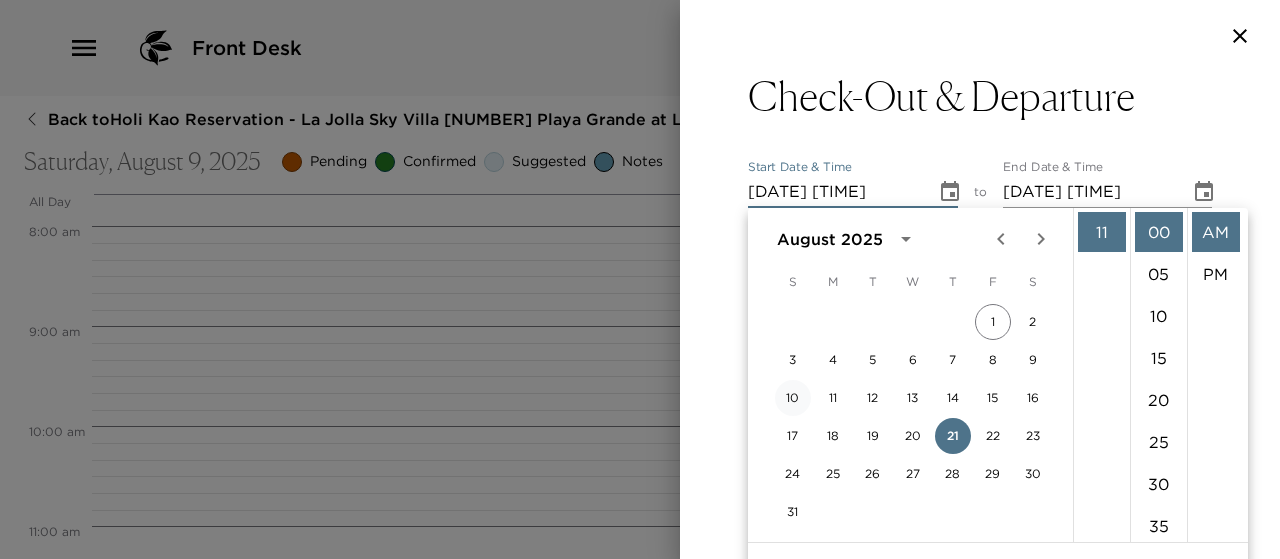 click on "10" at bounding box center (793, 398) 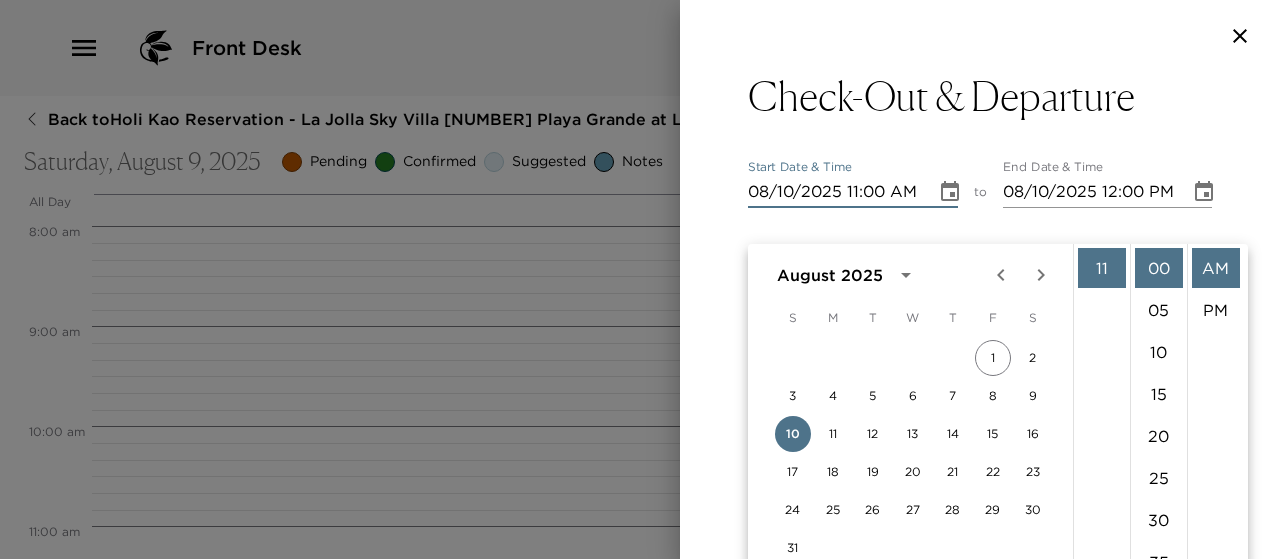 click 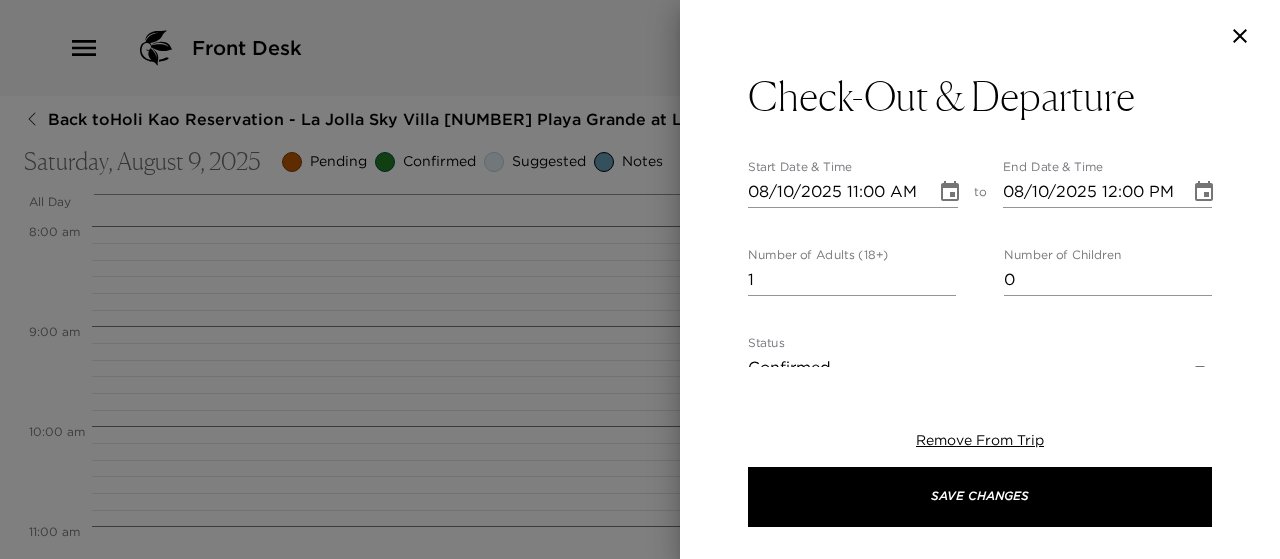 scroll, scrollTop: 0, scrollLeft: 0, axis: both 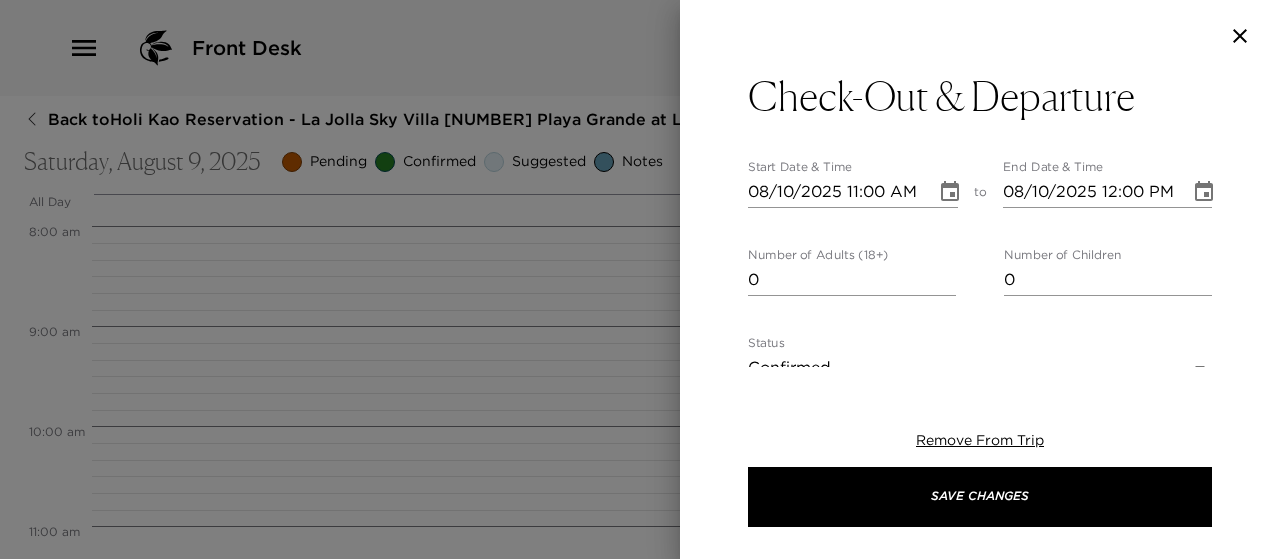 type on "0" 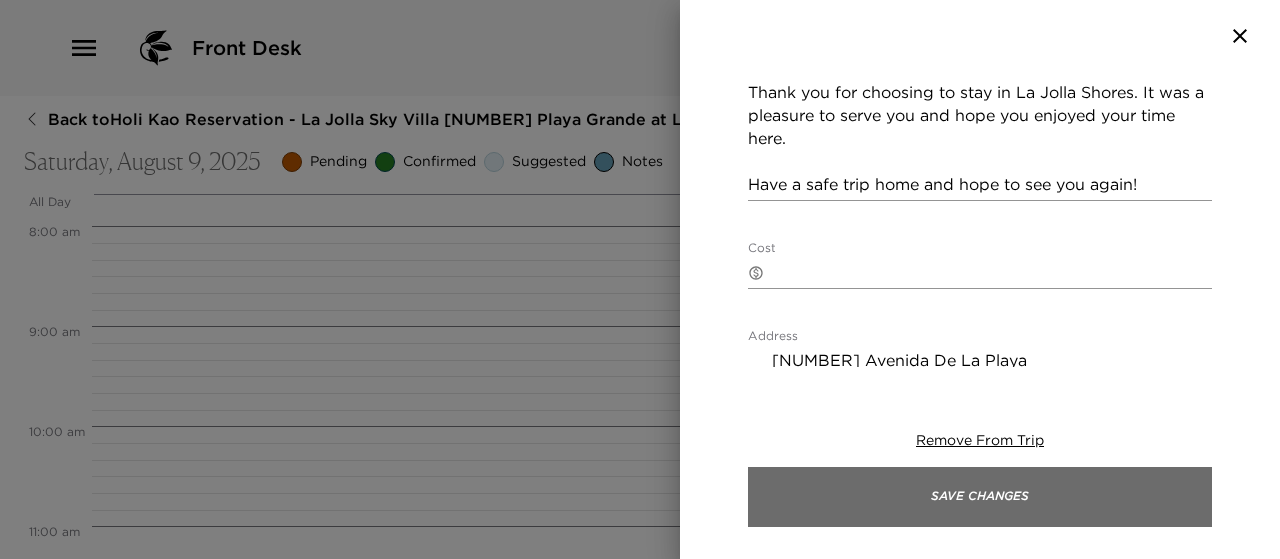 scroll, scrollTop: 601, scrollLeft: 0, axis: vertical 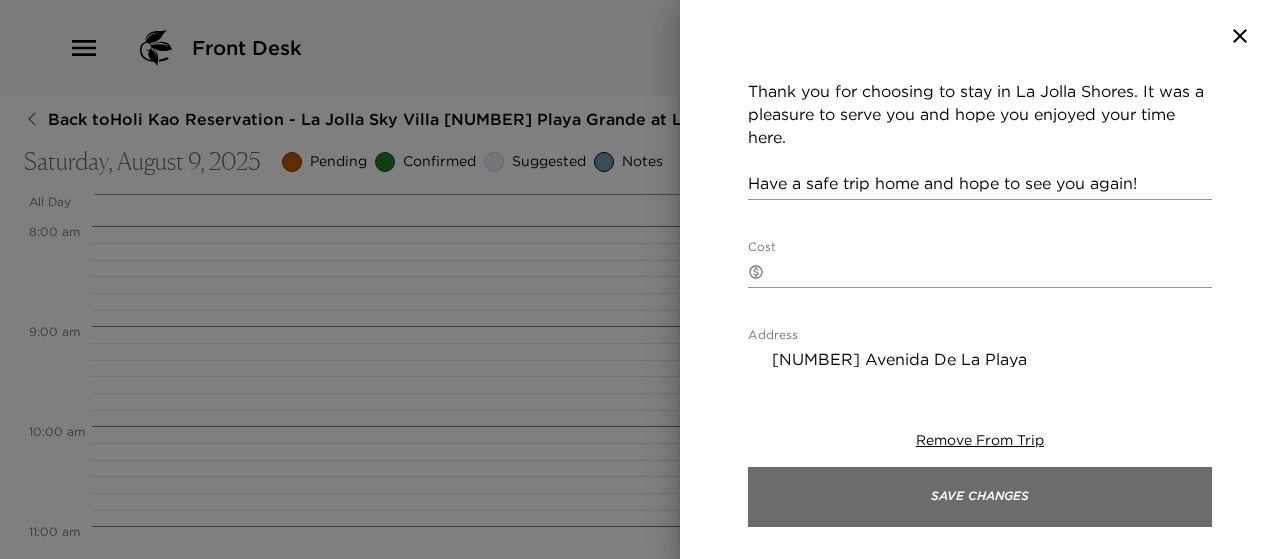 click on "Save Changes" at bounding box center (980, 497) 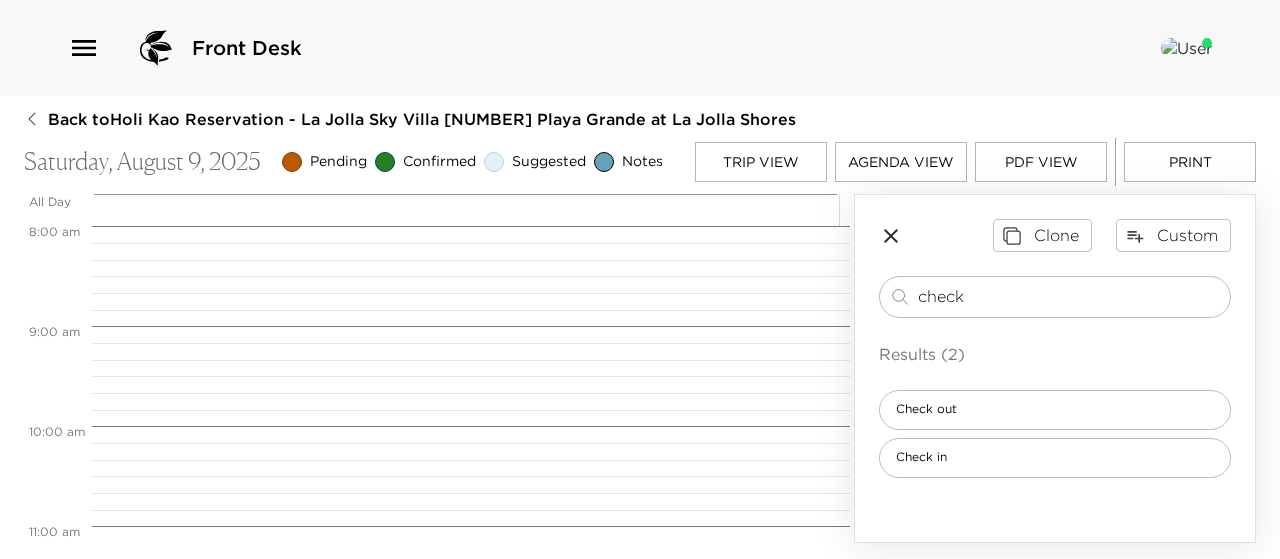 click on "Print" at bounding box center [1190, 162] 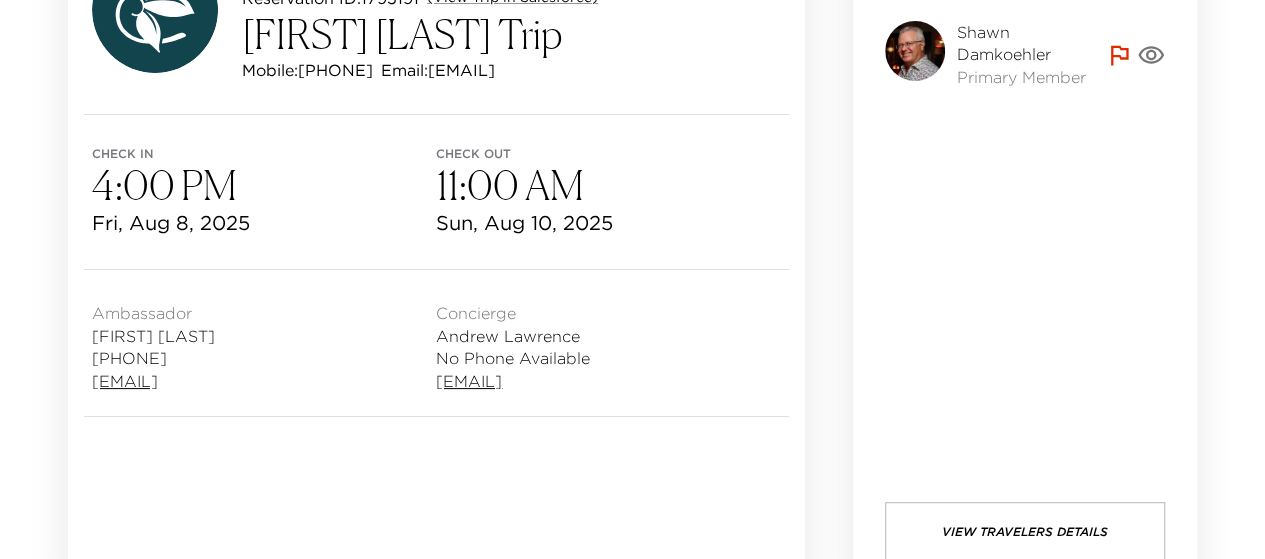 scroll, scrollTop: 300, scrollLeft: 0, axis: vertical 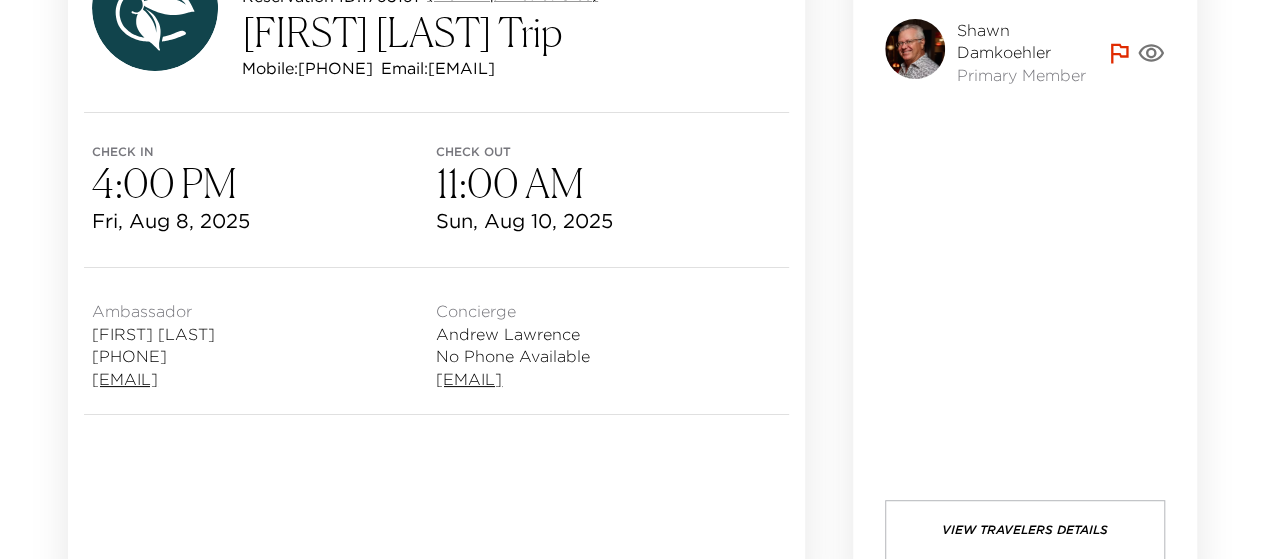 click 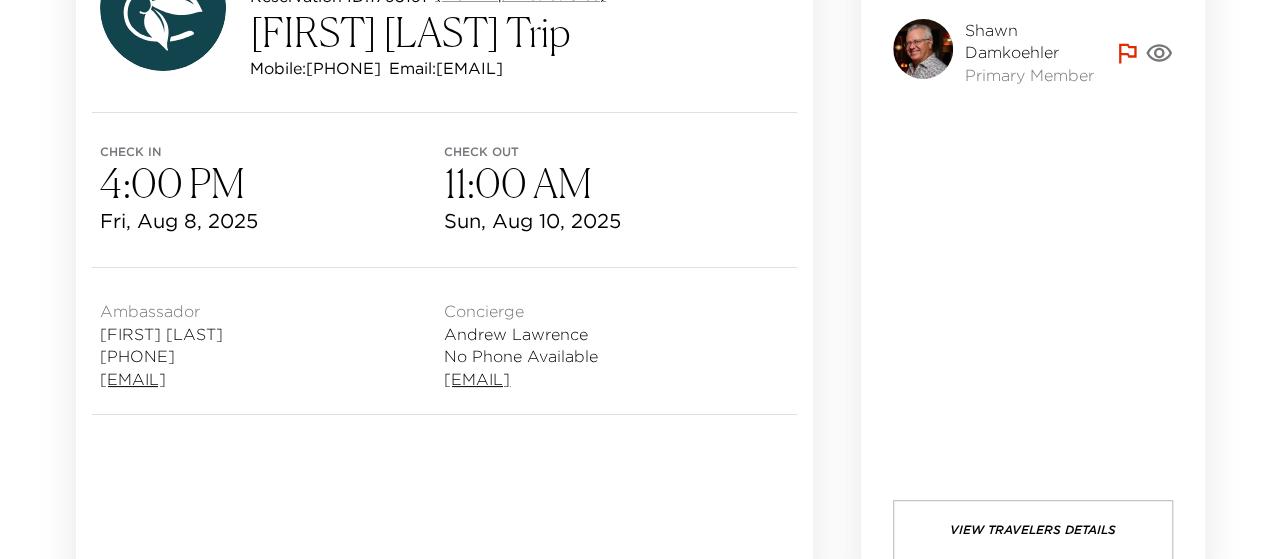 scroll, scrollTop: 700, scrollLeft: 0, axis: vertical 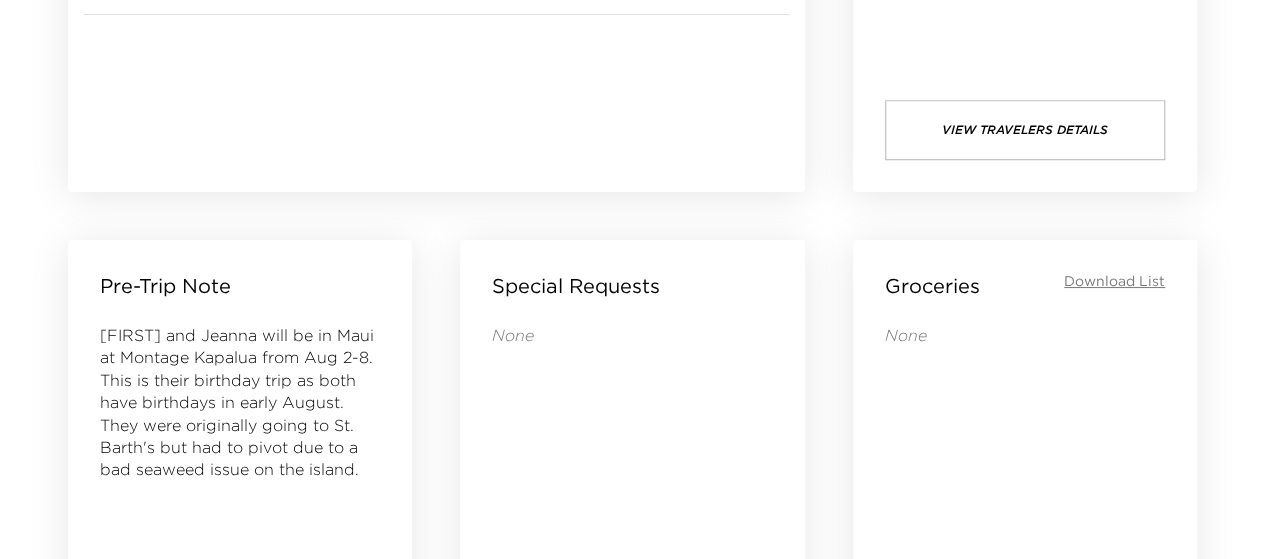 drag, startPoint x: 1091, startPoint y: 99, endPoint x: 1088, endPoint y: 129, distance: 30.149628 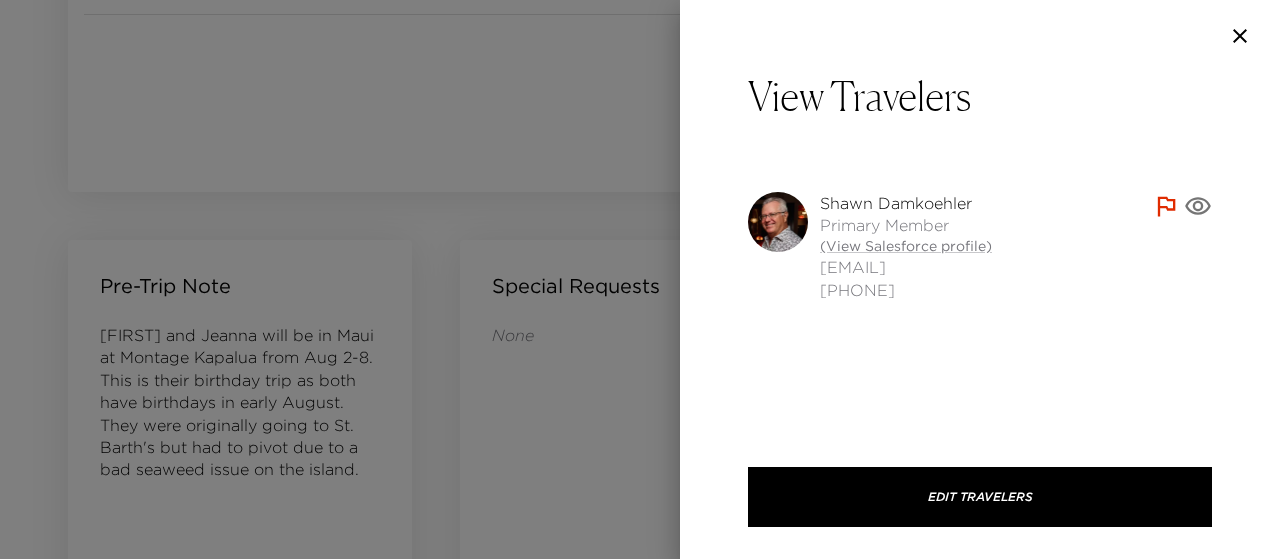 click 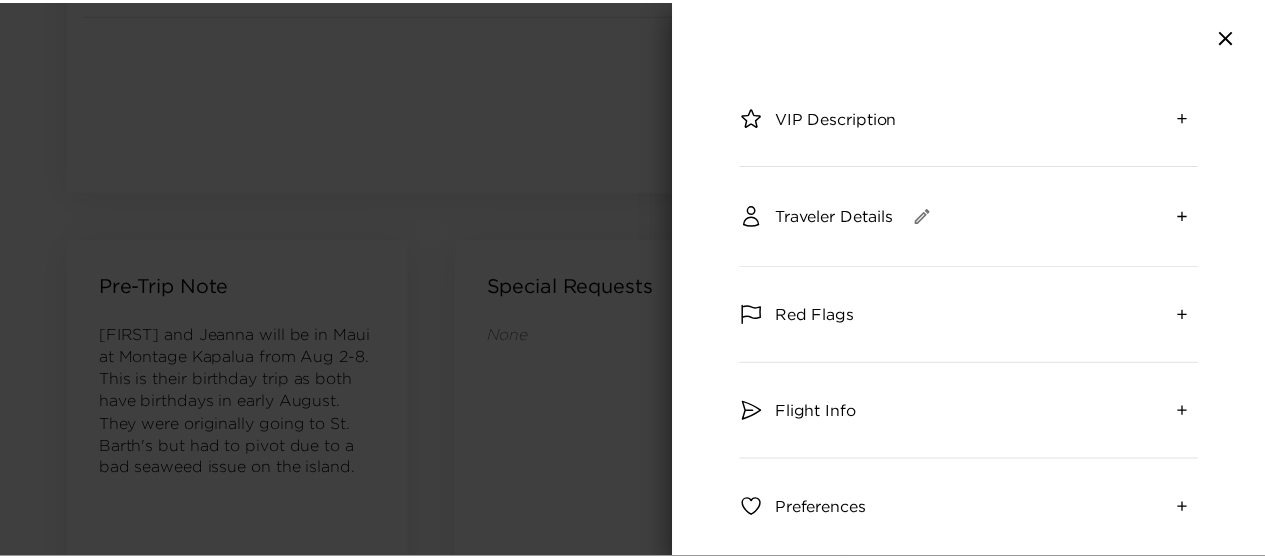 scroll, scrollTop: 401, scrollLeft: 0, axis: vertical 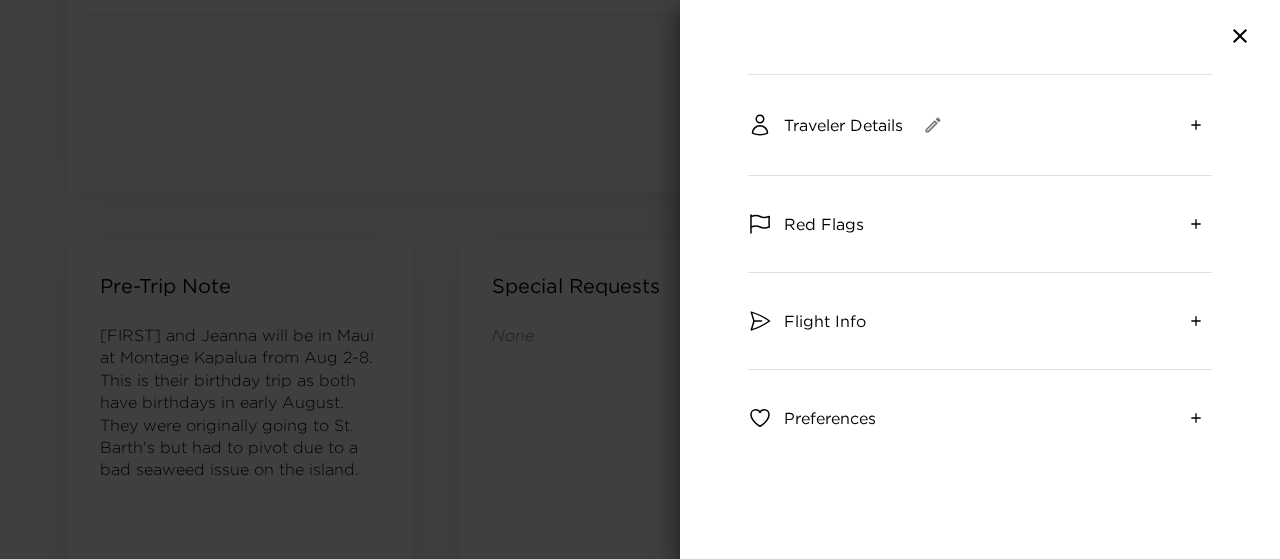 click on "Red Flags" at bounding box center [980, 224] 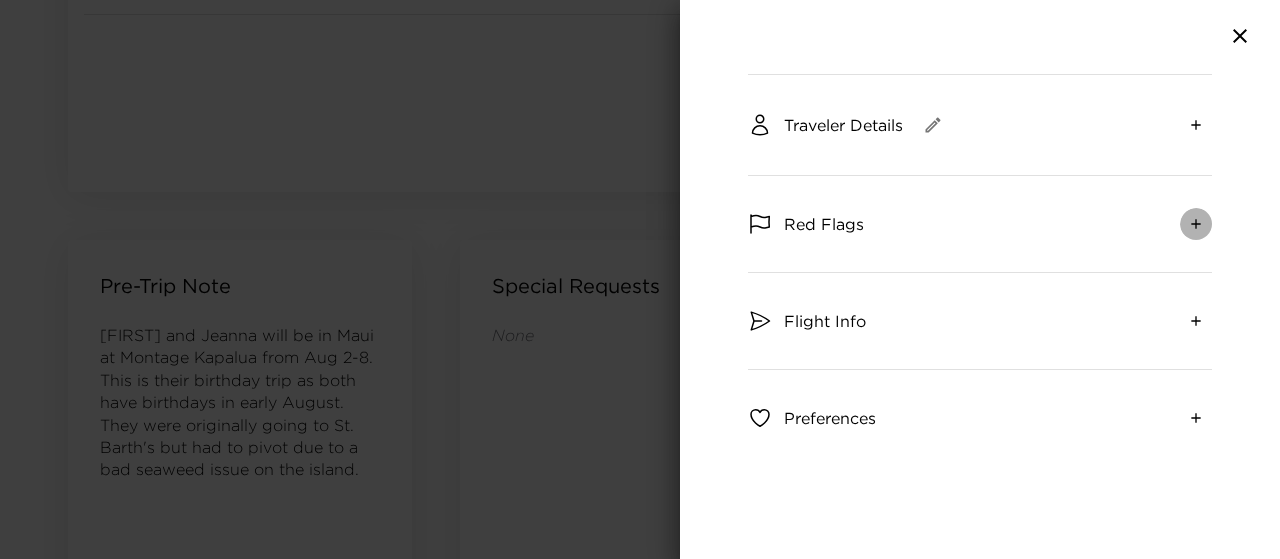 click 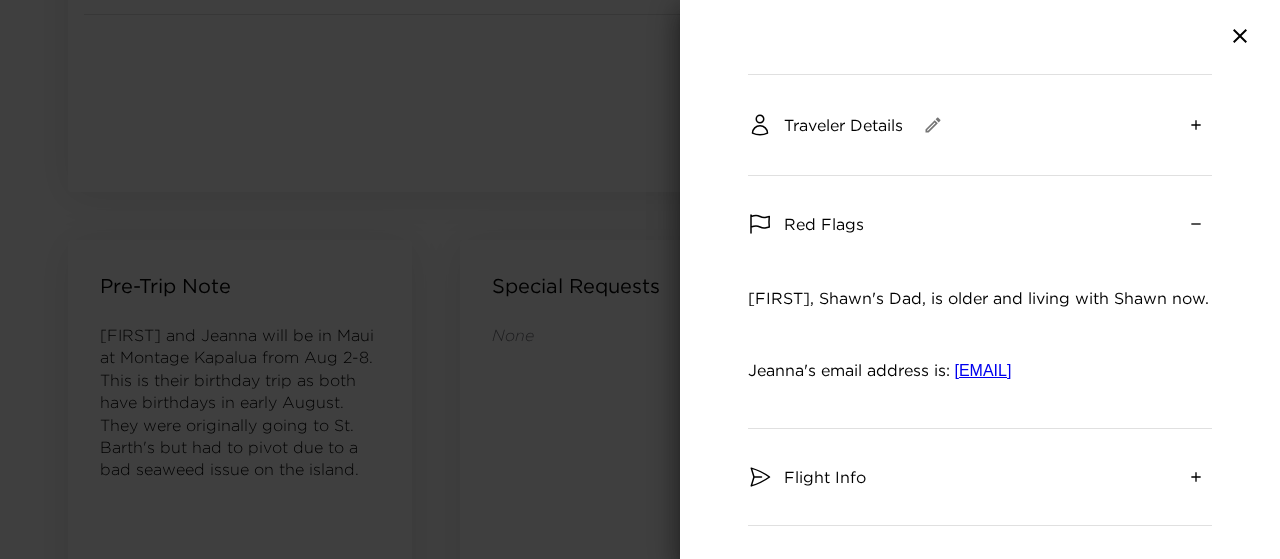 click at bounding box center [640, 279] 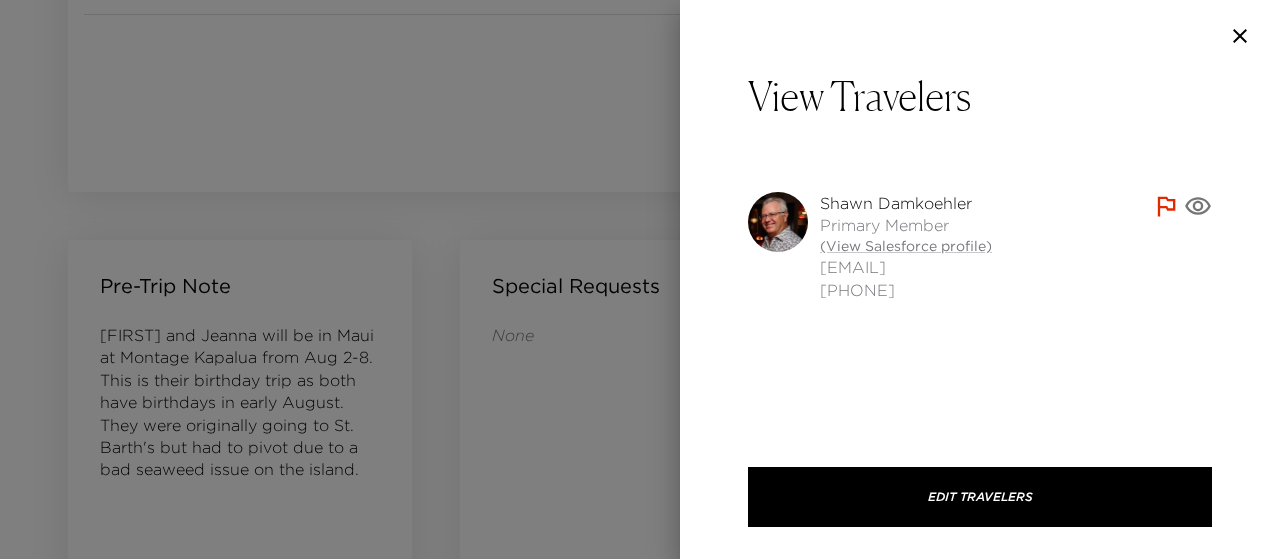 click at bounding box center [640, 279] 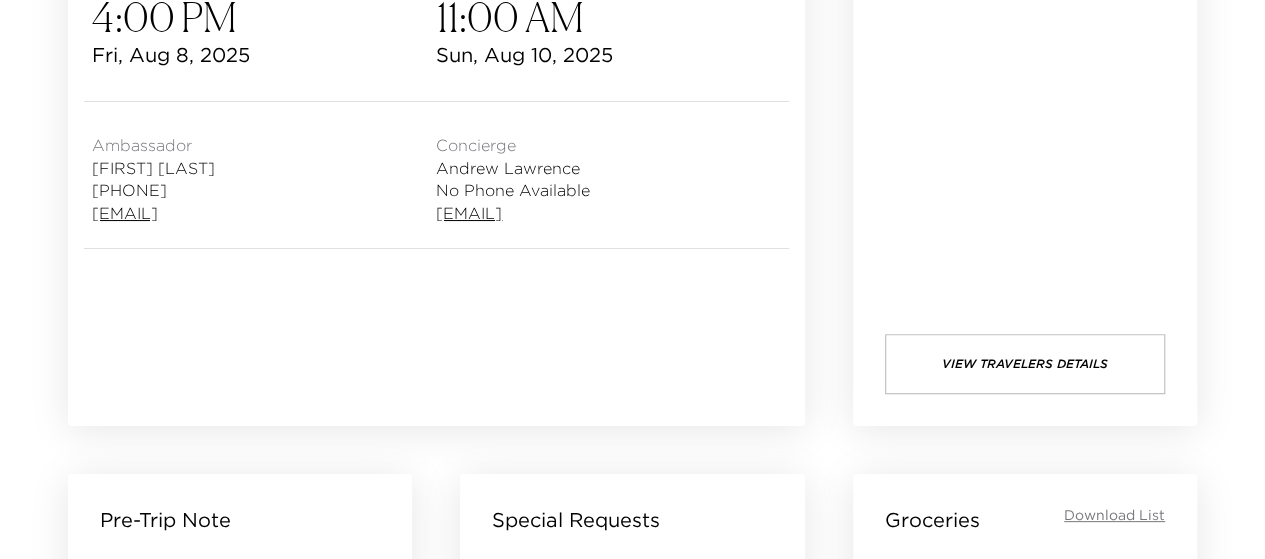scroll, scrollTop: 700, scrollLeft: 0, axis: vertical 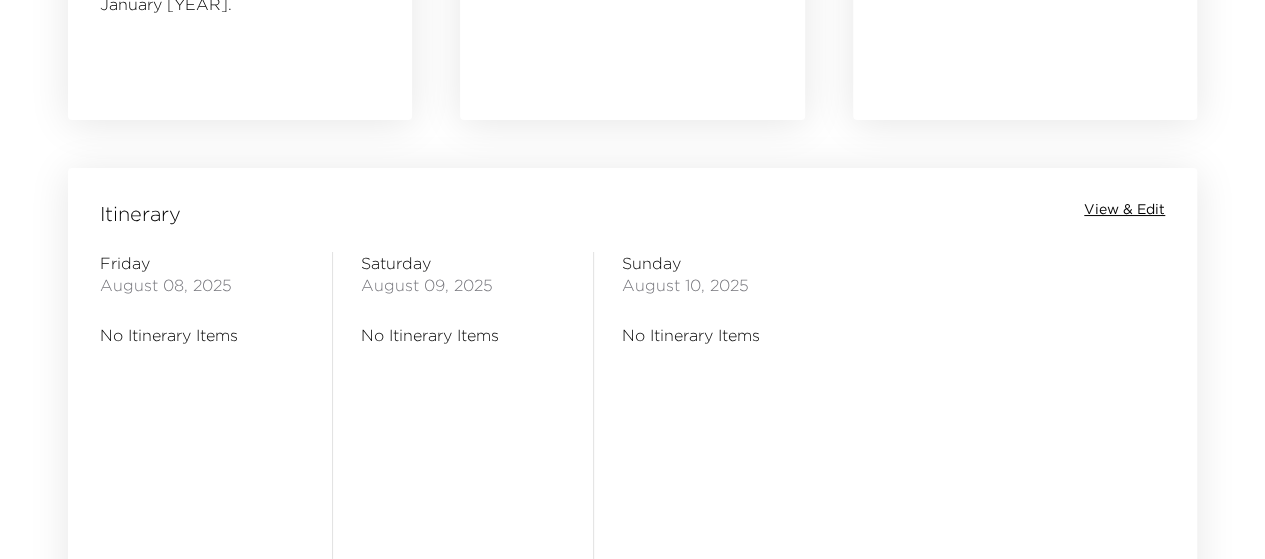 click on "View & Edit" at bounding box center (1124, 210) 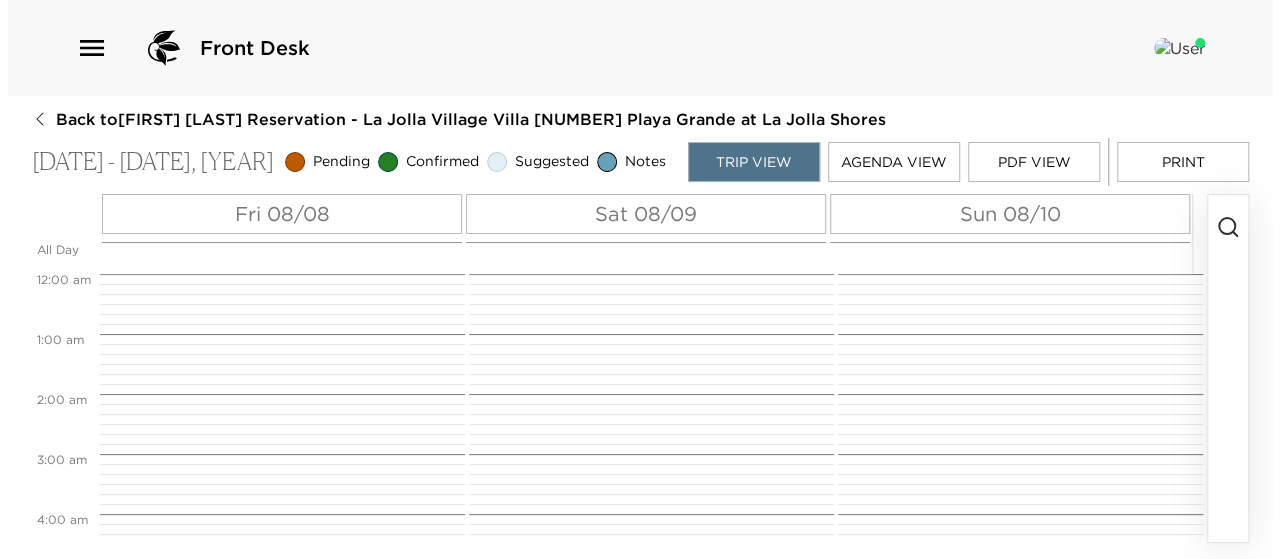 scroll, scrollTop: 0, scrollLeft: 0, axis: both 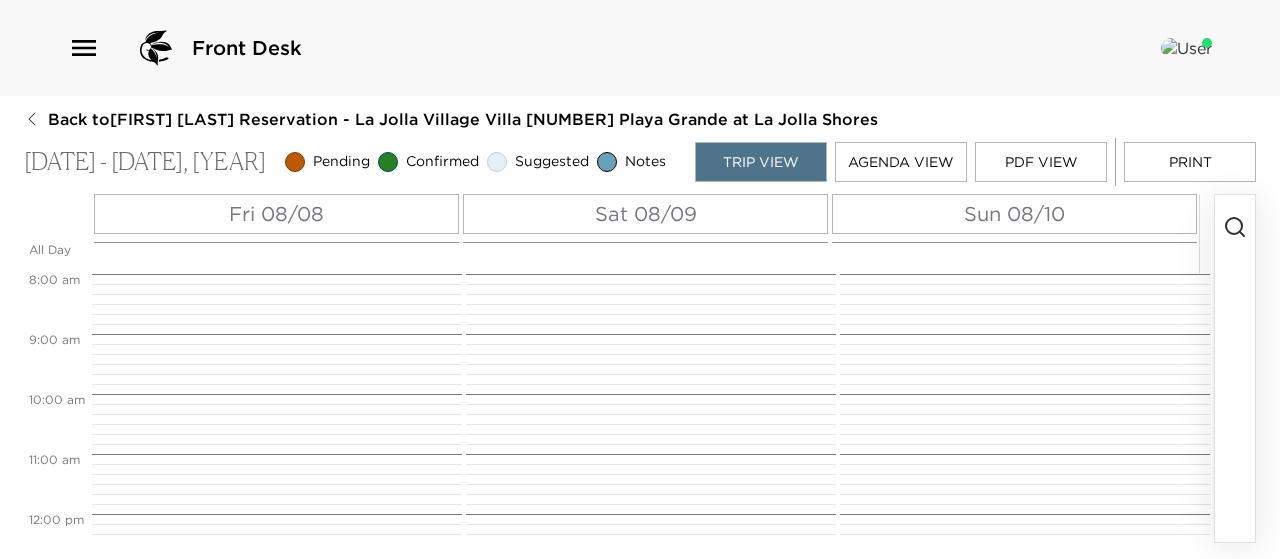 click on "Fri 08/08" at bounding box center (276, 214) 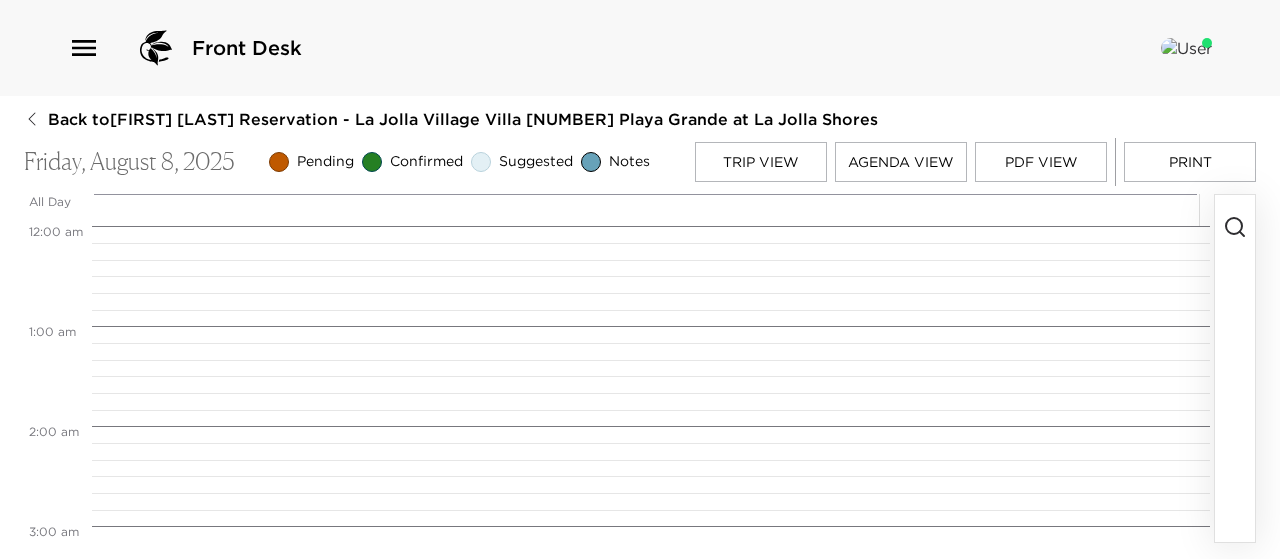 scroll, scrollTop: 800, scrollLeft: 0, axis: vertical 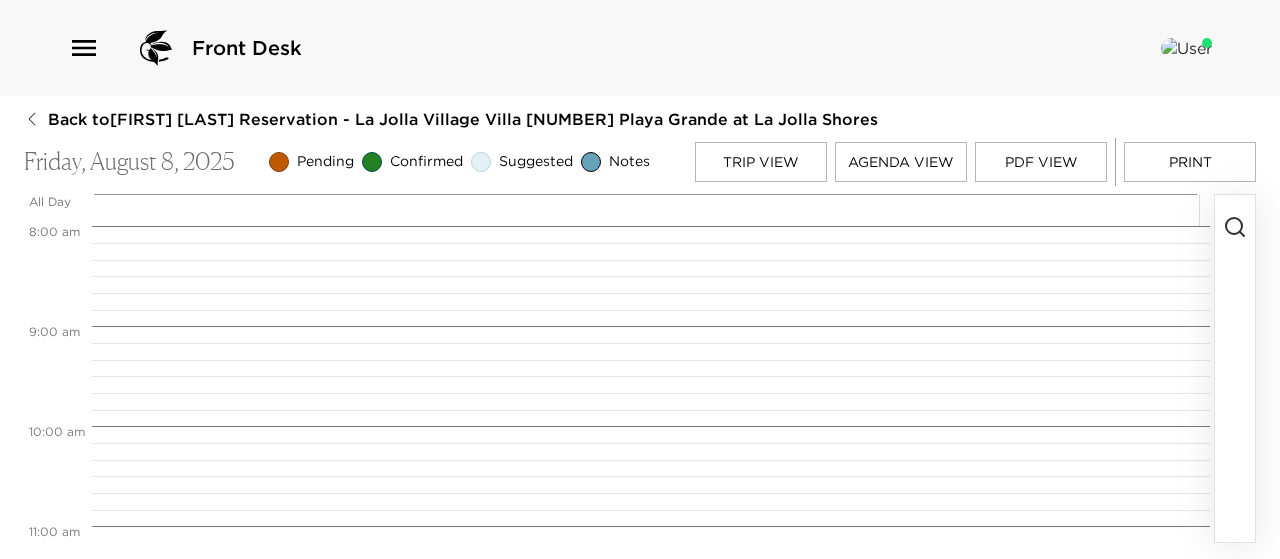 click 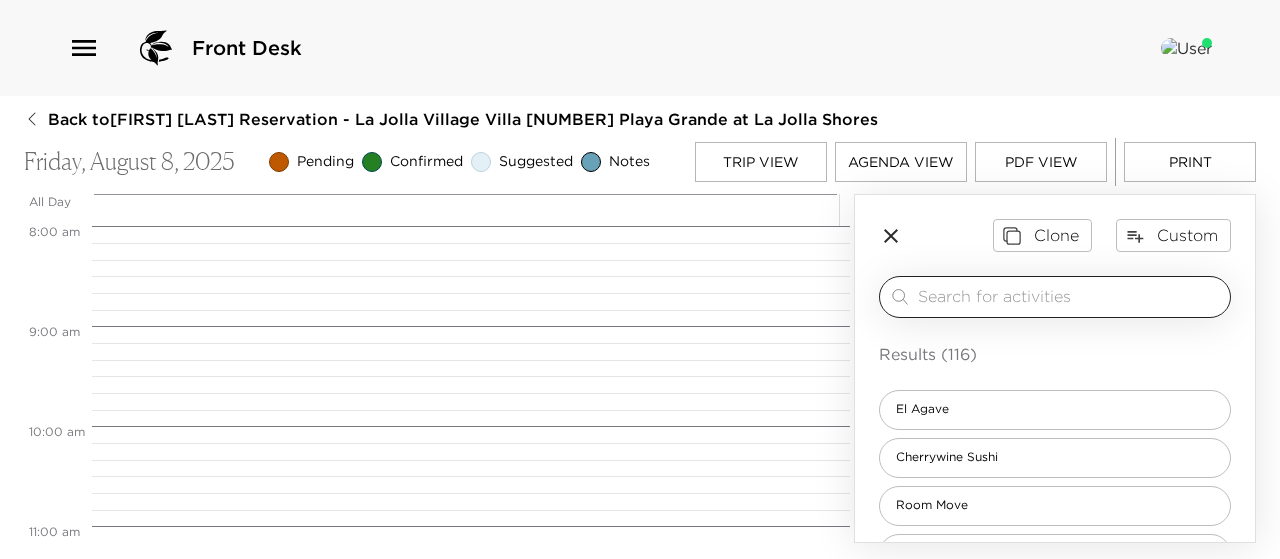 click at bounding box center (1070, 296) 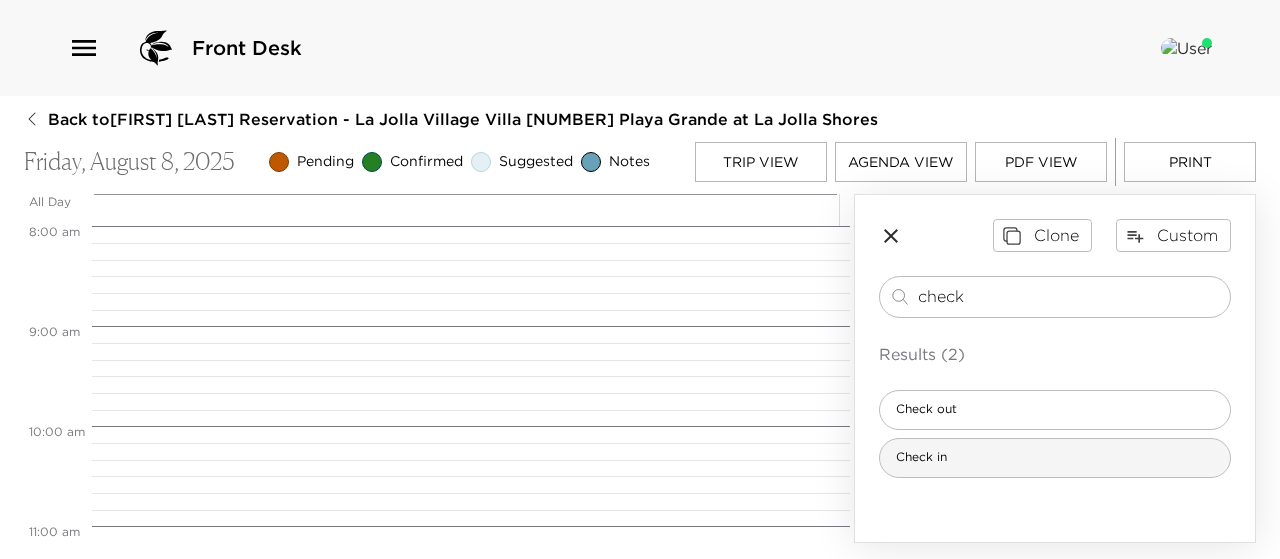 type on "check" 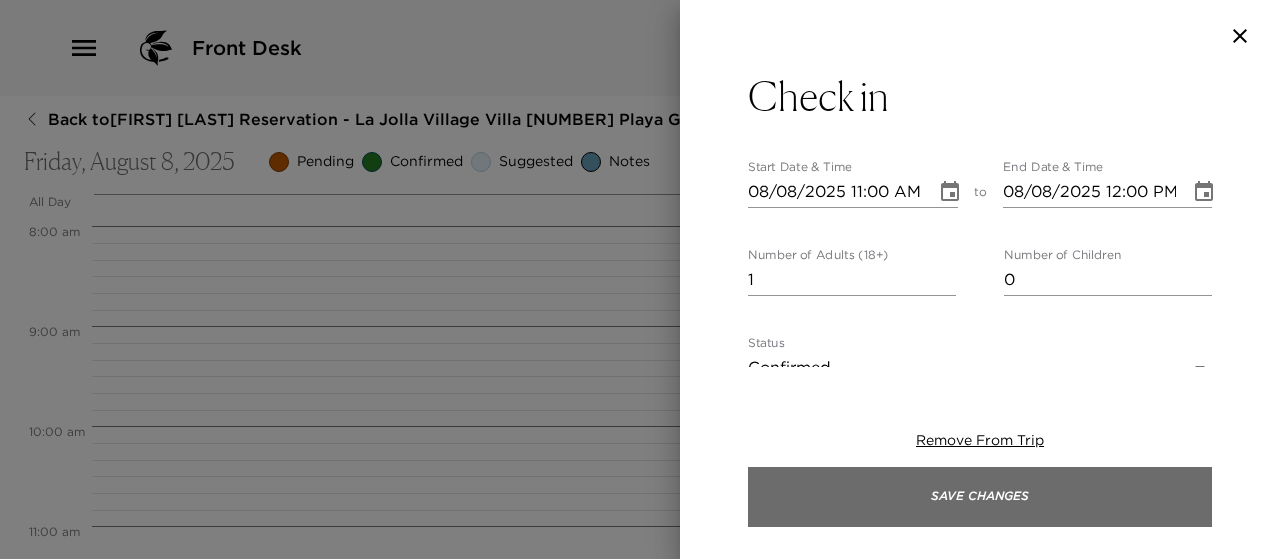 type on "Welcome to Playa Grande at La Jolla Shores!
Check-in time is at 4:00pm.
[FIRST] [LAST] will be onsite to greet you and give you an orientation of your residence. Please call him 10-15 minutes prior to your arrival at the number below. He will meet you at the street corner of Avenida De La Playa and El Paseo Grande to direct you to parking.
The door to the residence is located on the front side of the building, off Avenida De La Playa.
The best GPS address is: [NUMBER] Avenida De La Playa, [CITY], [STATE] [POSTAL_CODE]
The physical address is: {[NUMBER]/{NUMBER}} Avenida De La Playa, [CITY], [STATE] [POSTAL_CODE]
{Village Villa / Sky Villa} is located on the {2nd / 3rd} Floor
Operations Manager: [FIRST] [LAST]
Phone Number: [PHONE]" 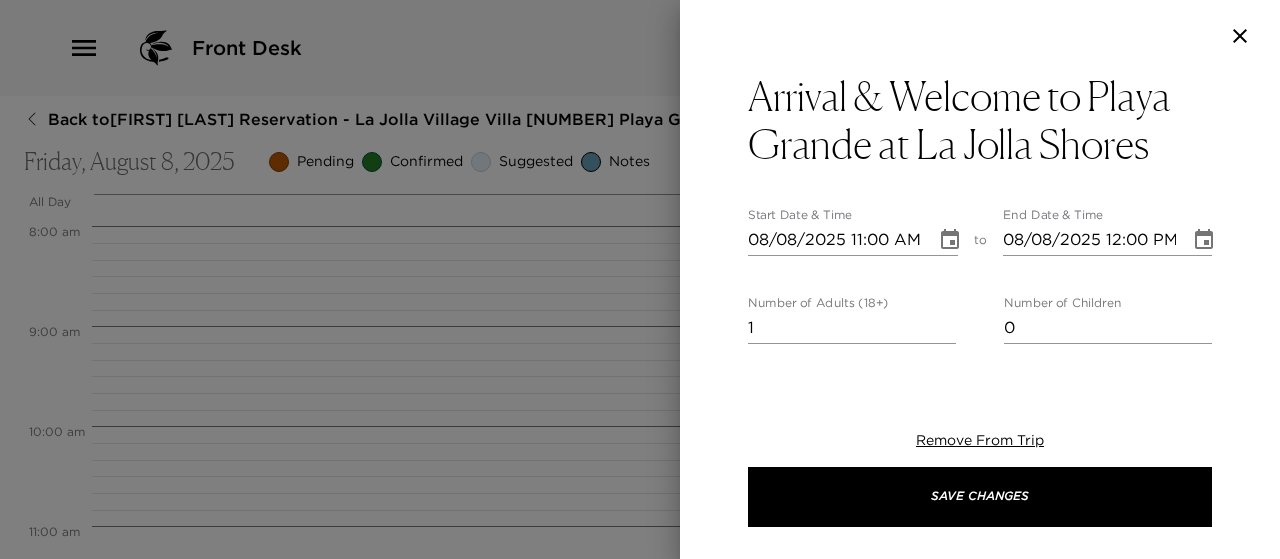 click 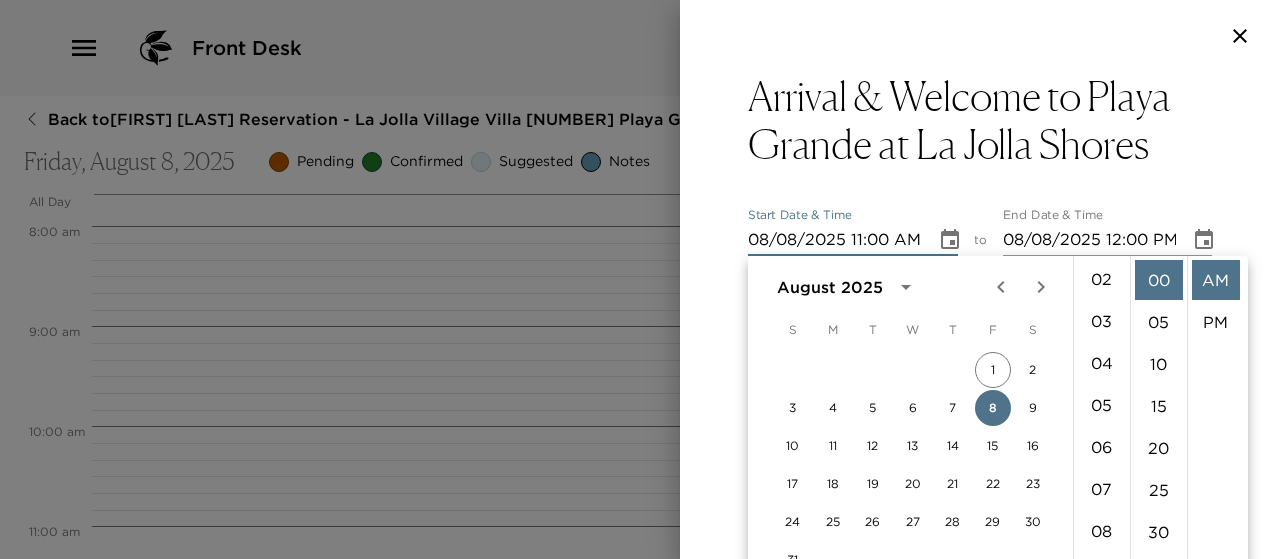 scroll, scrollTop: 0, scrollLeft: 0, axis: both 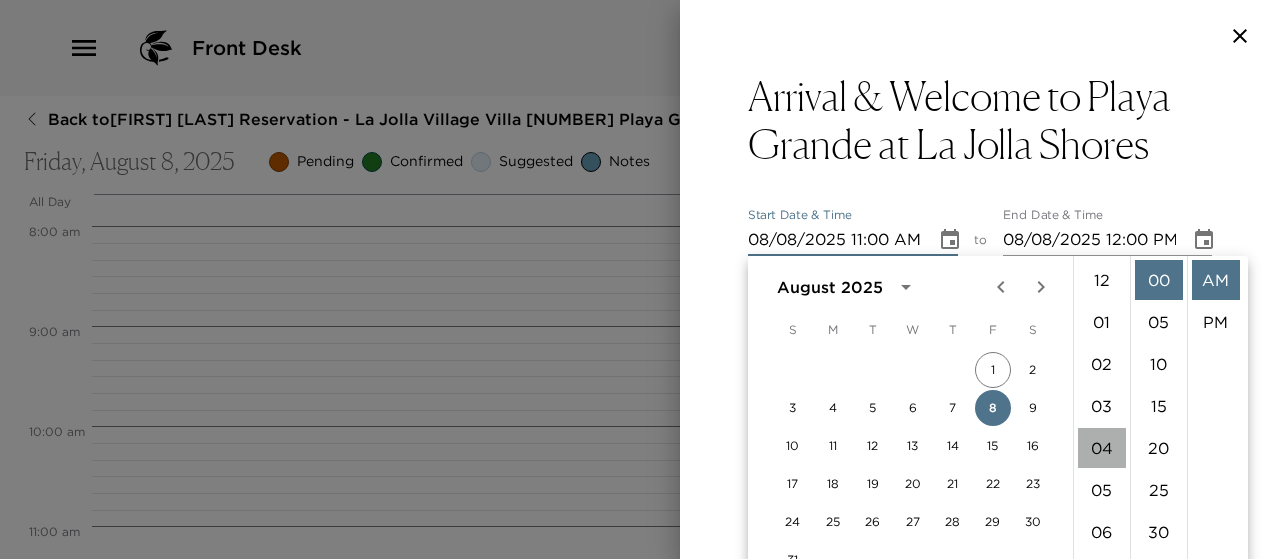 click on "04" at bounding box center [1102, 448] 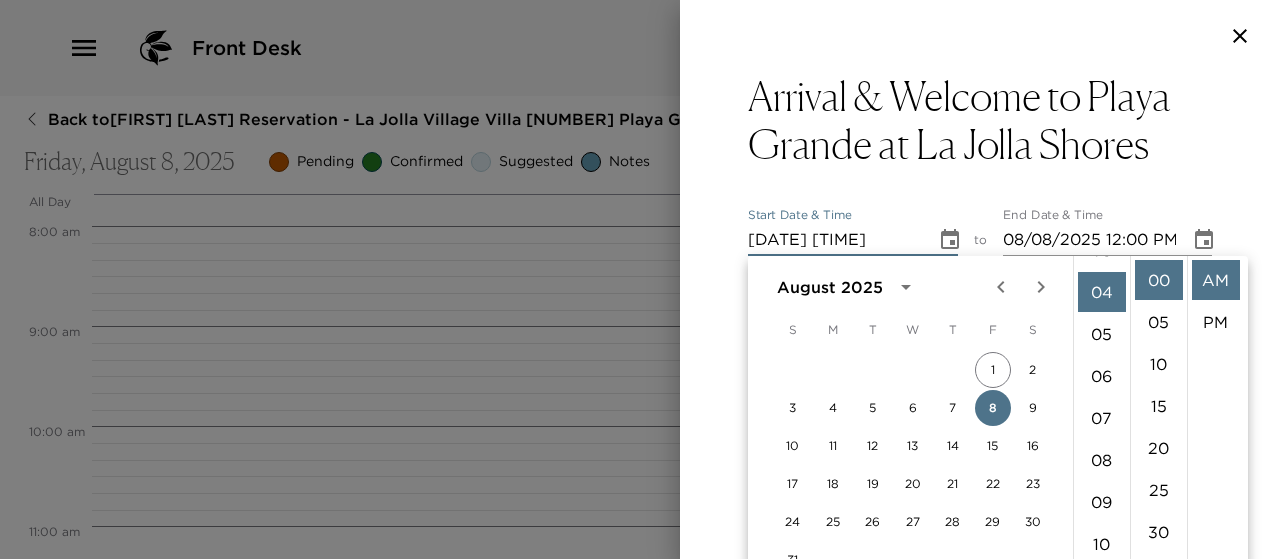 scroll, scrollTop: 168, scrollLeft: 0, axis: vertical 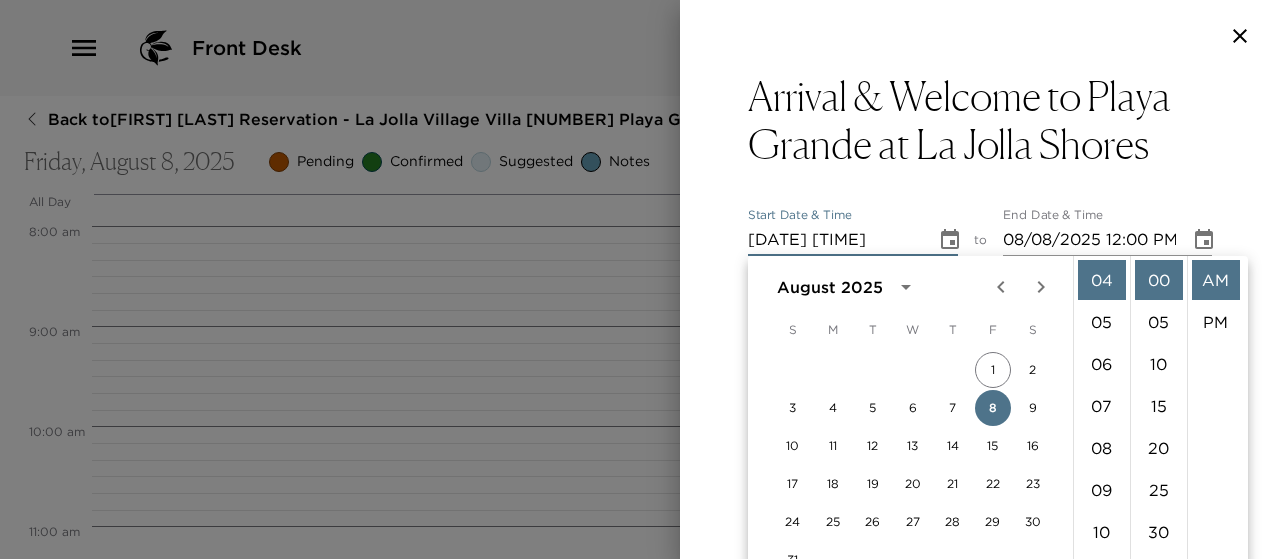 drag, startPoint x: 1213, startPoint y: 316, endPoint x: 1190, endPoint y: 333, distance: 28.600698 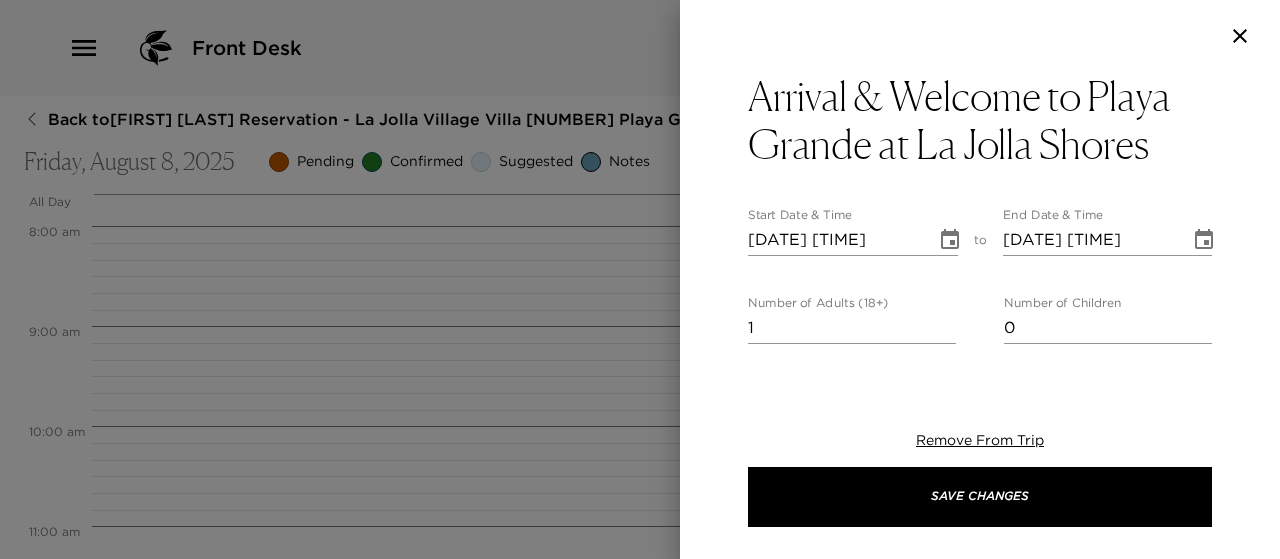 scroll, scrollTop: 42, scrollLeft: 0, axis: vertical 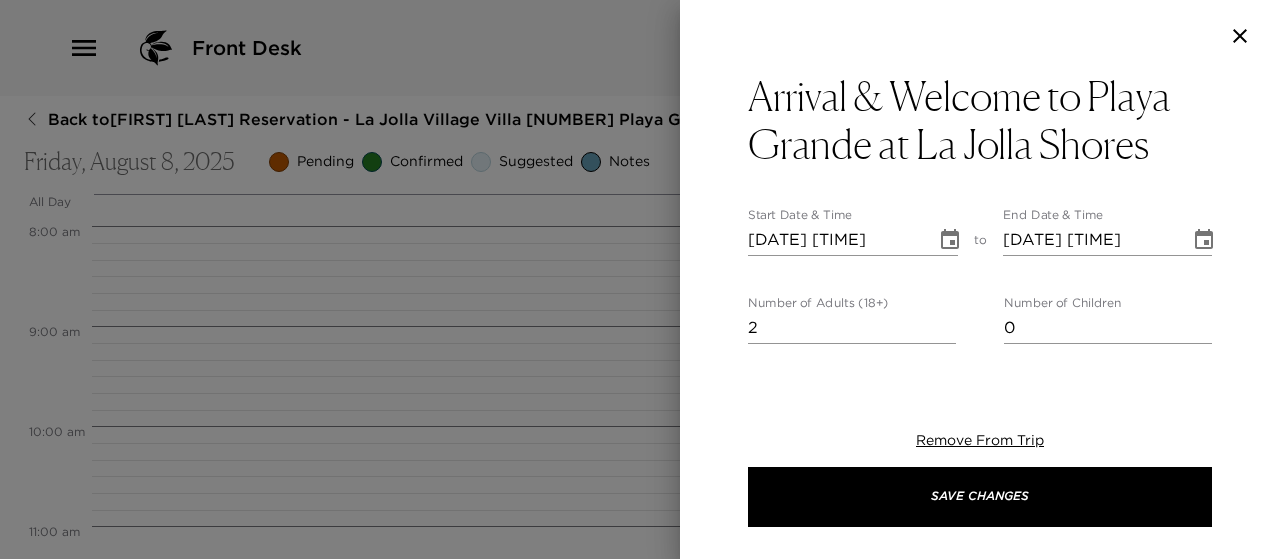 click on "2" at bounding box center [852, 328] 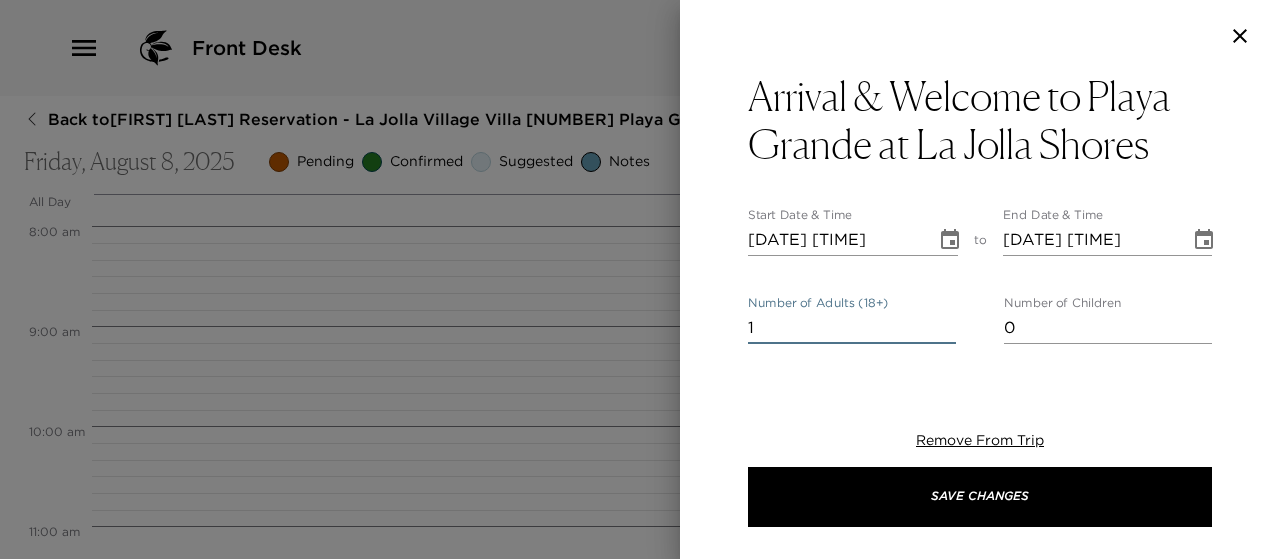 click on "1" at bounding box center (852, 328) 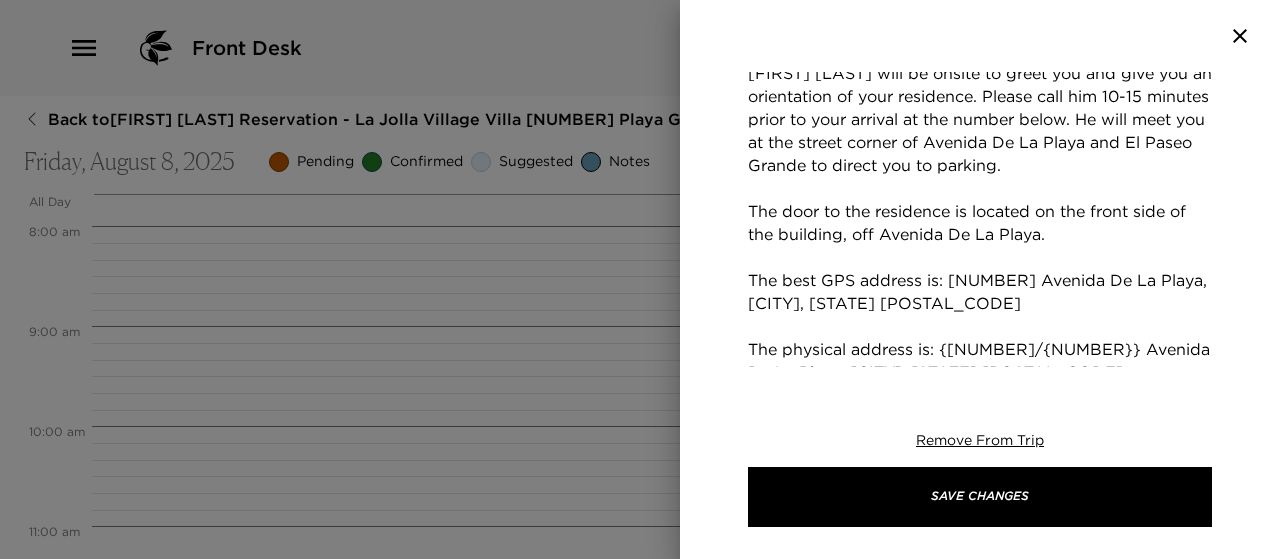 scroll, scrollTop: 600, scrollLeft: 0, axis: vertical 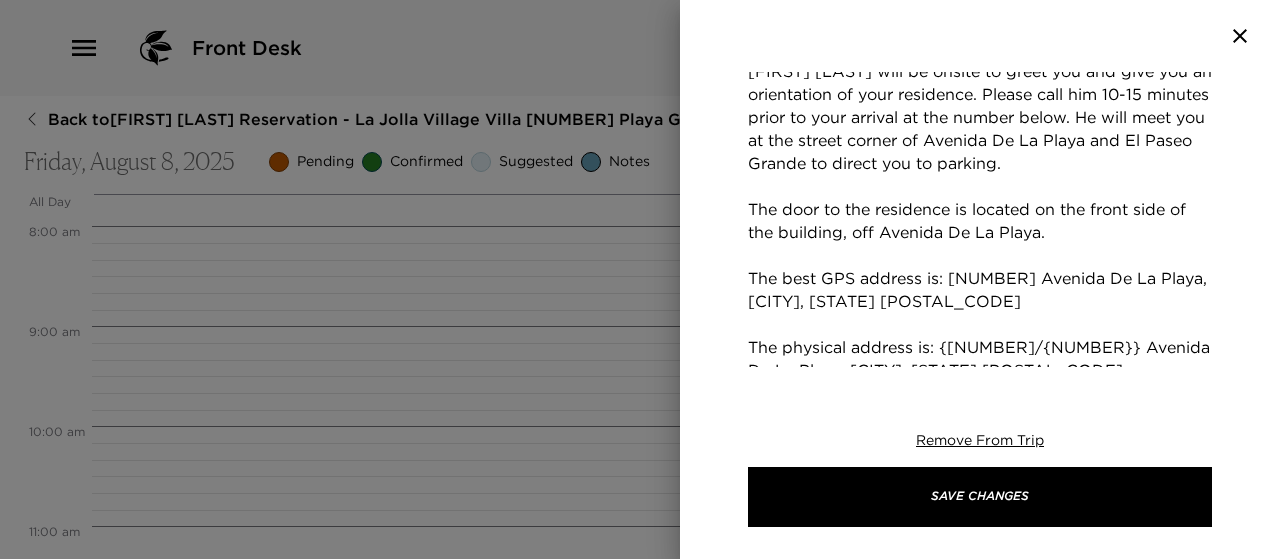 click on "Welcome to Playa Grande at La Jolla Shores!
Check-in time is at 4:00pm.
[FIRST] [LAST] will be onsite to greet you and give you an orientation of your residence. Please call him 10-15 minutes prior to your arrival at the number below. He will meet you at the street corner of Avenida De La Playa and El Paseo Grande to direct you to parking.
The door to the residence is located on the front side of the building, off Avenida De La Playa.
The best GPS address is: [NUMBER] Avenida De La Playa, [CITY], [STATE] [POSTAL_CODE]
The physical address is: {[NUMBER]/{NUMBER}} Avenida De La Playa, [CITY], [STATE] [POSTAL_CODE]
{Village Villa / Sky Villa} is located on the {2nd / 3rd} Floor
Operations Manager: [FIRST] [LAST]
Phone Number: [PHONE]" at bounding box center [980, 255] 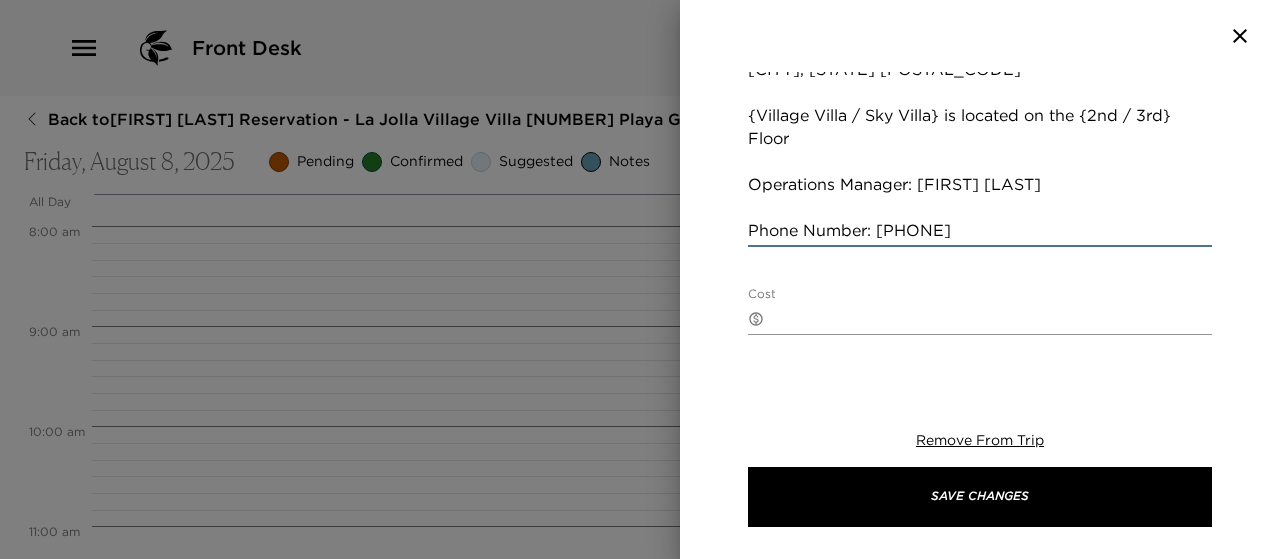scroll, scrollTop: 900, scrollLeft: 0, axis: vertical 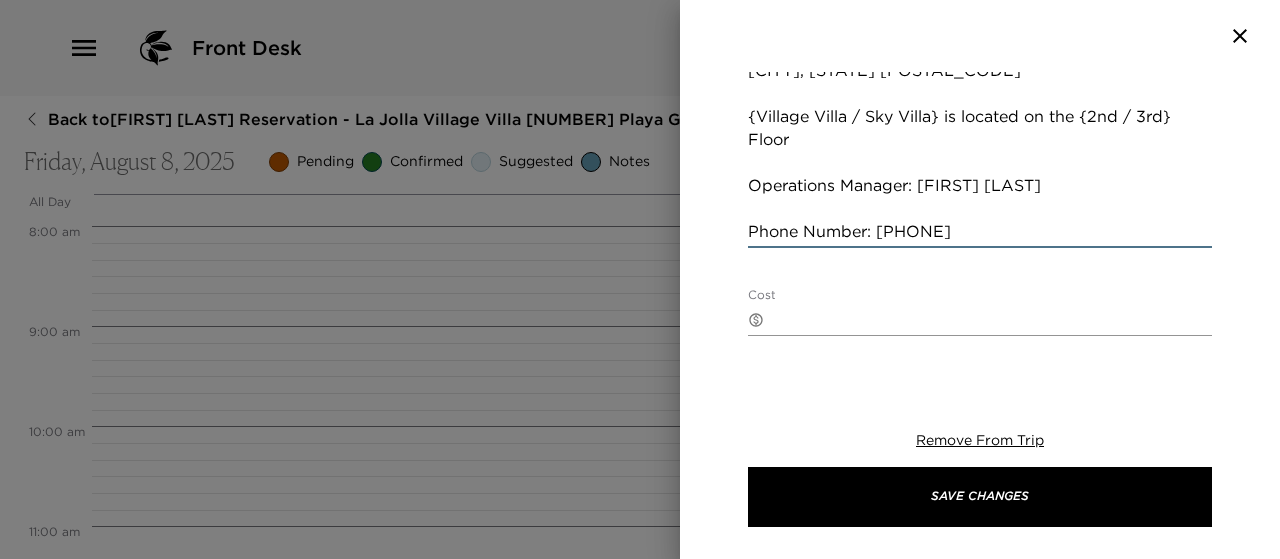 drag, startPoint x: 848, startPoint y: 116, endPoint x: 938, endPoint y: 119, distance: 90.04999 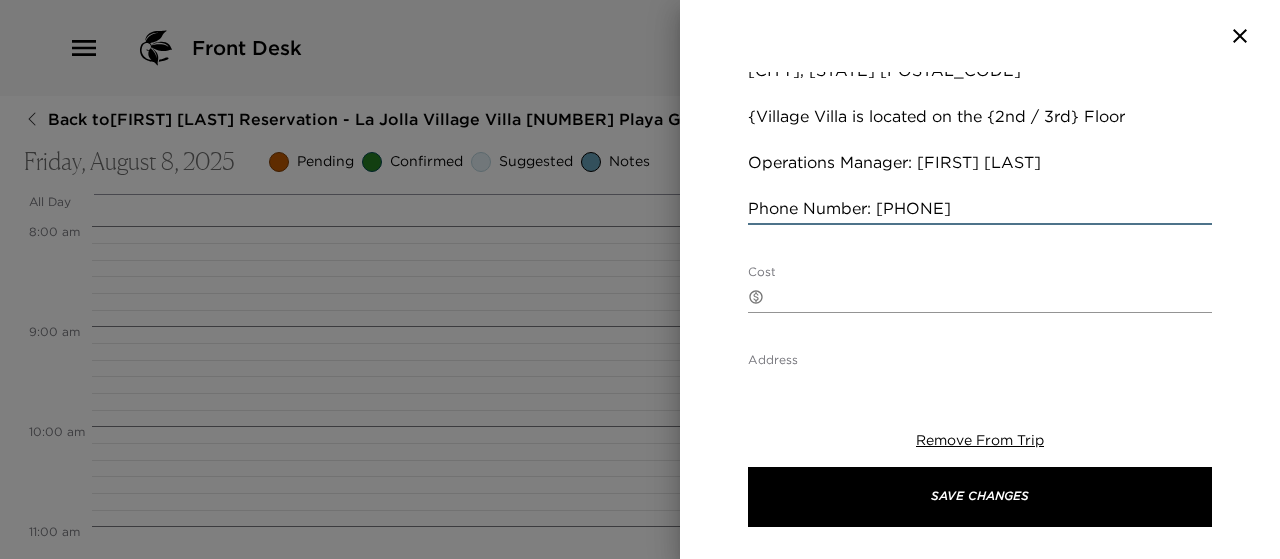 scroll, scrollTop: 876, scrollLeft: 0, axis: vertical 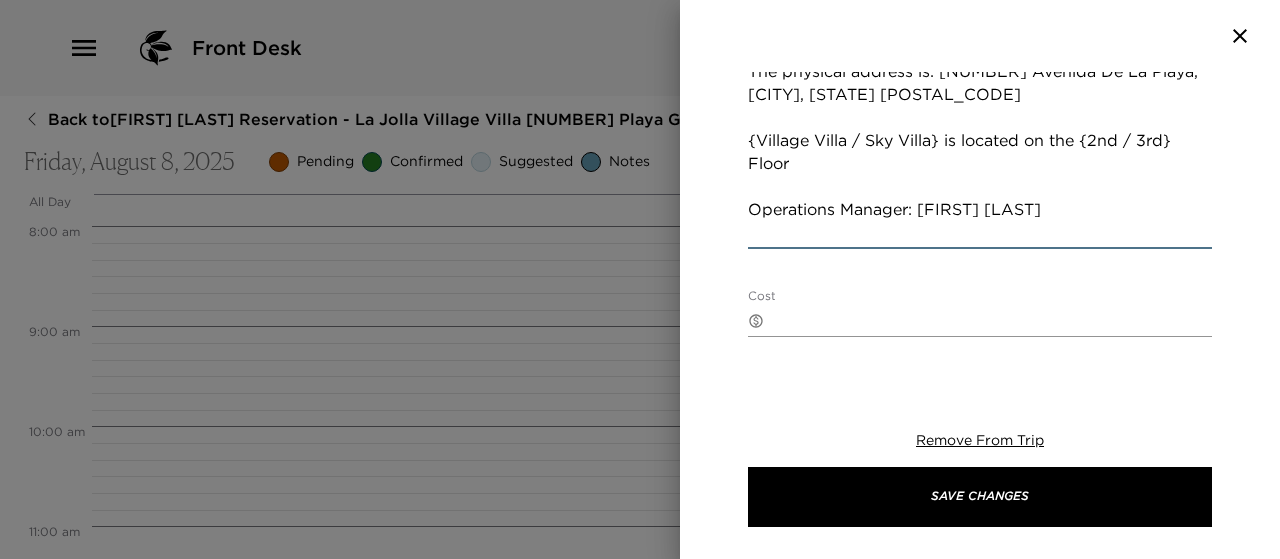 click on "Welcome to Playa Grande at La Jolla Shores!
Check-in time is at 4:00pm.
[FIRST] [LAST] will be onsite to greet you and give you an orientation of your residence. Please call him 10-15 minutes prior to your arrival at the number below. He will meet you at the street corner of Avenida De La Playa and El Paseo Grande to direct you to parking.
The door to the residence is located on the front side of the building, off Avenida De La Playa.
The best GPS address is: [NUMBER] Avenida De La Playa, [CITY], [STATE] [POSTAL_CODE]
The physical address is: [NUMBER] Avenida De La Playa, [CITY], [STATE] [POSTAL_CODE]
{Village Villa / Sky Villa} is located on the {2nd / 3rd} Floor
Operations Manager: [FIRST] [LAST]
Phone Number: [PHONE]" at bounding box center (980, -32) 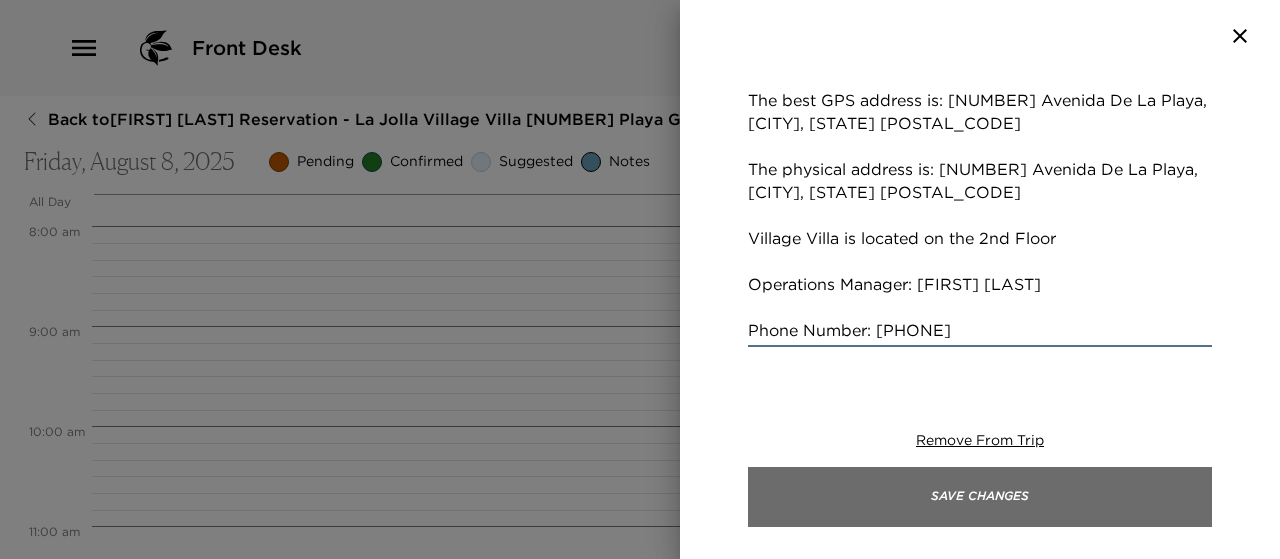 type on "Welcome to Playa Grande at La Jolla Shores!
Check-in time is at 4:00pm.
[FIRST] [LAST] will be onsite to greet you and give you an orientation of your residence. Please call him 10-15 minutes prior to your arrival at the number below. He will meet you at the street corner of Avenida De La Playa and El Paseo Grande to direct you to parking.
The door to the residence is located on the front side of the building, off Avenida De La Playa.
The best GPS address is: [NUMBER] Avenida De La Playa, [CITY], [STATE] [POSTAL_CODE]
The physical address is: [NUMBER] Avenida De La Playa, [CITY], [STATE] [POSTAL_CODE]
Village Villa is located on the 2nd Floor
Operations Manager: [FIRST] [LAST]
Phone Number: [PHONE]" 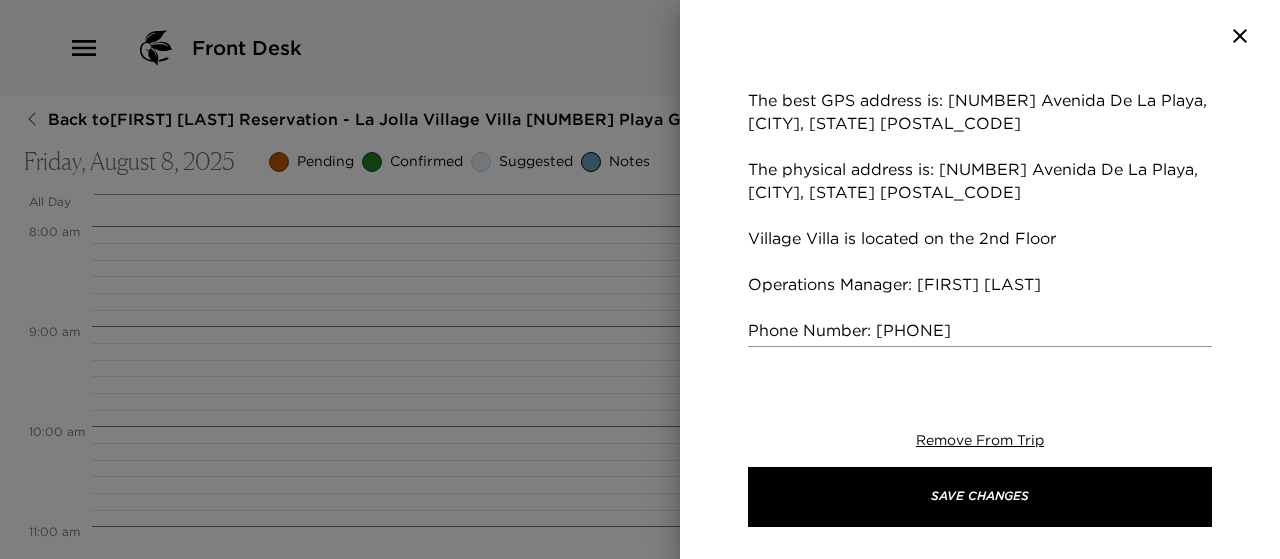 scroll, scrollTop: 776, scrollLeft: 0, axis: vertical 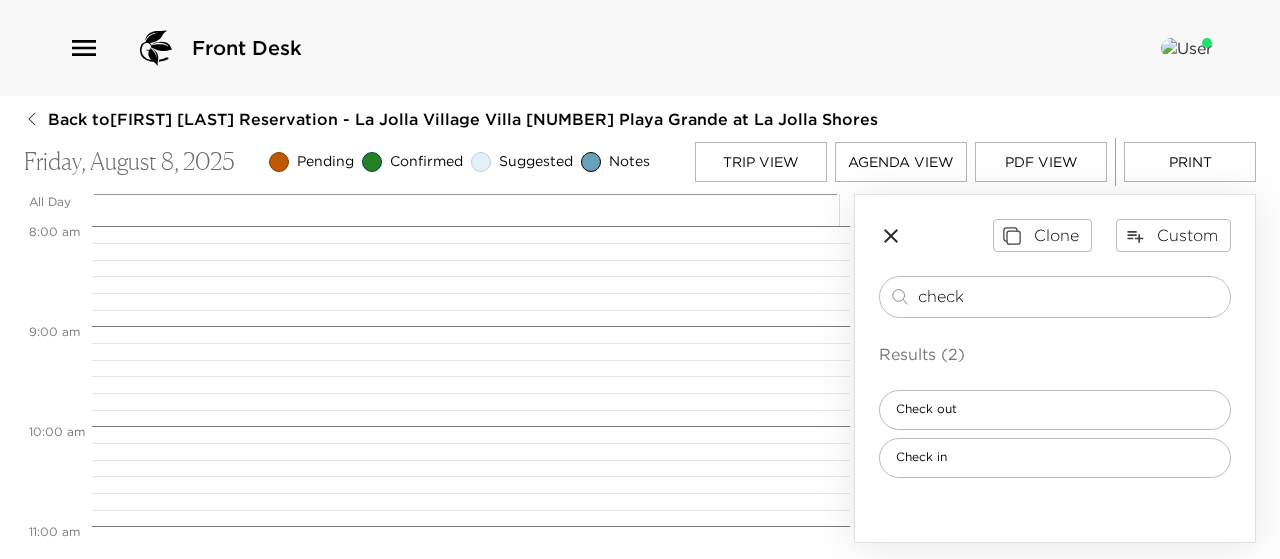 click on "Trip View" at bounding box center [761, 162] 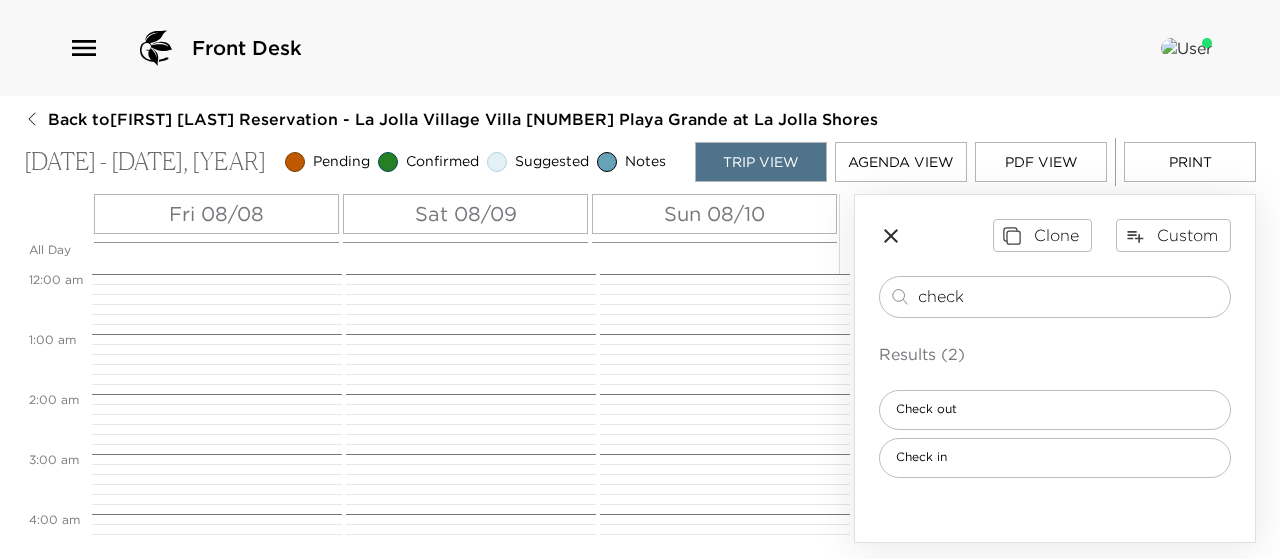 scroll, scrollTop: 960, scrollLeft: 0, axis: vertical 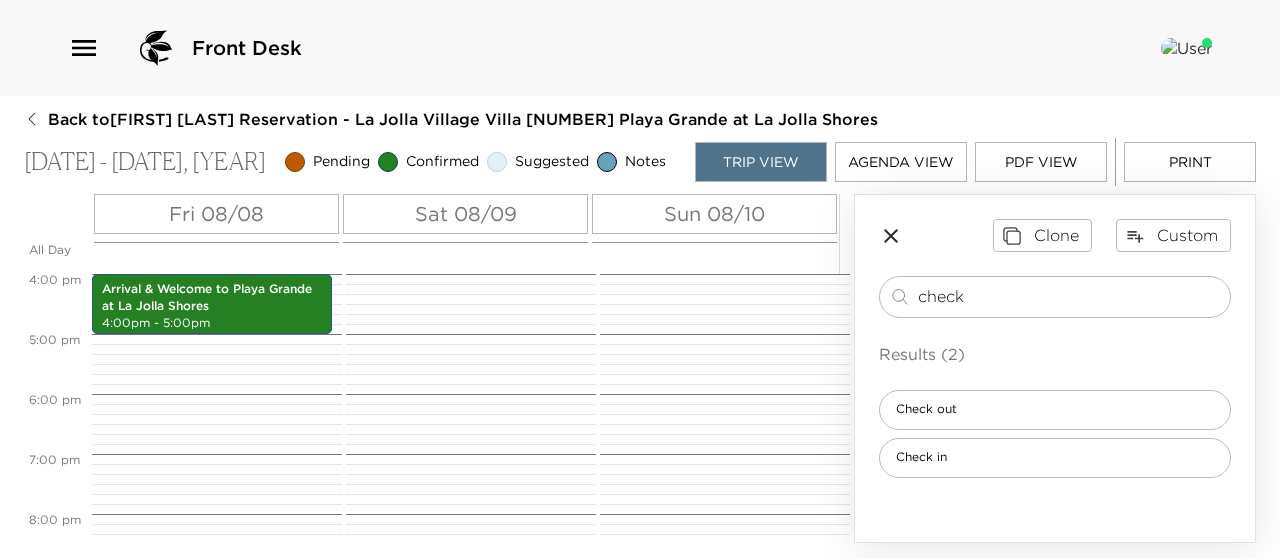 click 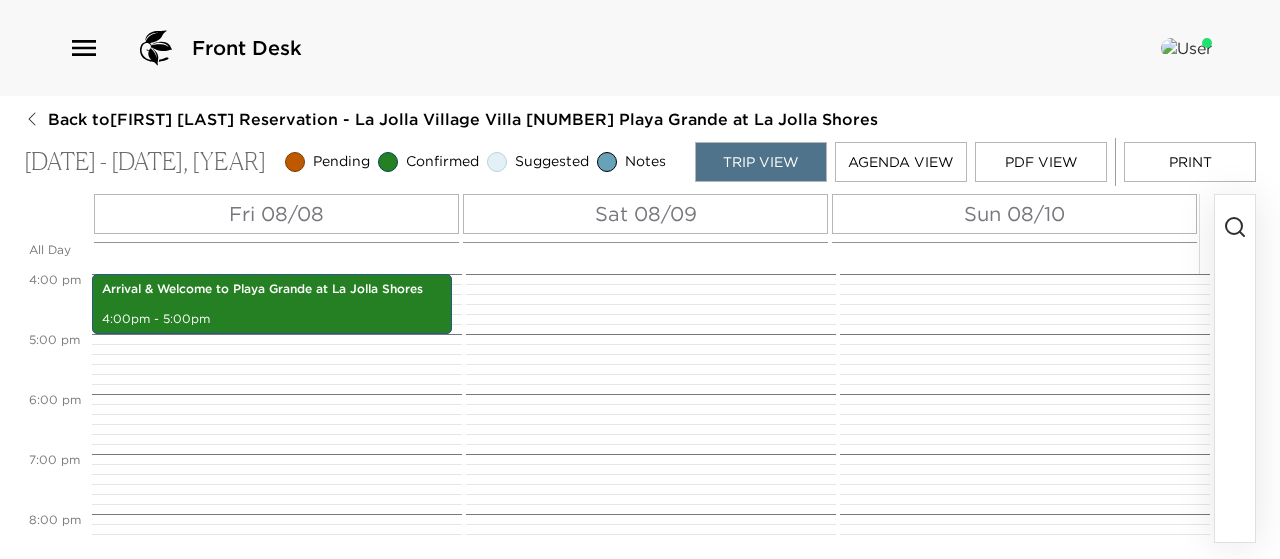 click on "Sun 08/10" at bounding box center (1014, 214) 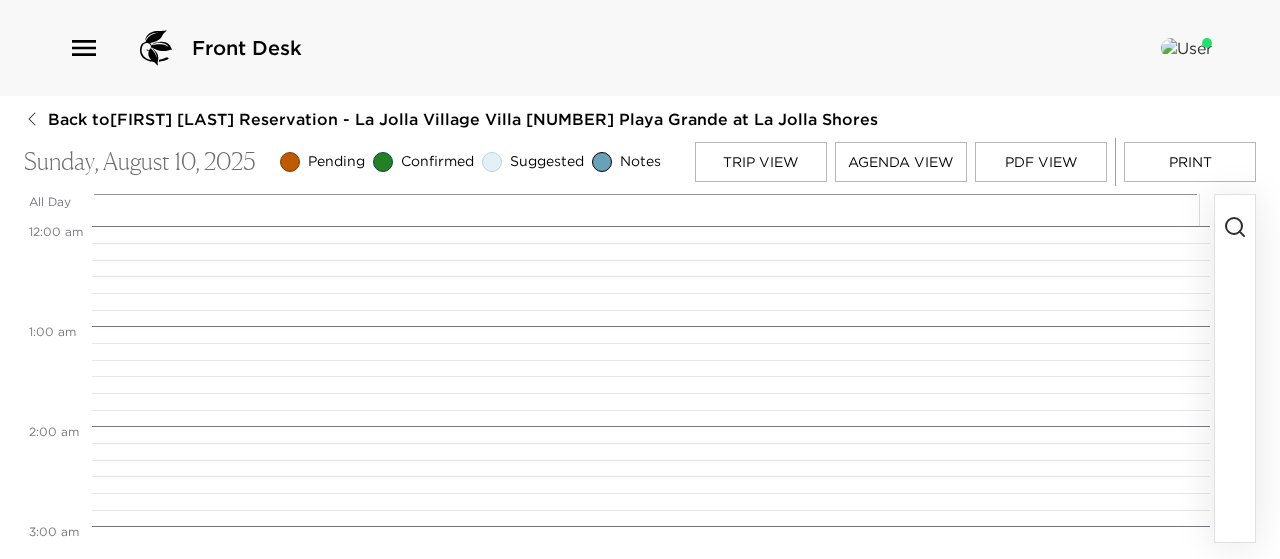 scroll, scrollTop: 800, scrollLeft: 0, axis: vertical 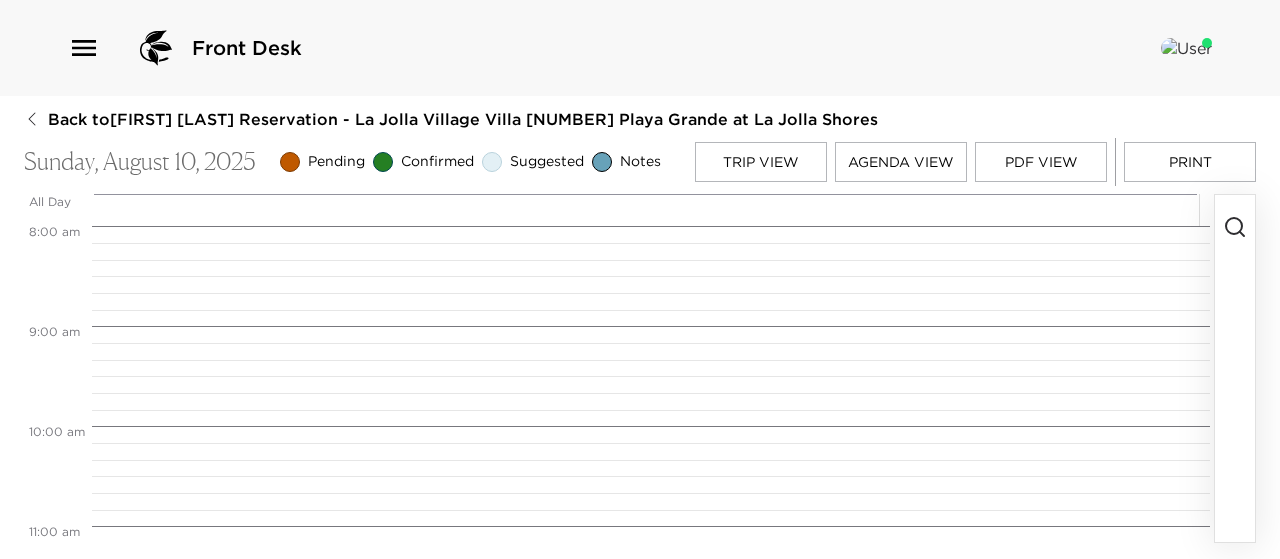 click 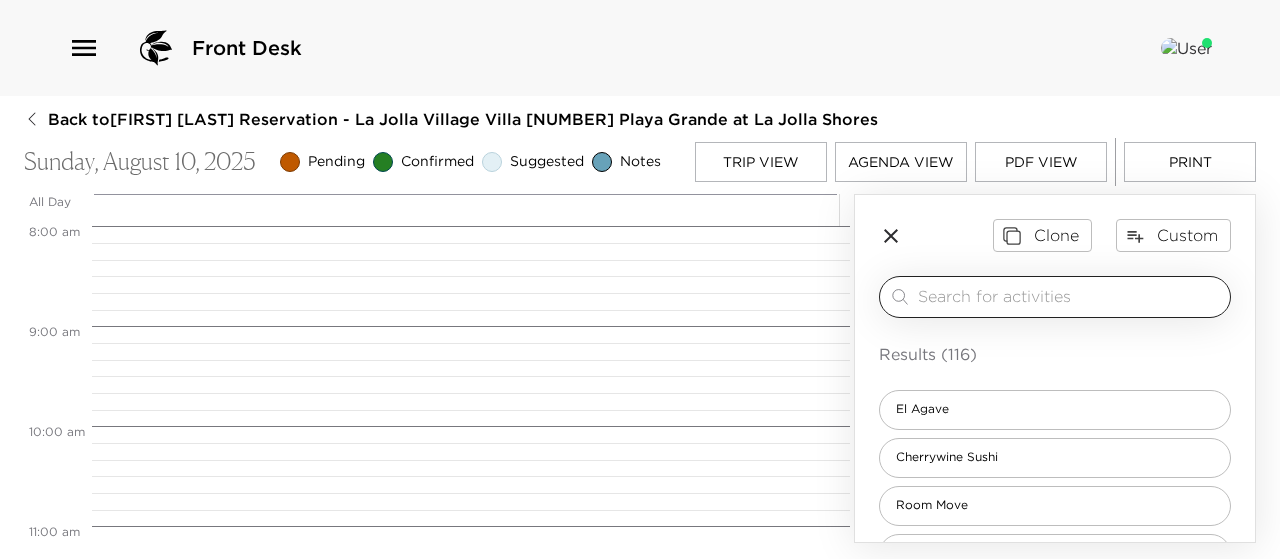 click at bounding box center (1070, 296) 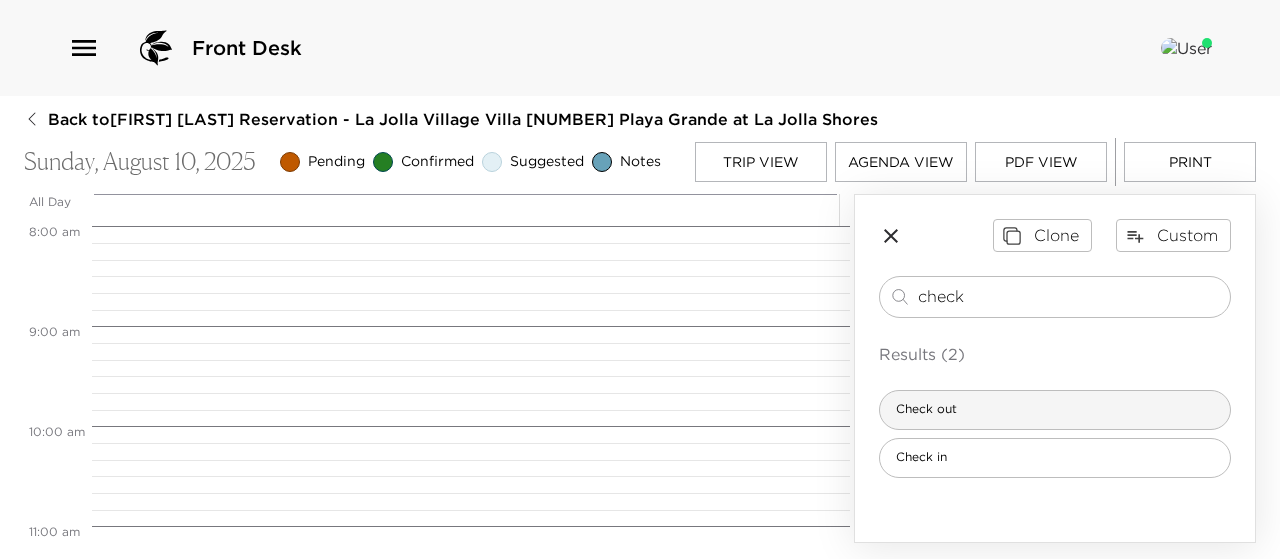 type on "check" 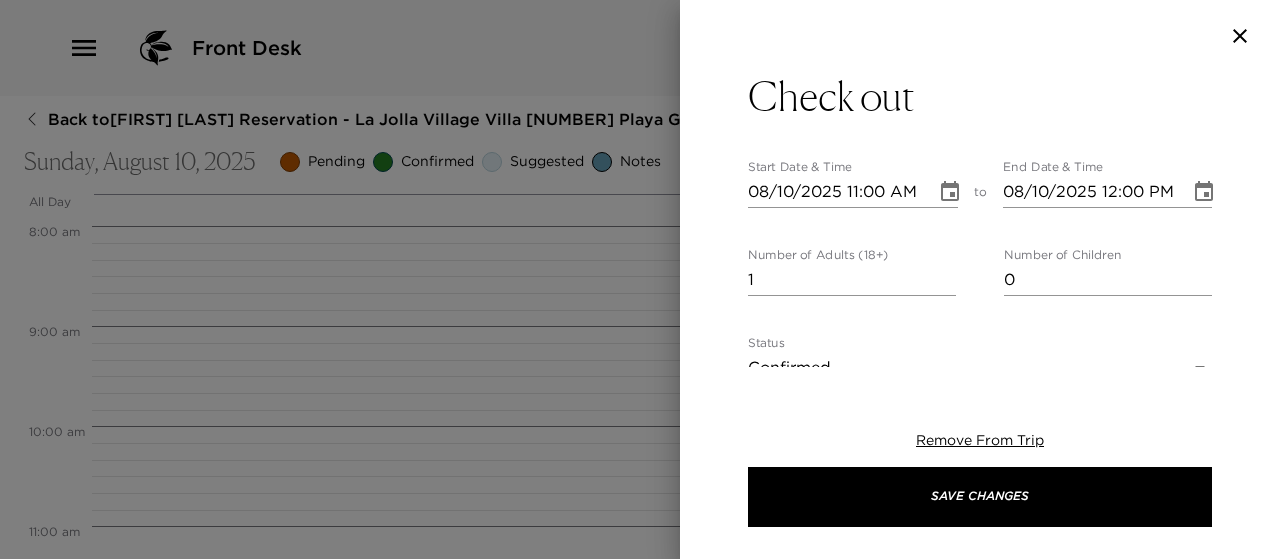 type on "Please note that check-out time from your residence is no later than 11:00am.
Andrew will stop by your residence around 10:45am to bid you farewell, receive any feedback about your stay and have any house bills approved.
Thank you for choosing to stay in La Jolla Shores. It was a pleasure to serve you and hope you enjoyed your time here.
Have a safe trip home and hope to see you again!" 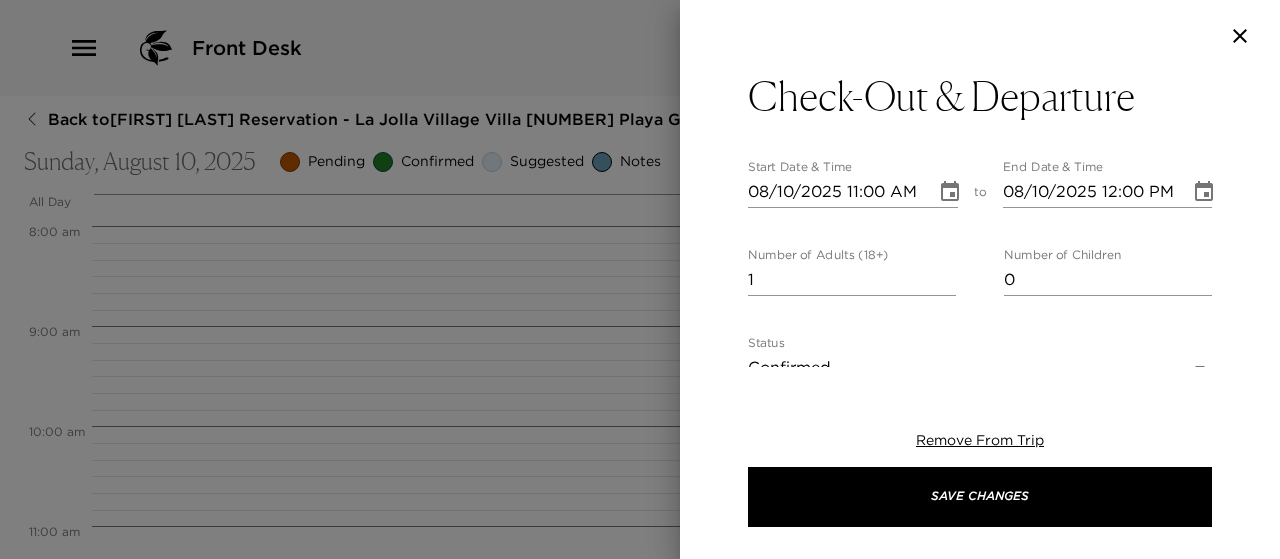 click on "Number of Adults (18+) 1 Number of Children 0" at bounding box center (980, 272) 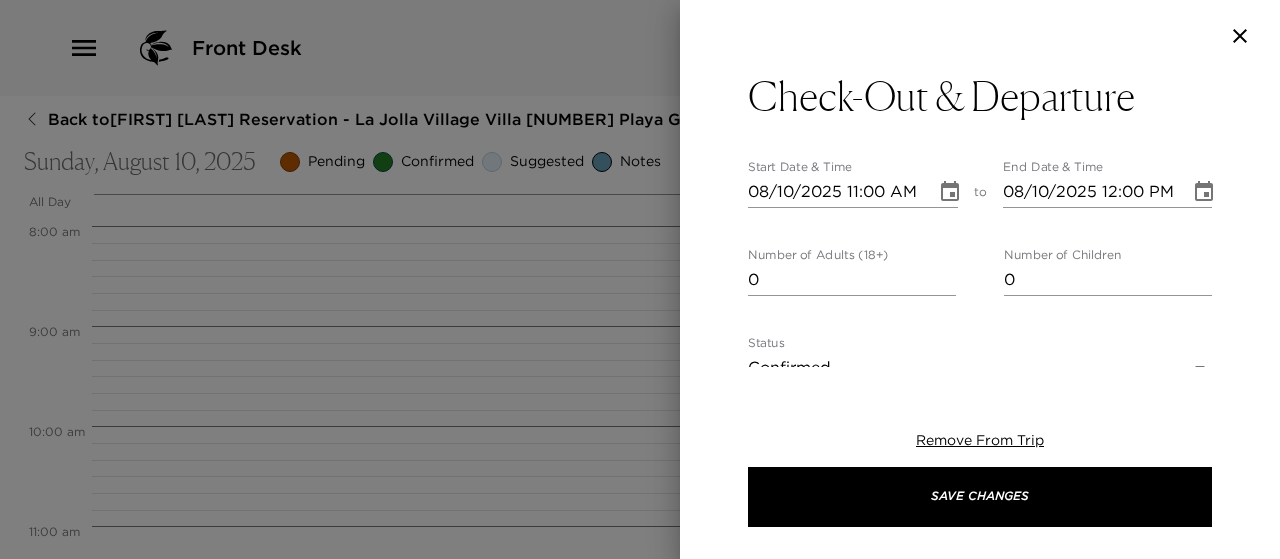 type on "0" 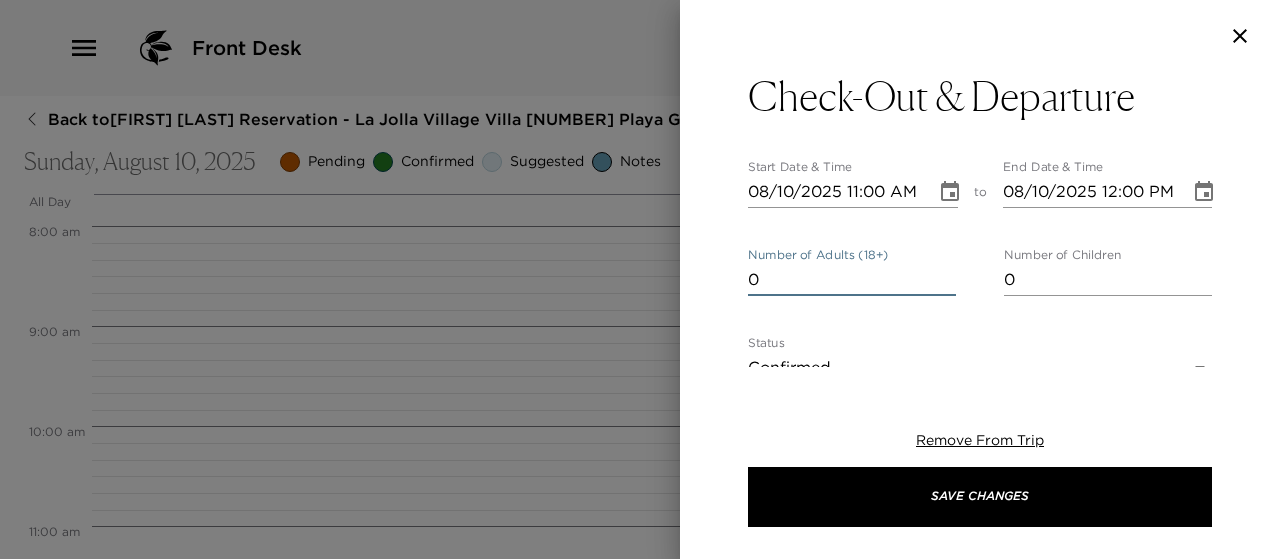 scroll, scrollTop: 500, scrollLeft: 0, axis: vertical 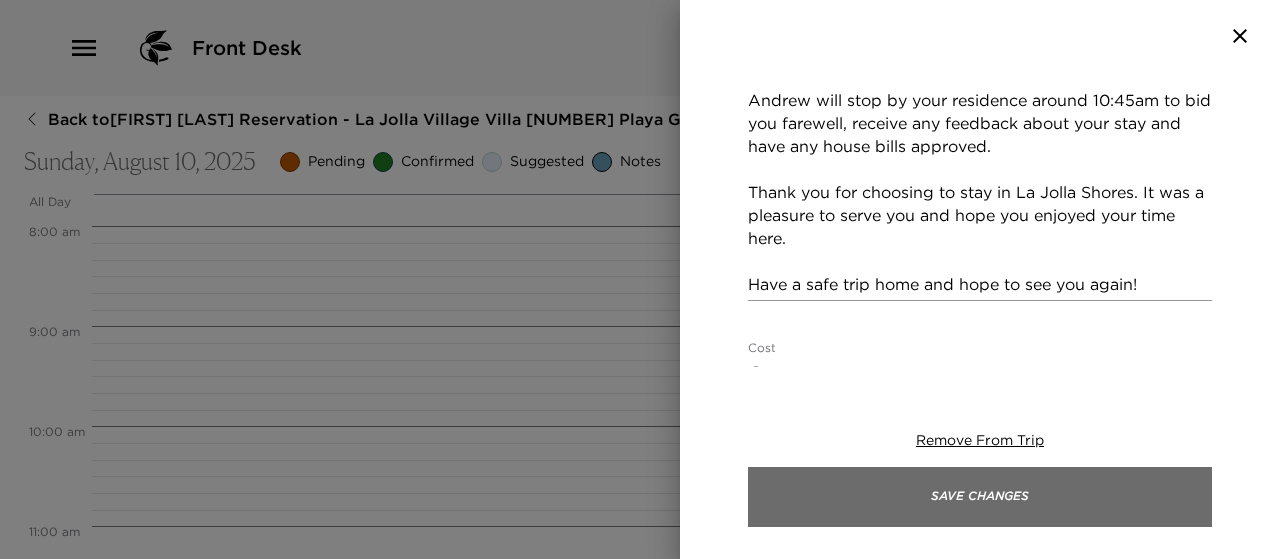 click on "Save Changes" at bounding box center [980, 497] 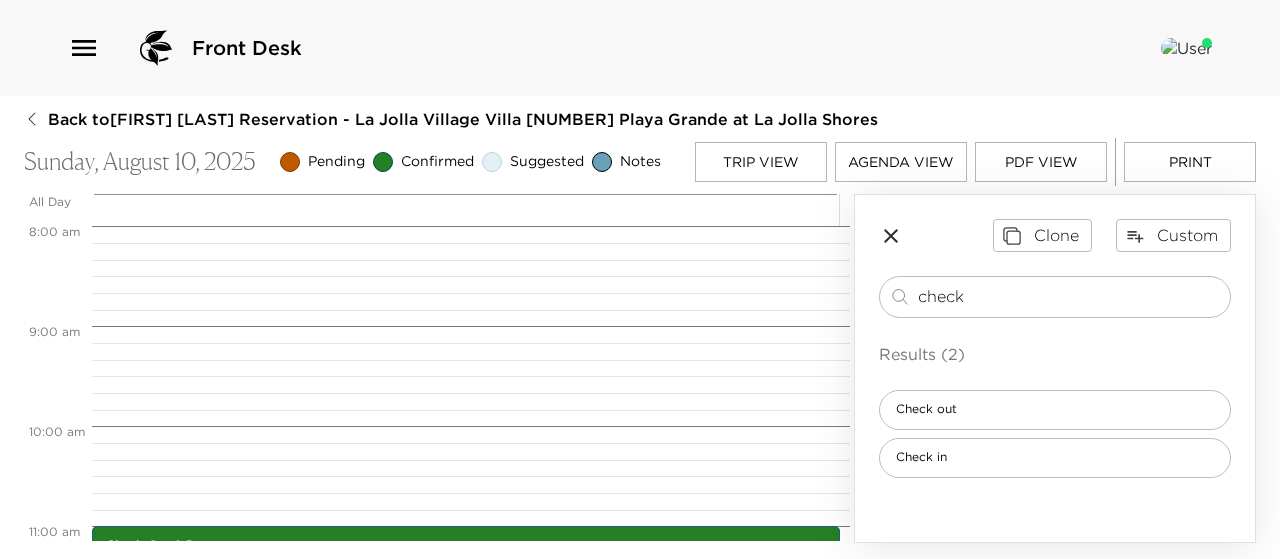 click on "Print" at bounding box center (1190, 162) 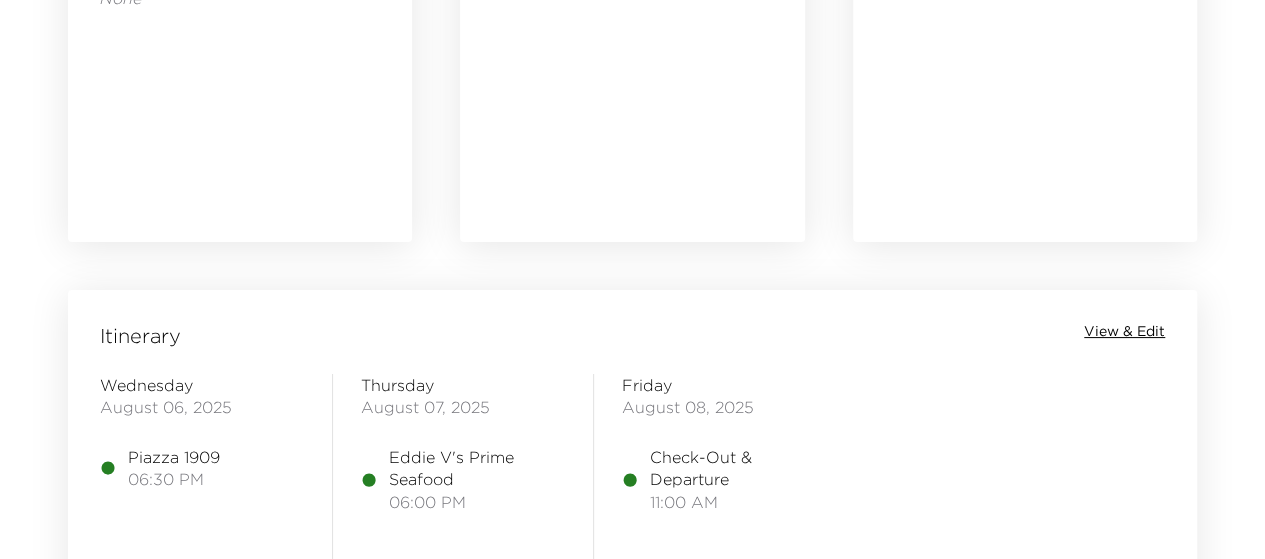 scroll, scrollTop: 1600, scrollLeft: 0, axis: vertical 